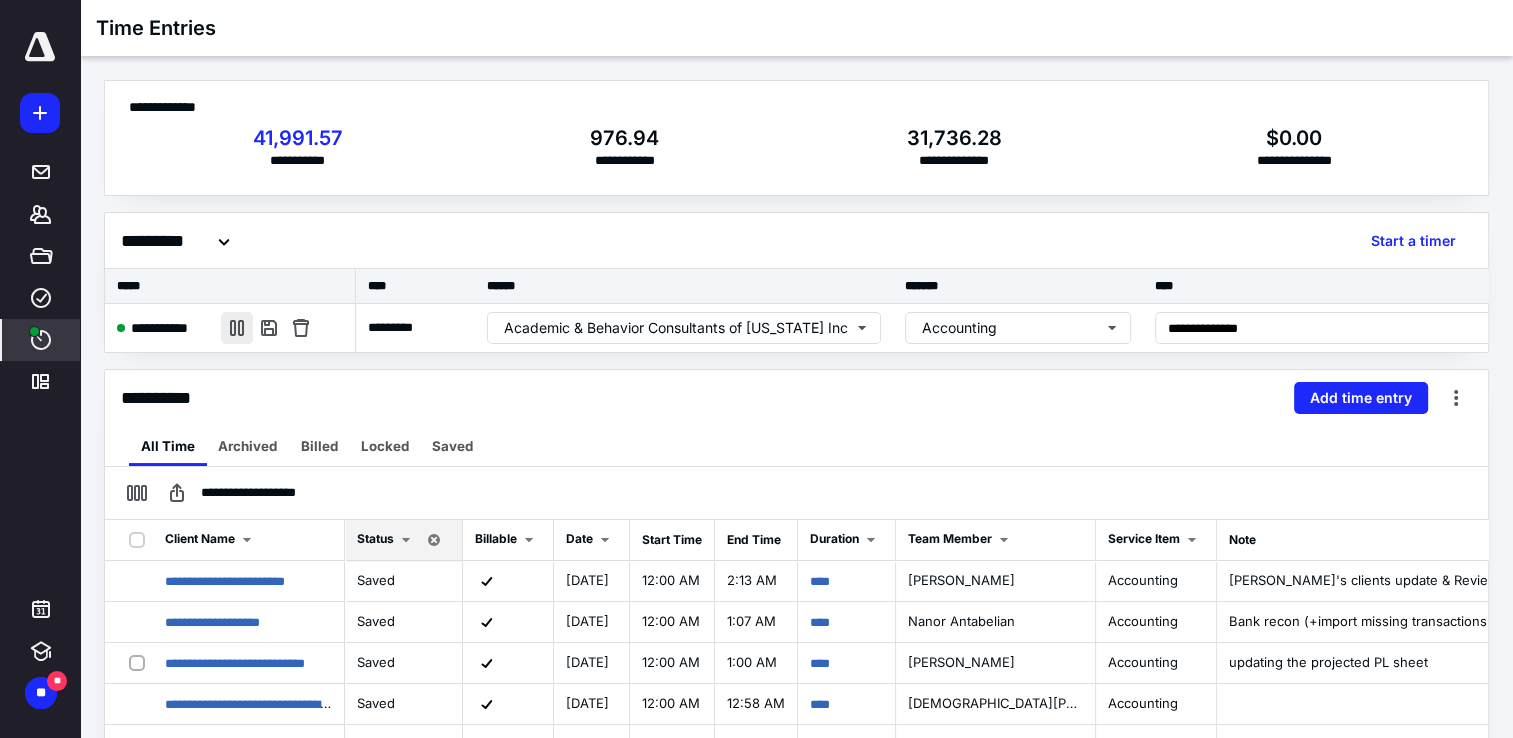 scroll, scrollTop: 0, scrollLeft: 0, axis: both 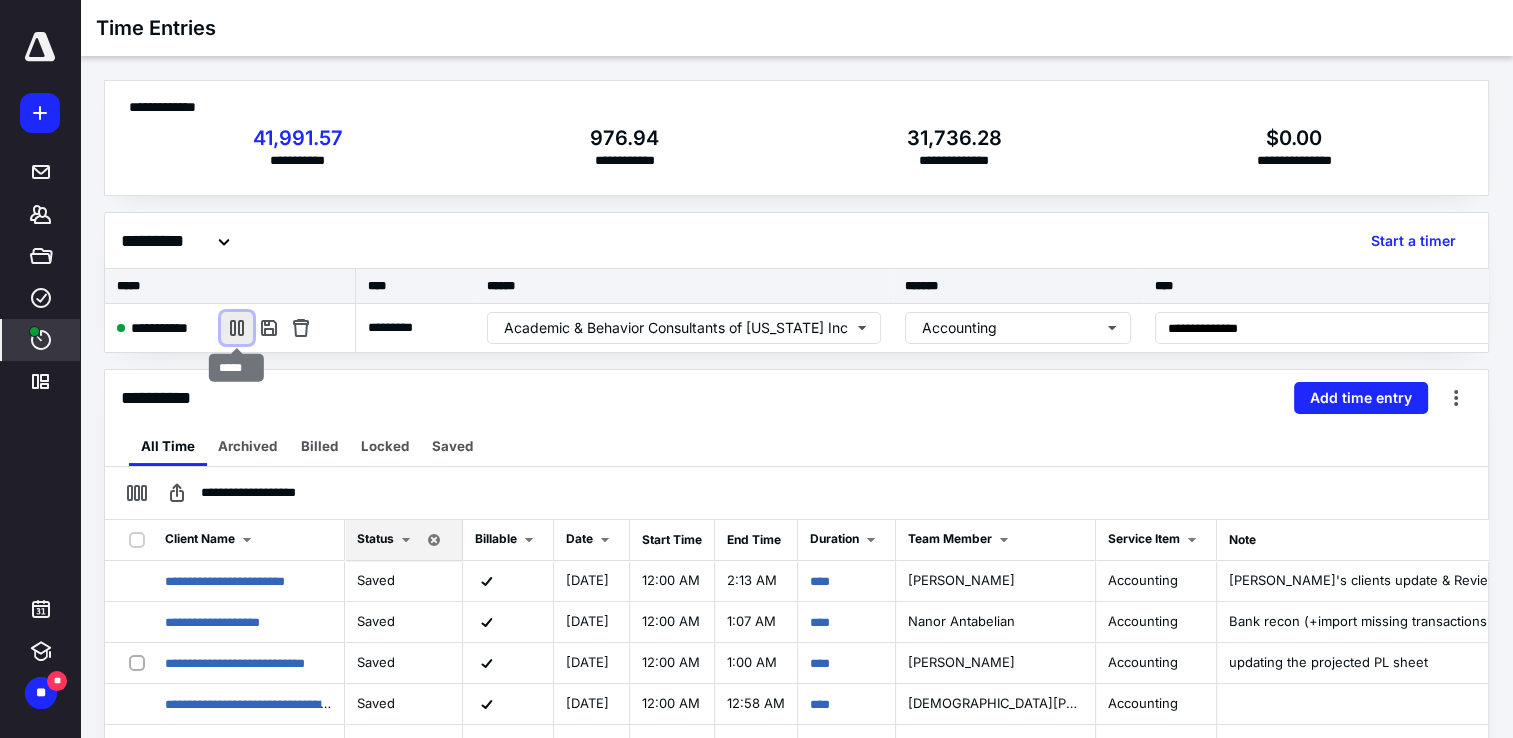 click at bounding box center (237, 328) 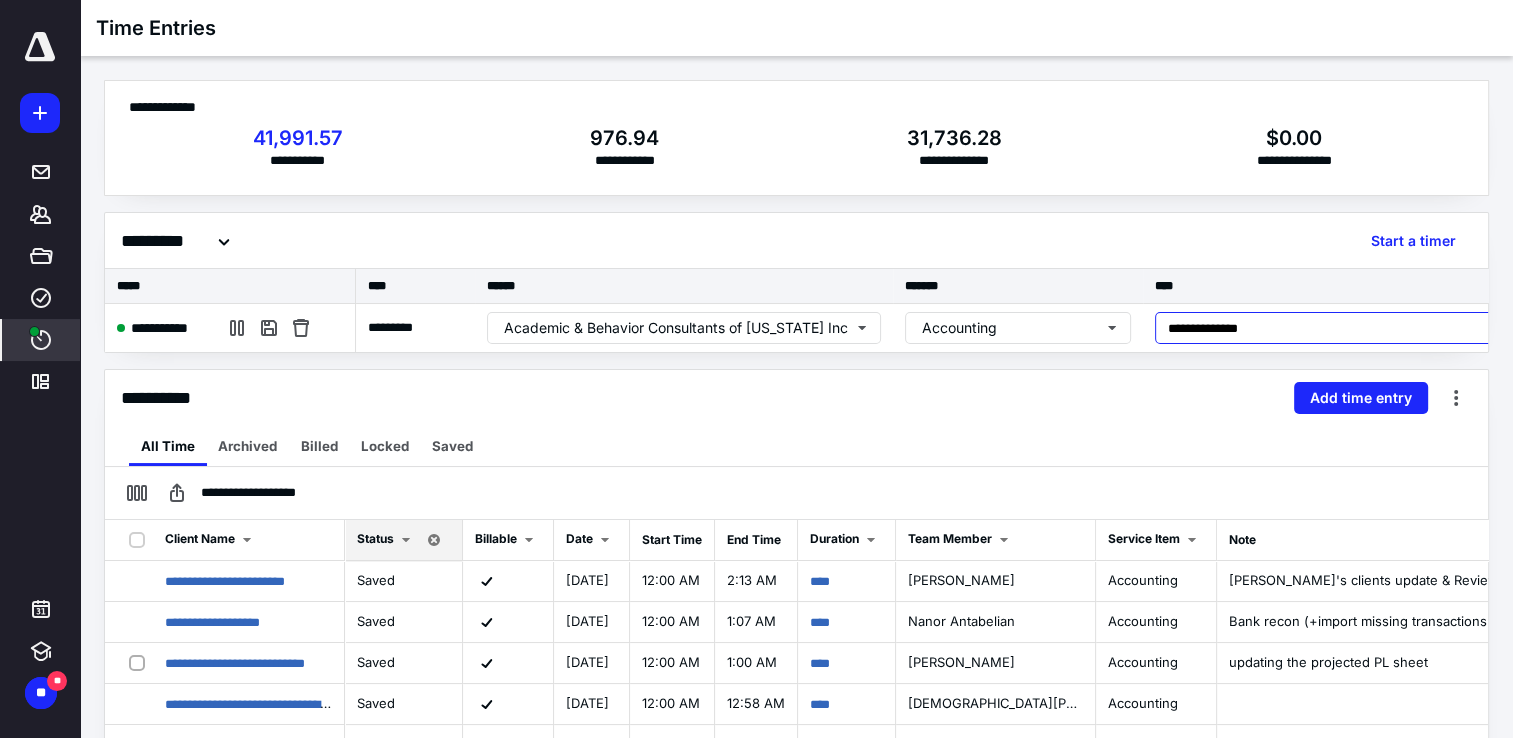 click on "**********" at bounding box center (1343, 328) 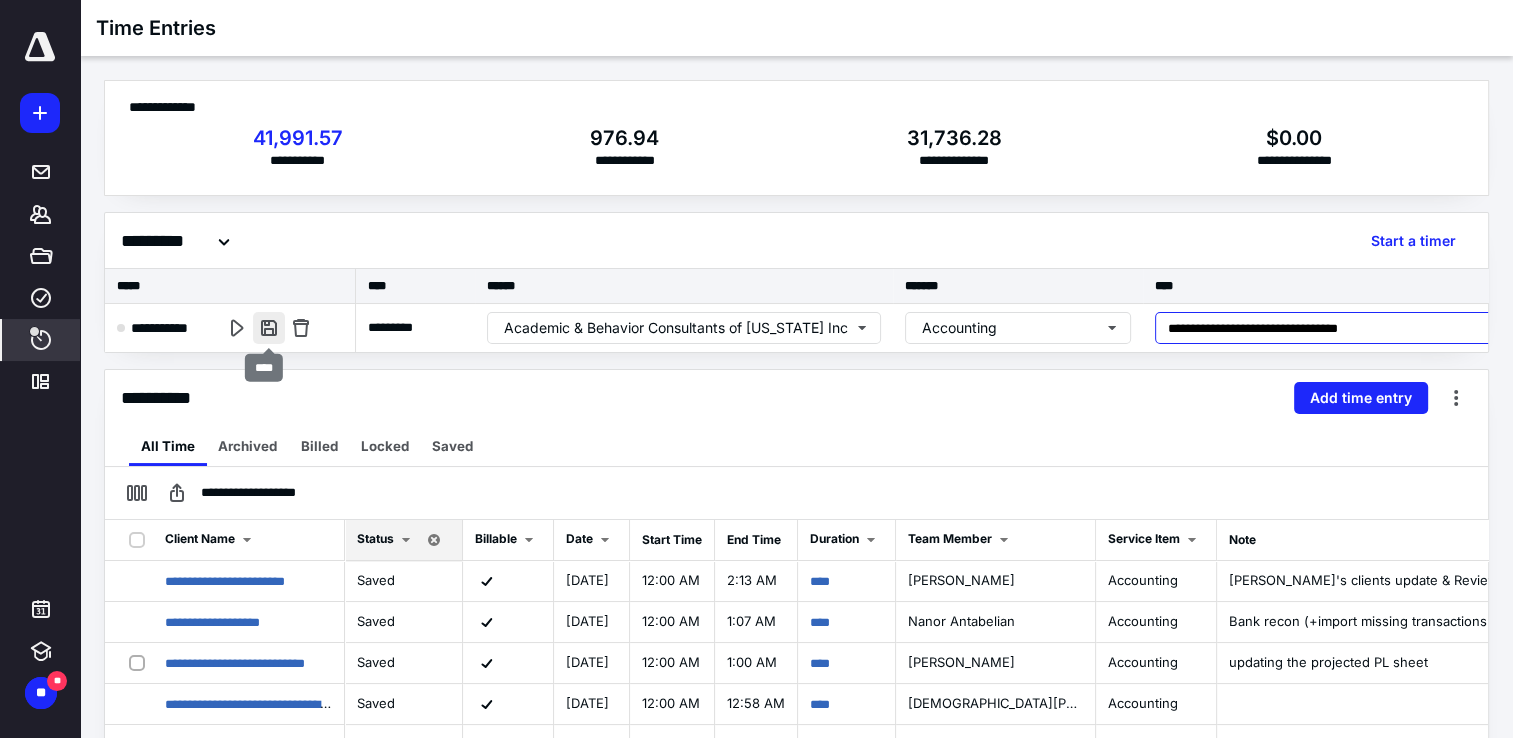 type on "**********" 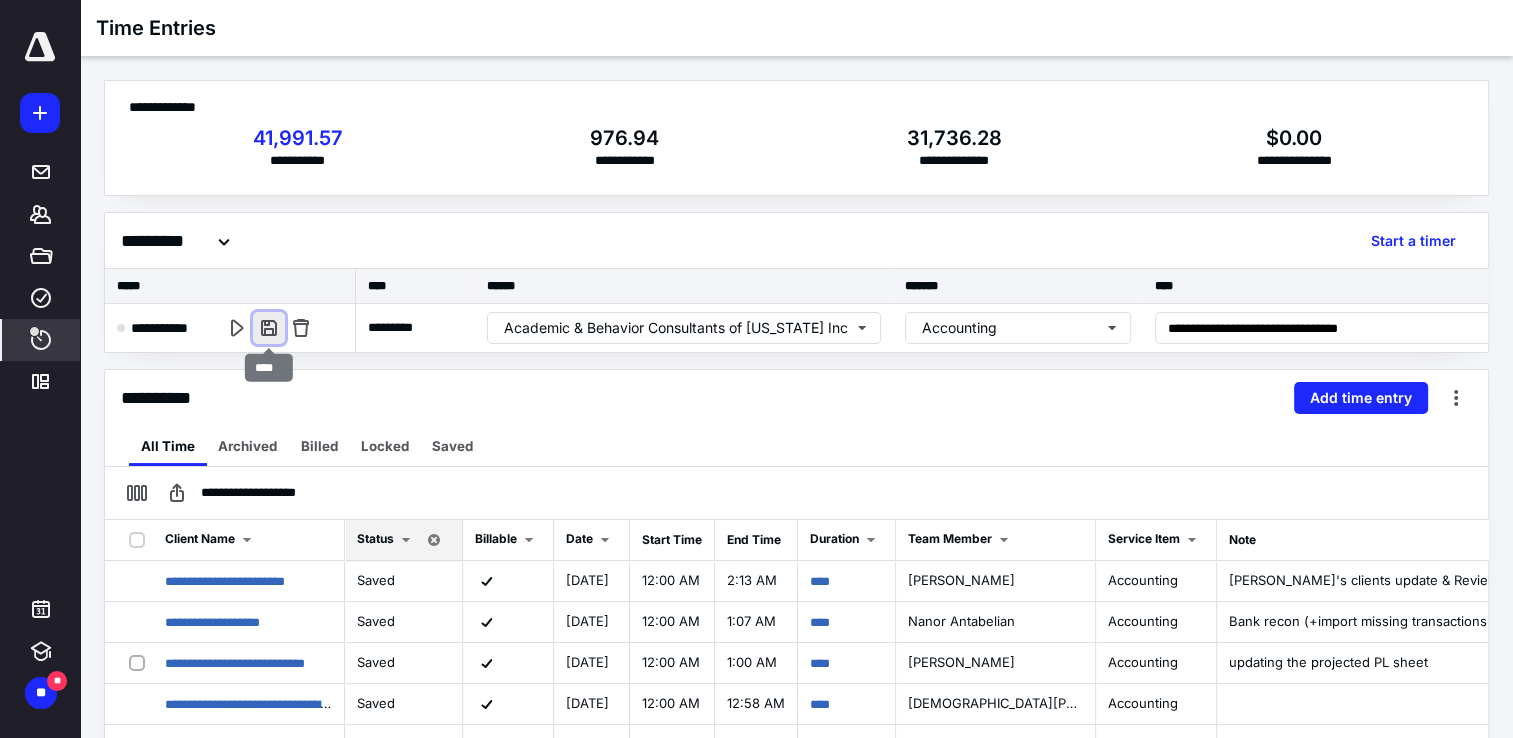 click at bounding box center (269, 328) 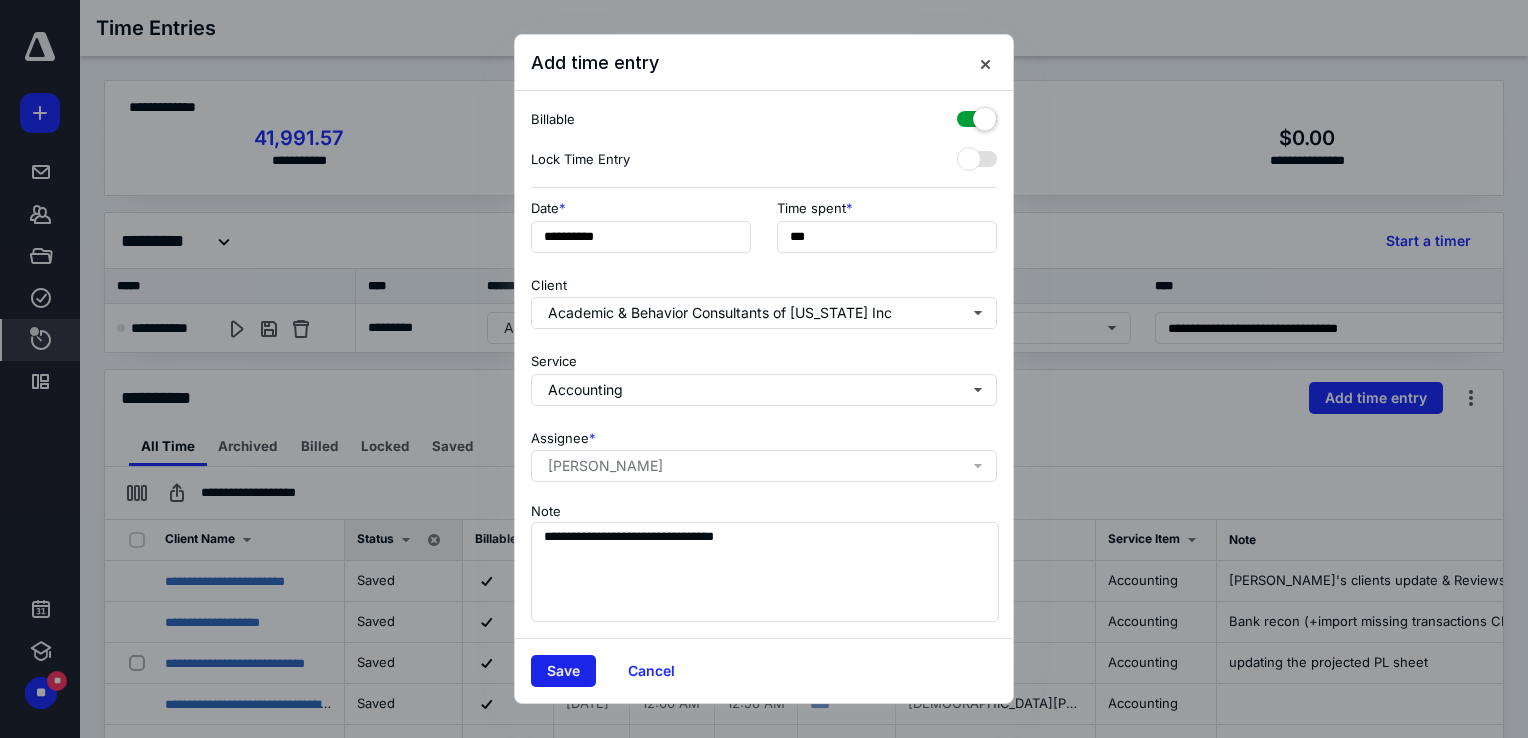 click on "Save" at bounding box center (563, 671) 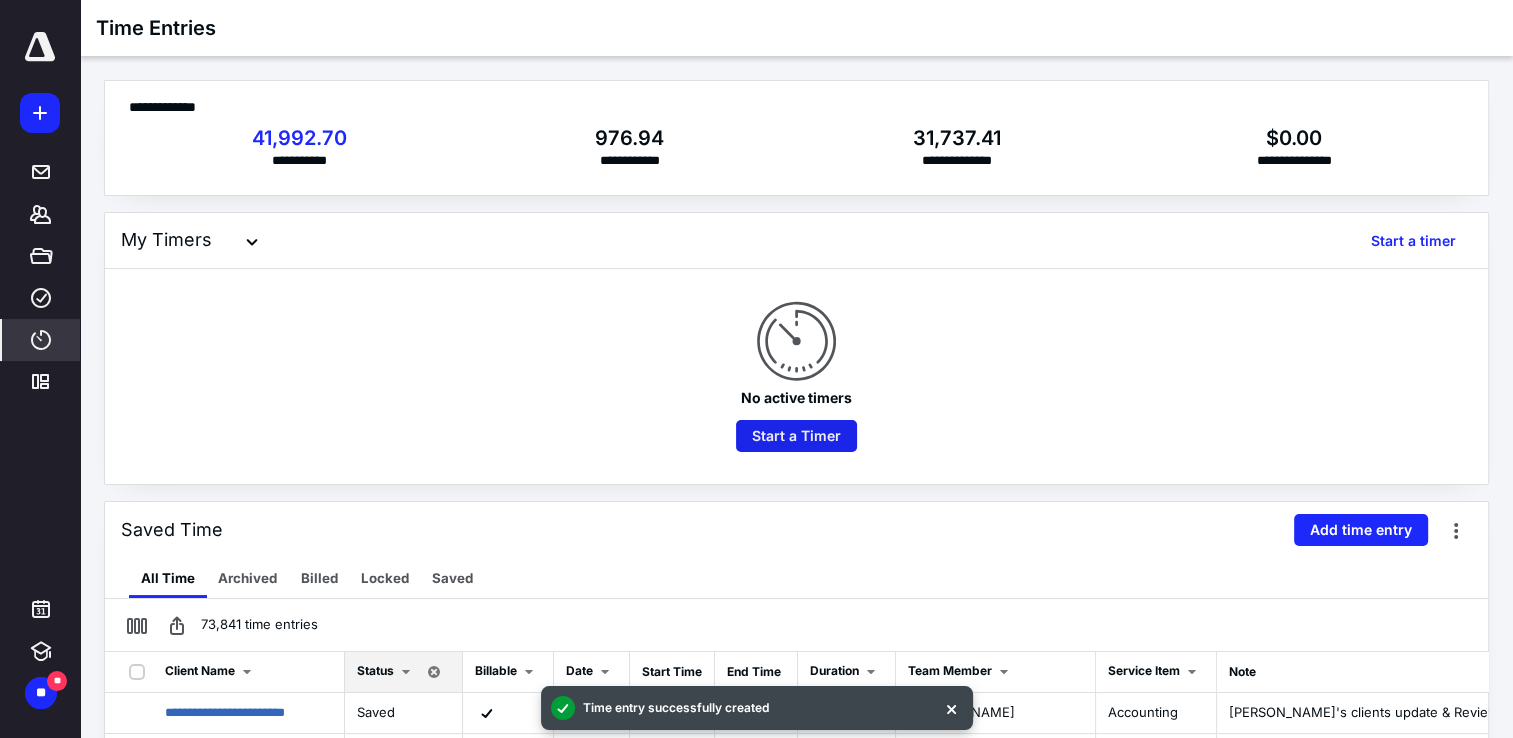 click on "Start a Timer" at bounding box center (796, 436) 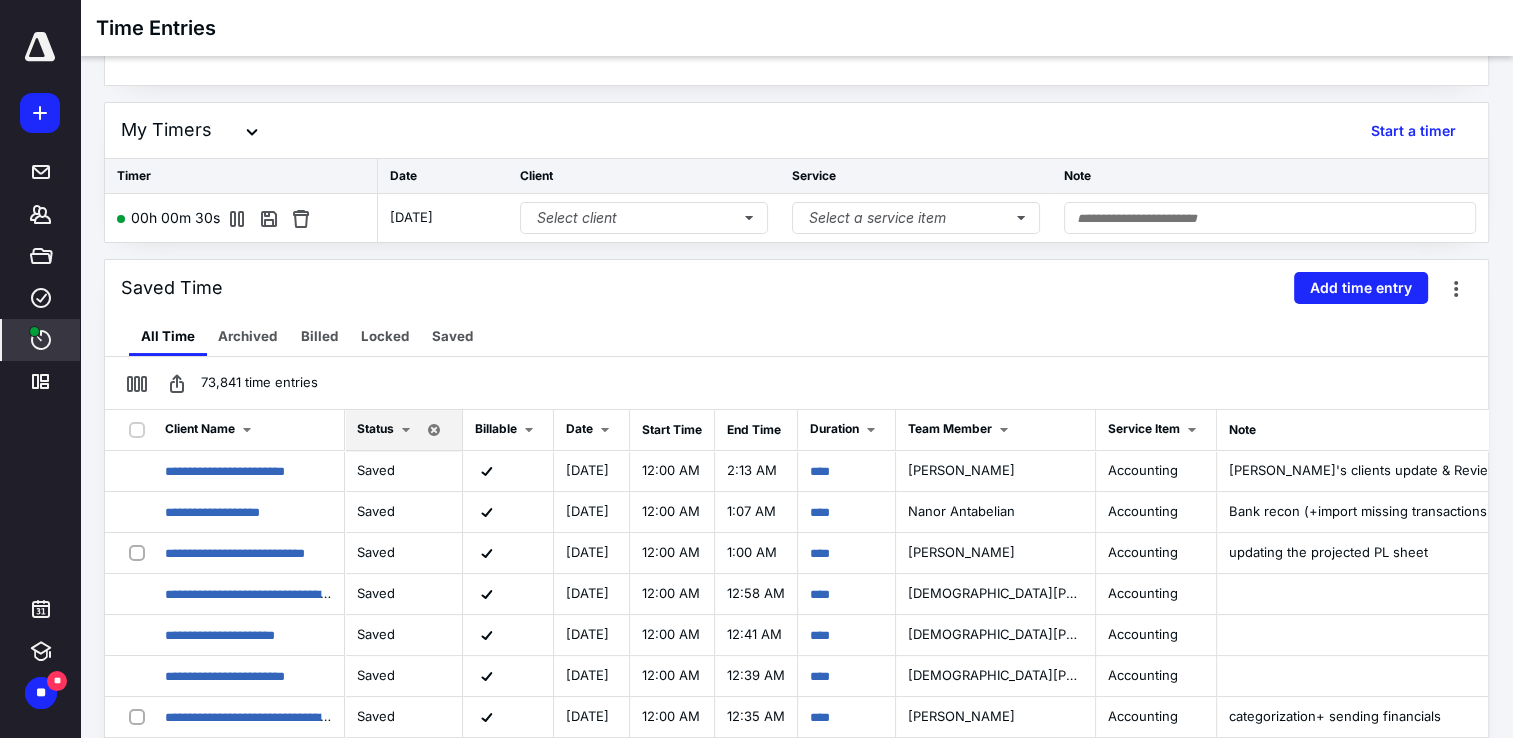 scroll, scrollTop: 0, scrollLeft: 0, axis: both 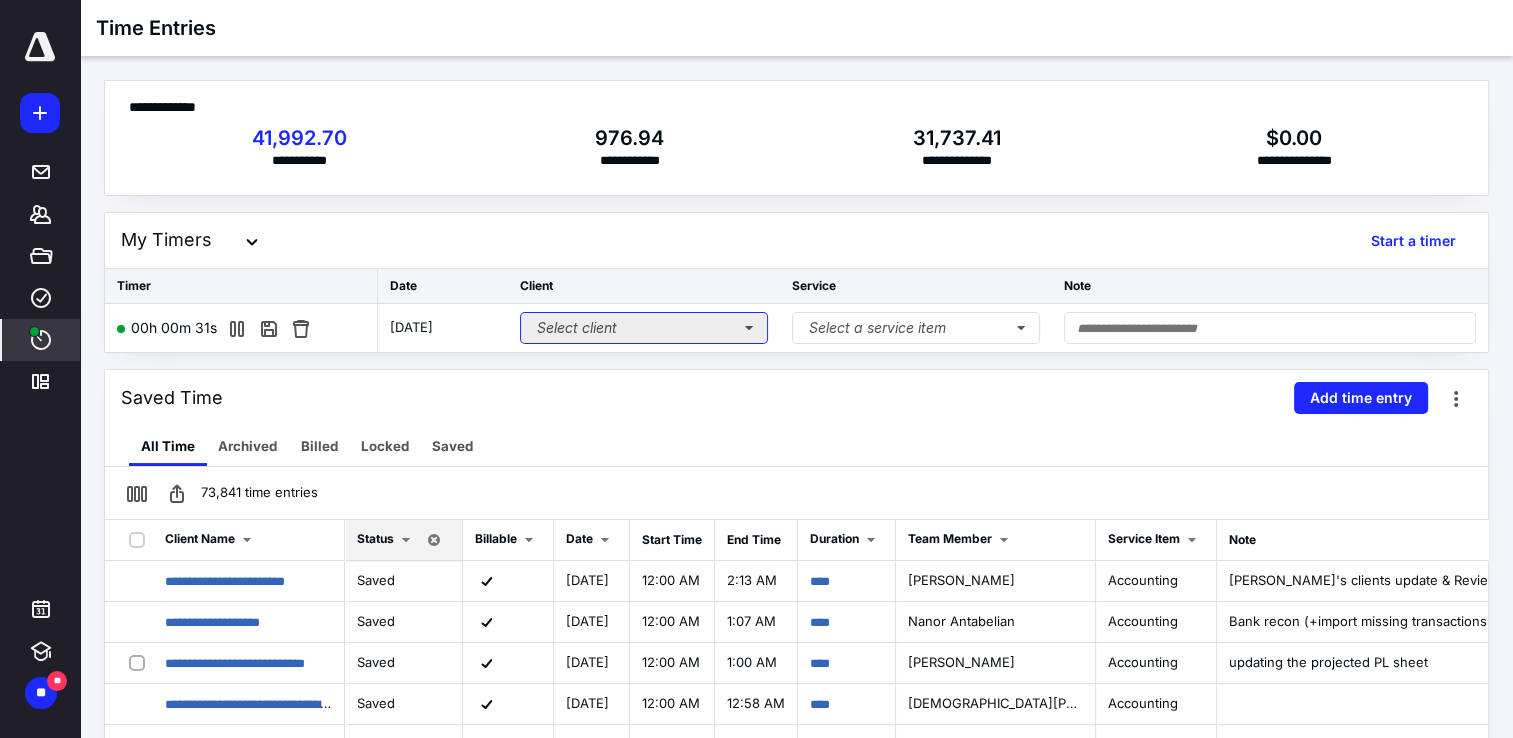 click on "Select client" at bounding box center [644, 328] 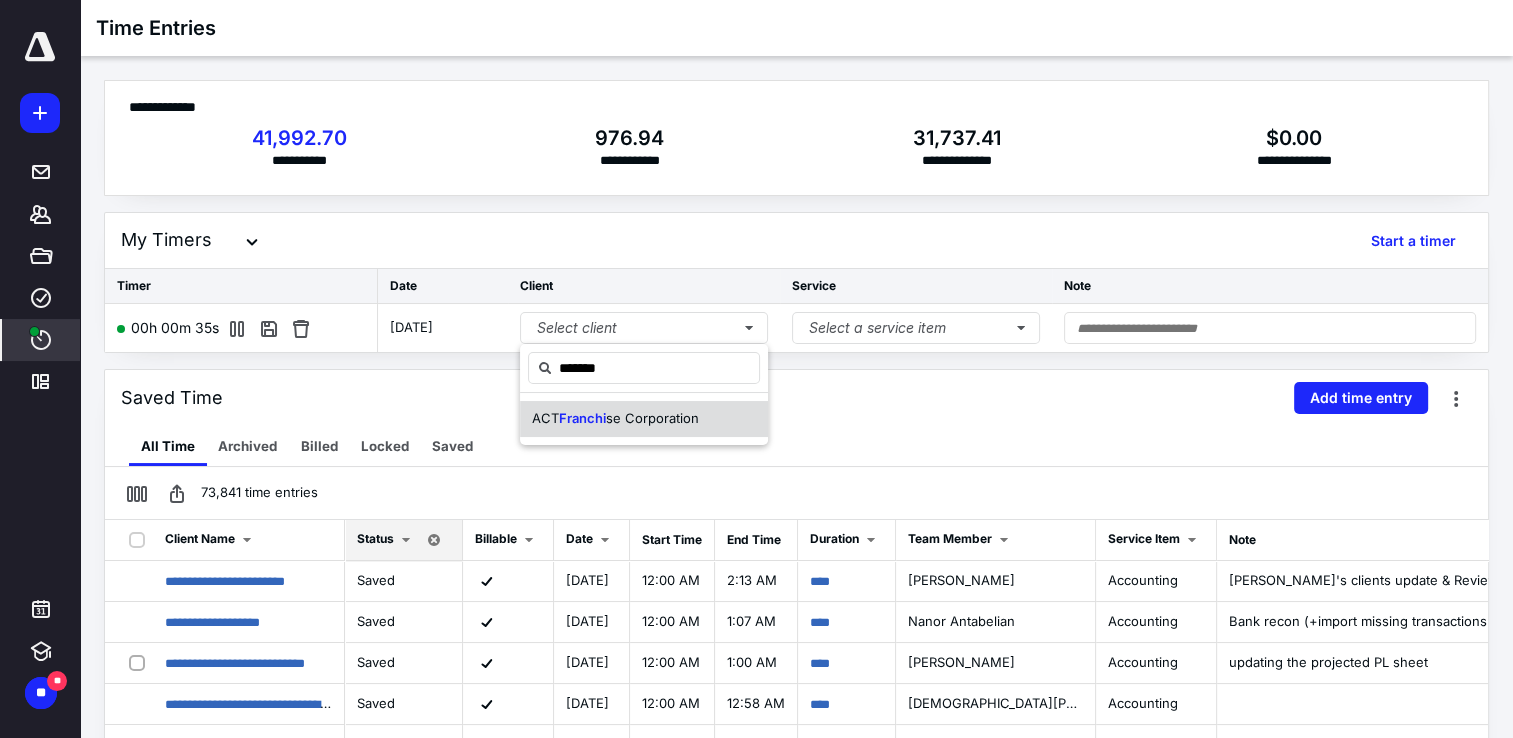 click on "Franchi" at bounding box center (582, 418) 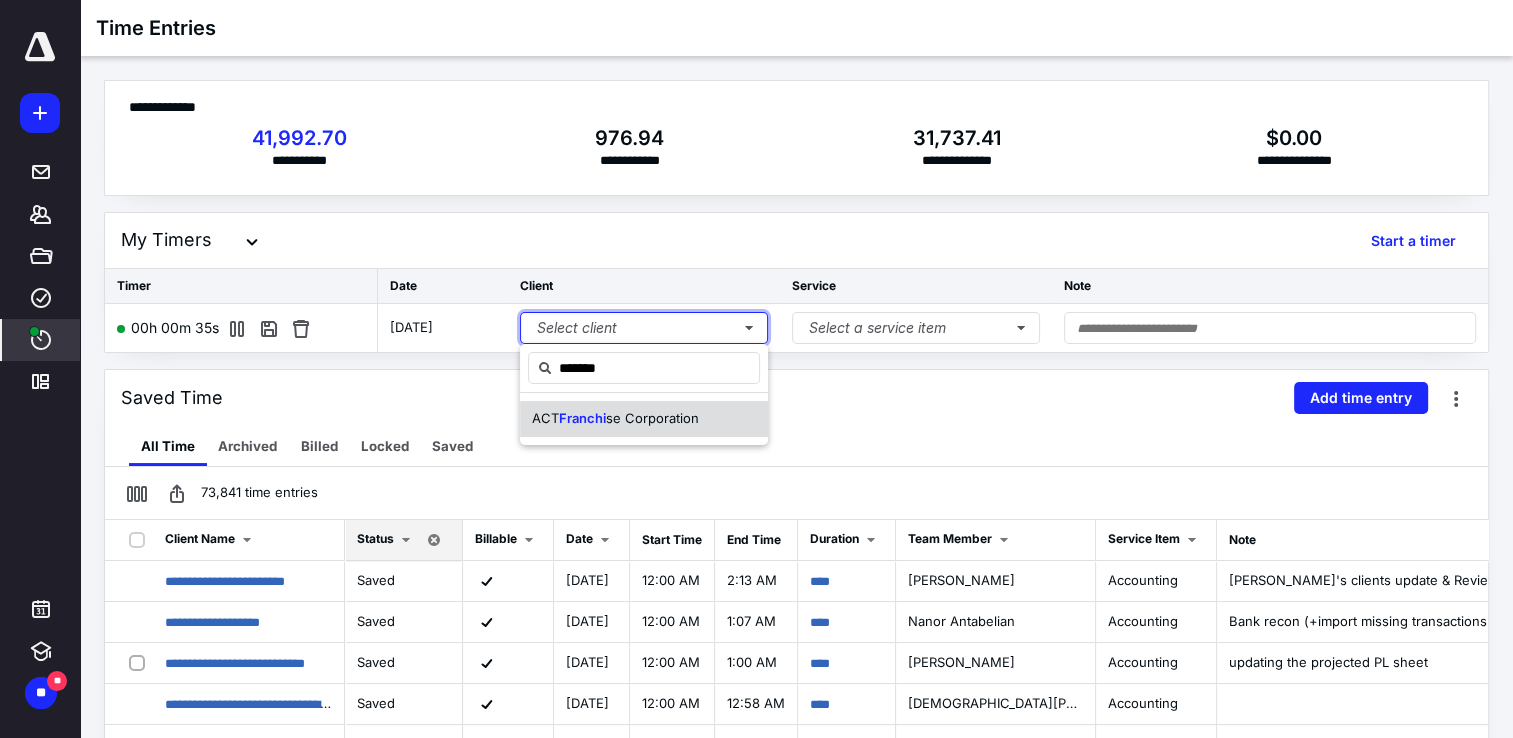 type 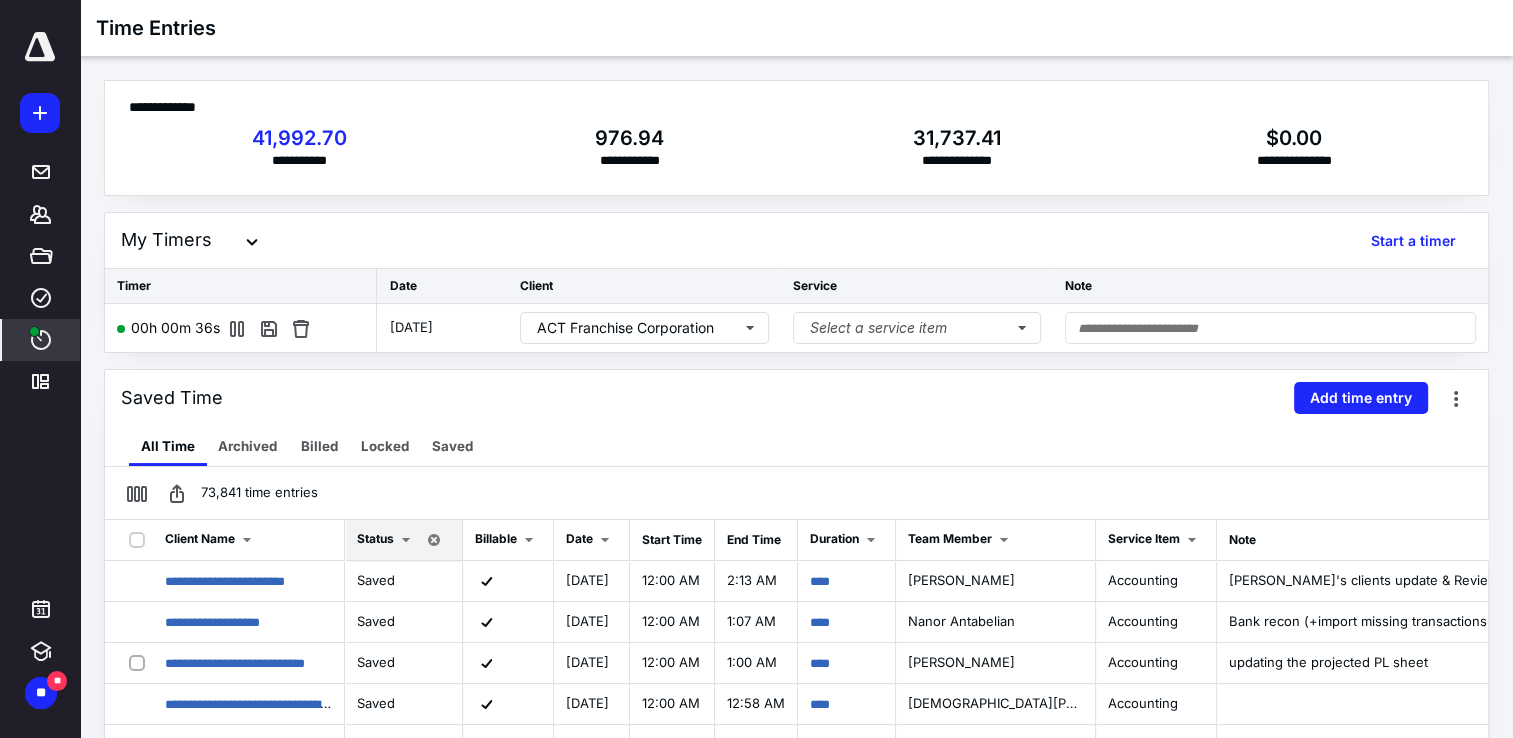 click on "Select a service item" at bounding box center [917, 328] 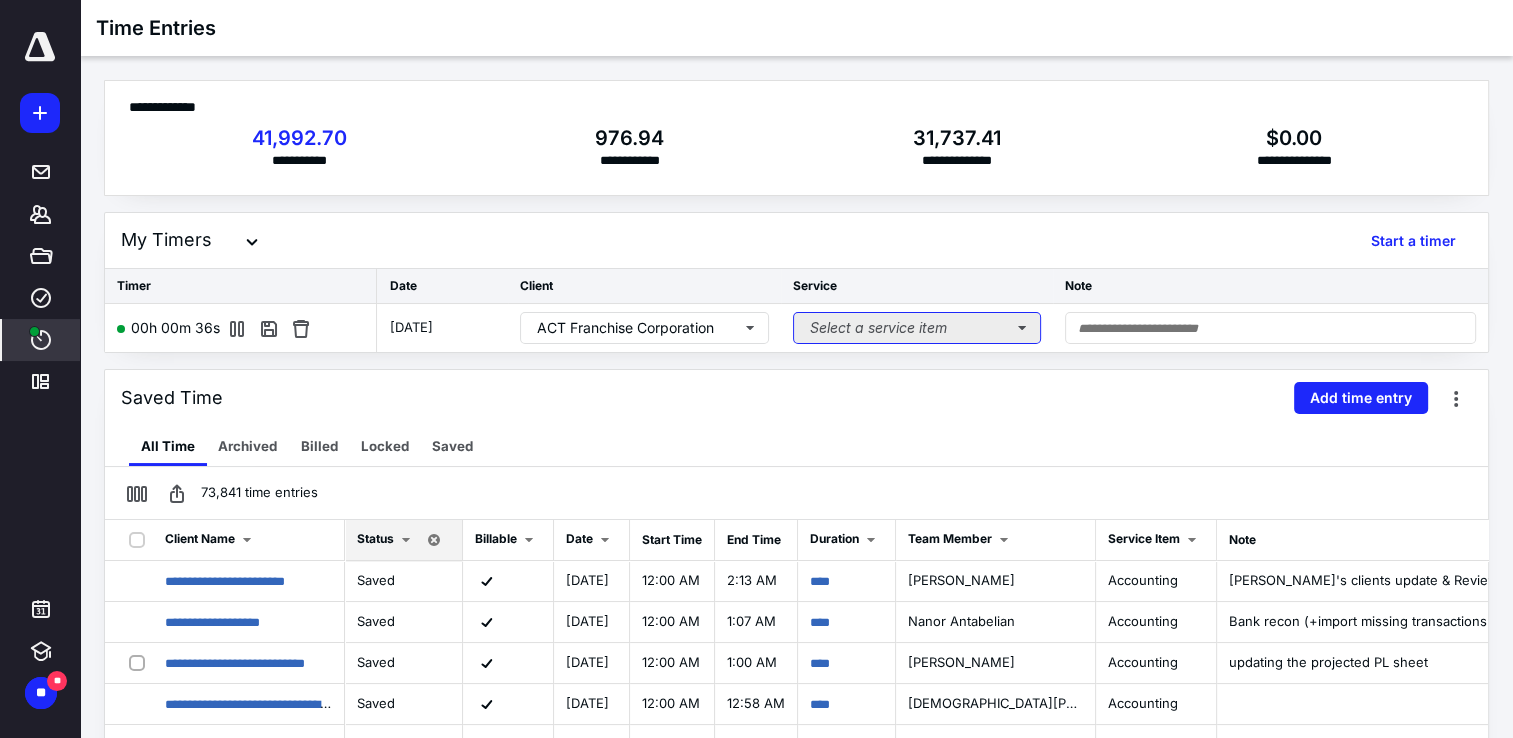 click on "Select a service item" at bounding box center [917, 328] 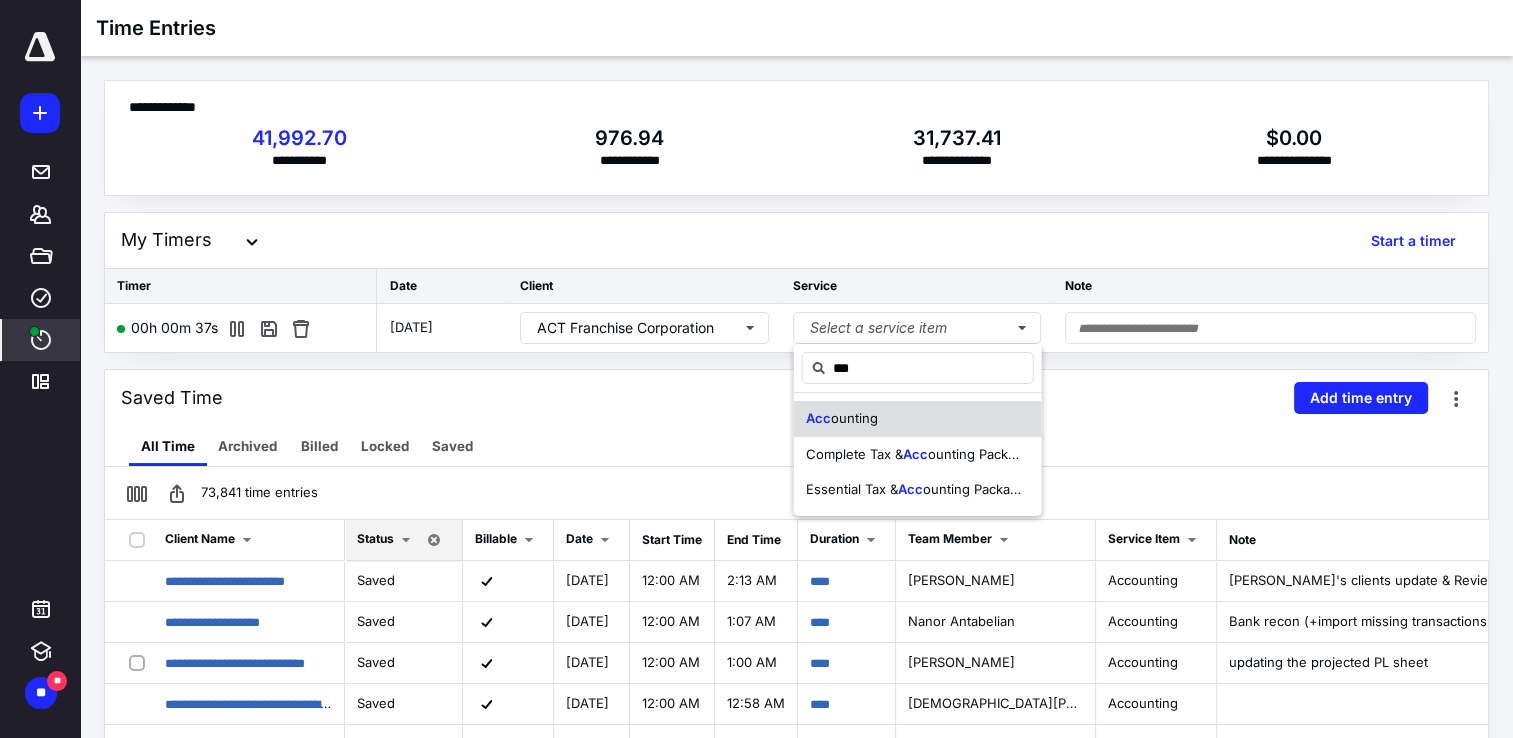 click on "Acc ounting" at bounding box center [842, 419] 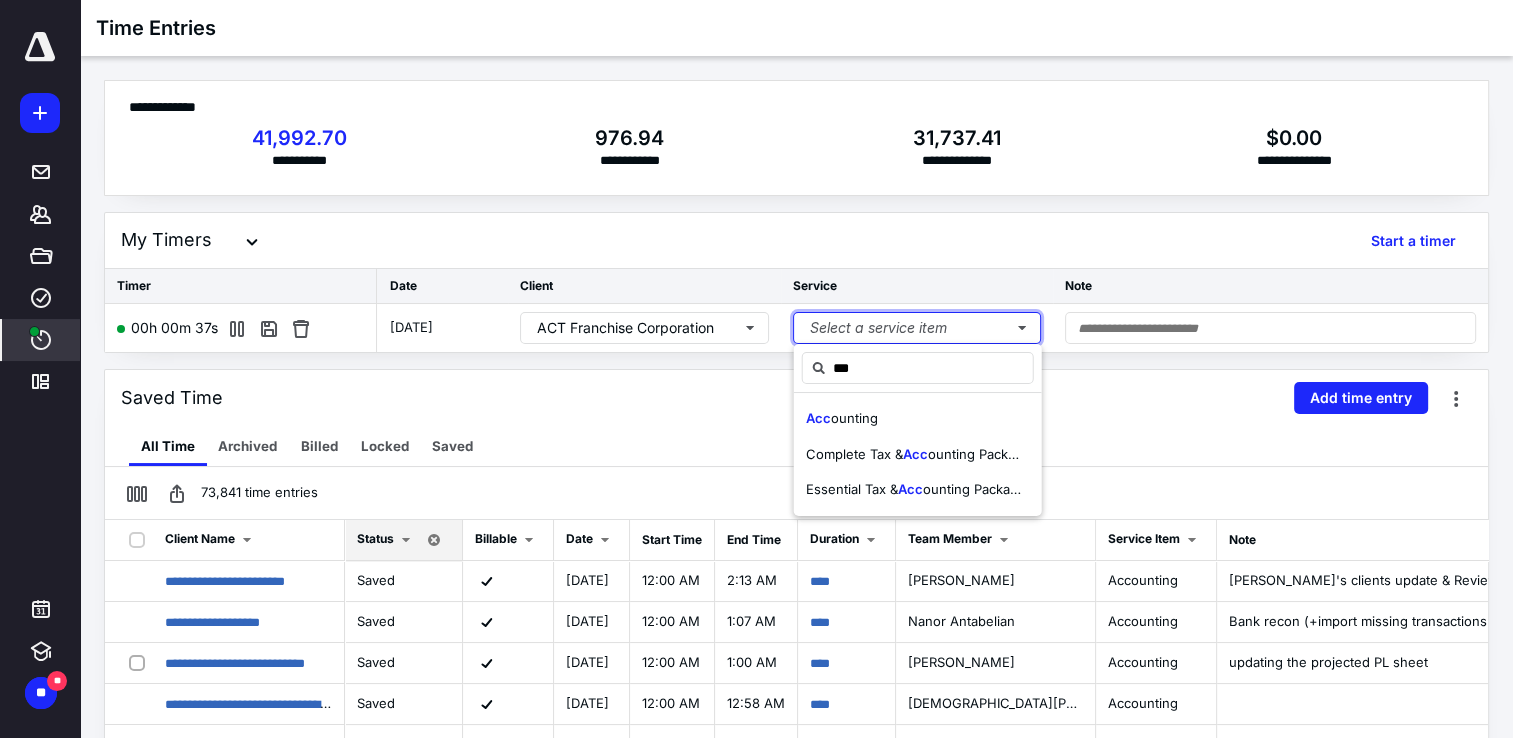 type 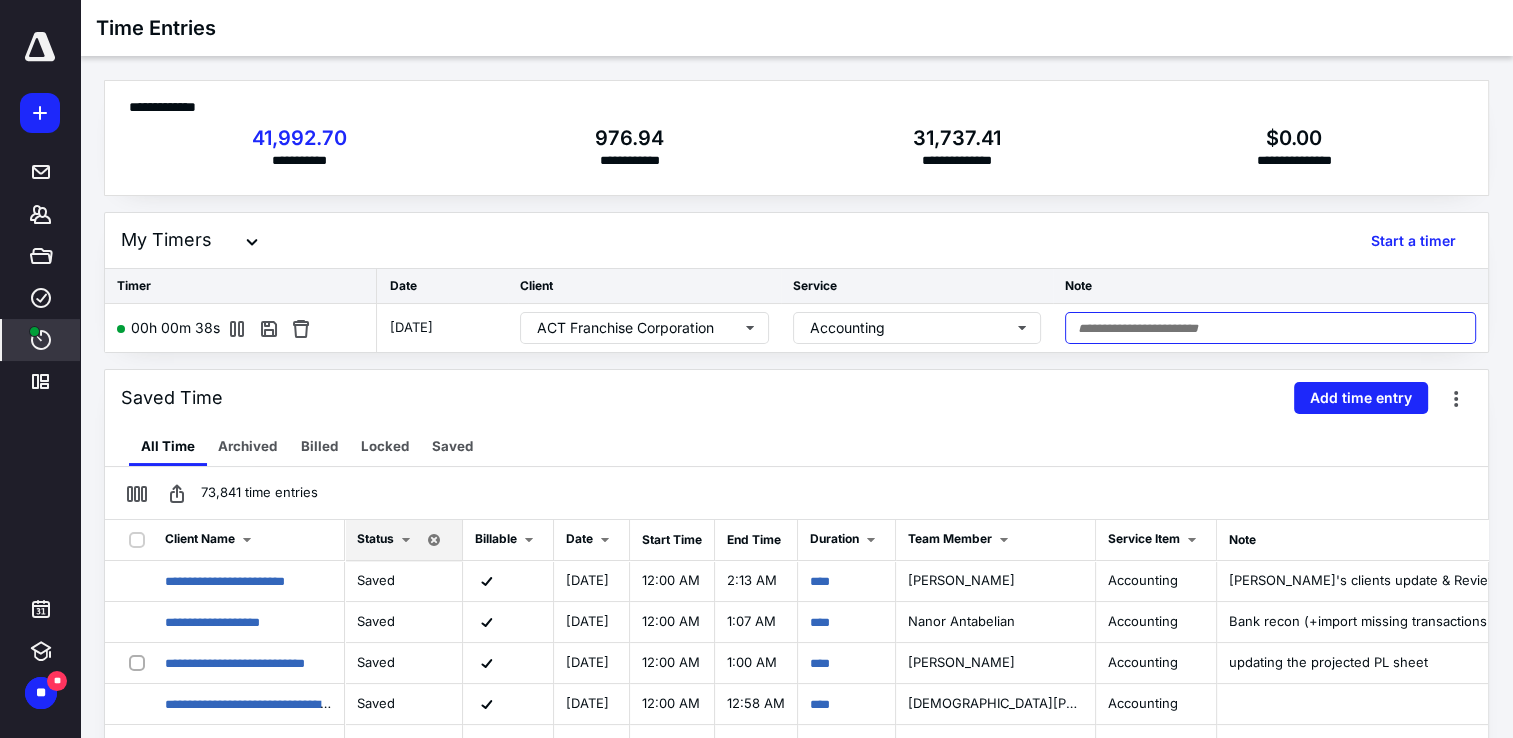 click at bounding box center (1270, 328) 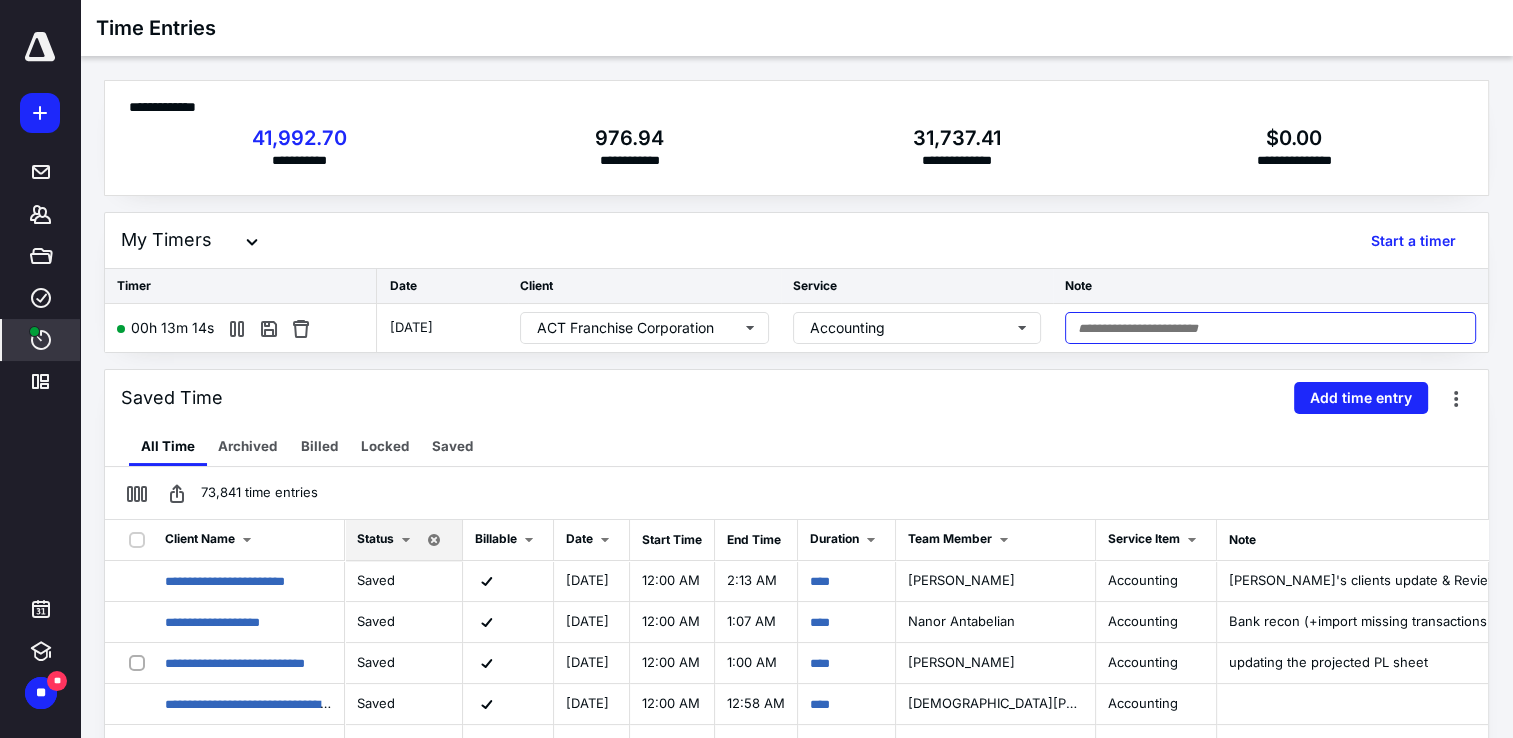 click at bounding box center (1270, 328) 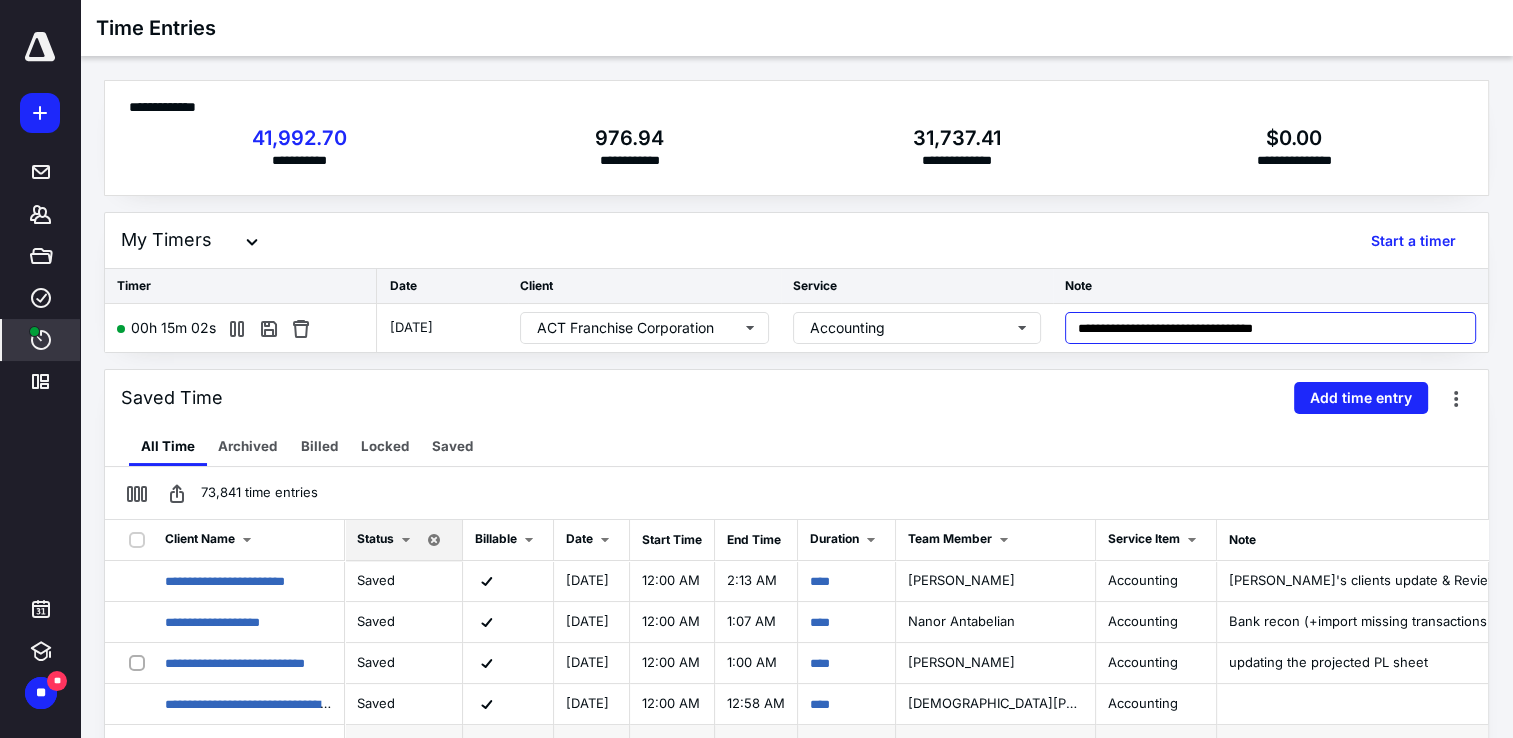 type on "**********" 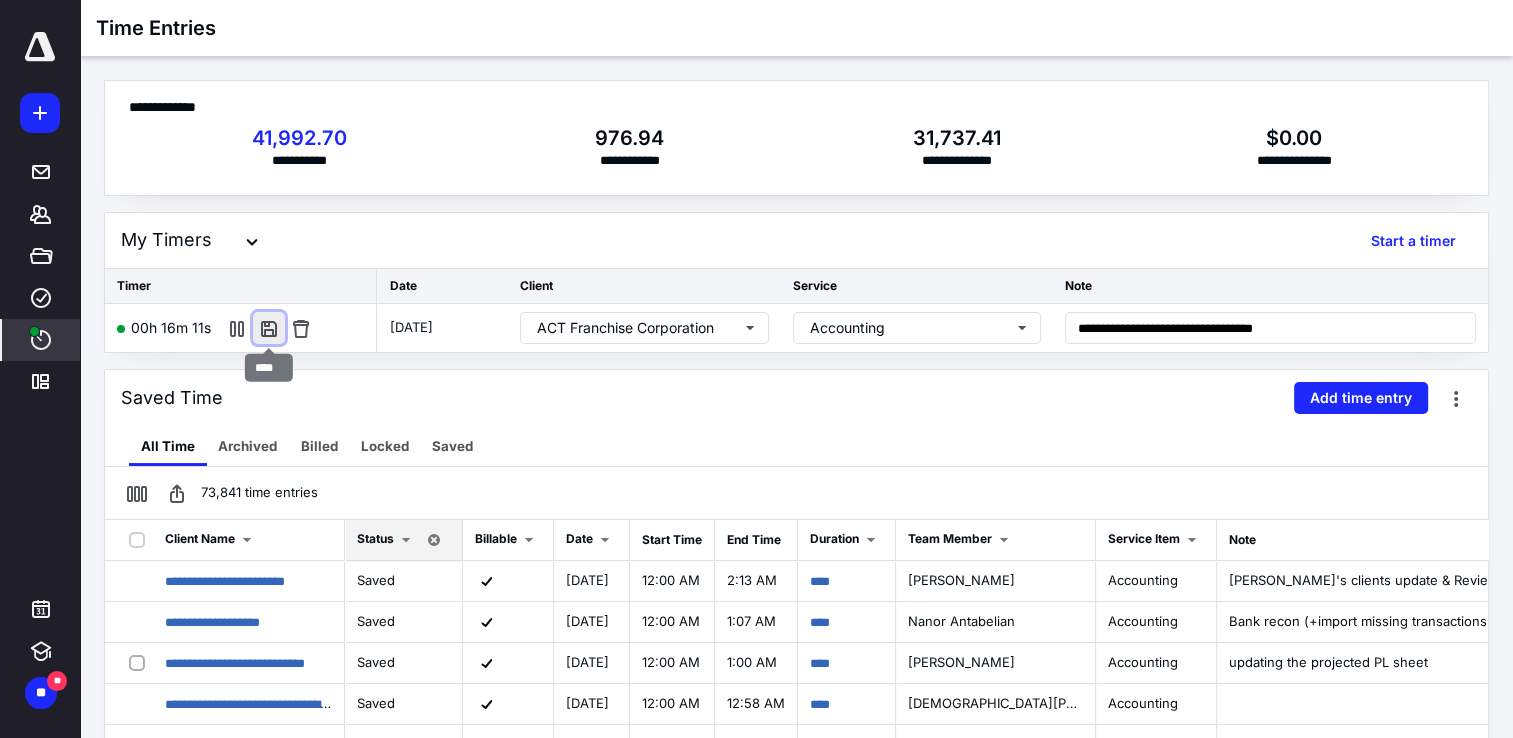 click at bounding box center (269, 328) 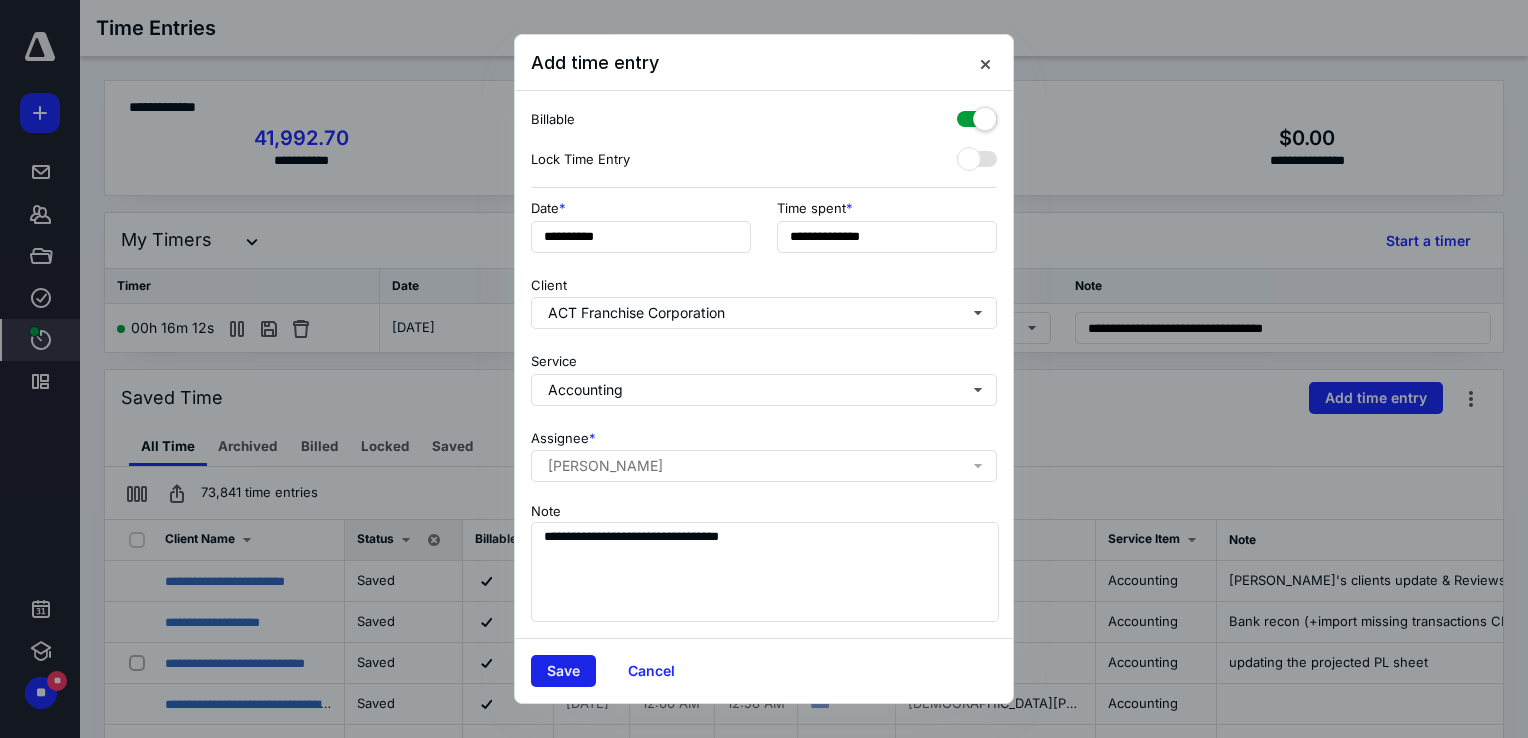 click on "Save" at bounding box center (563, 671) 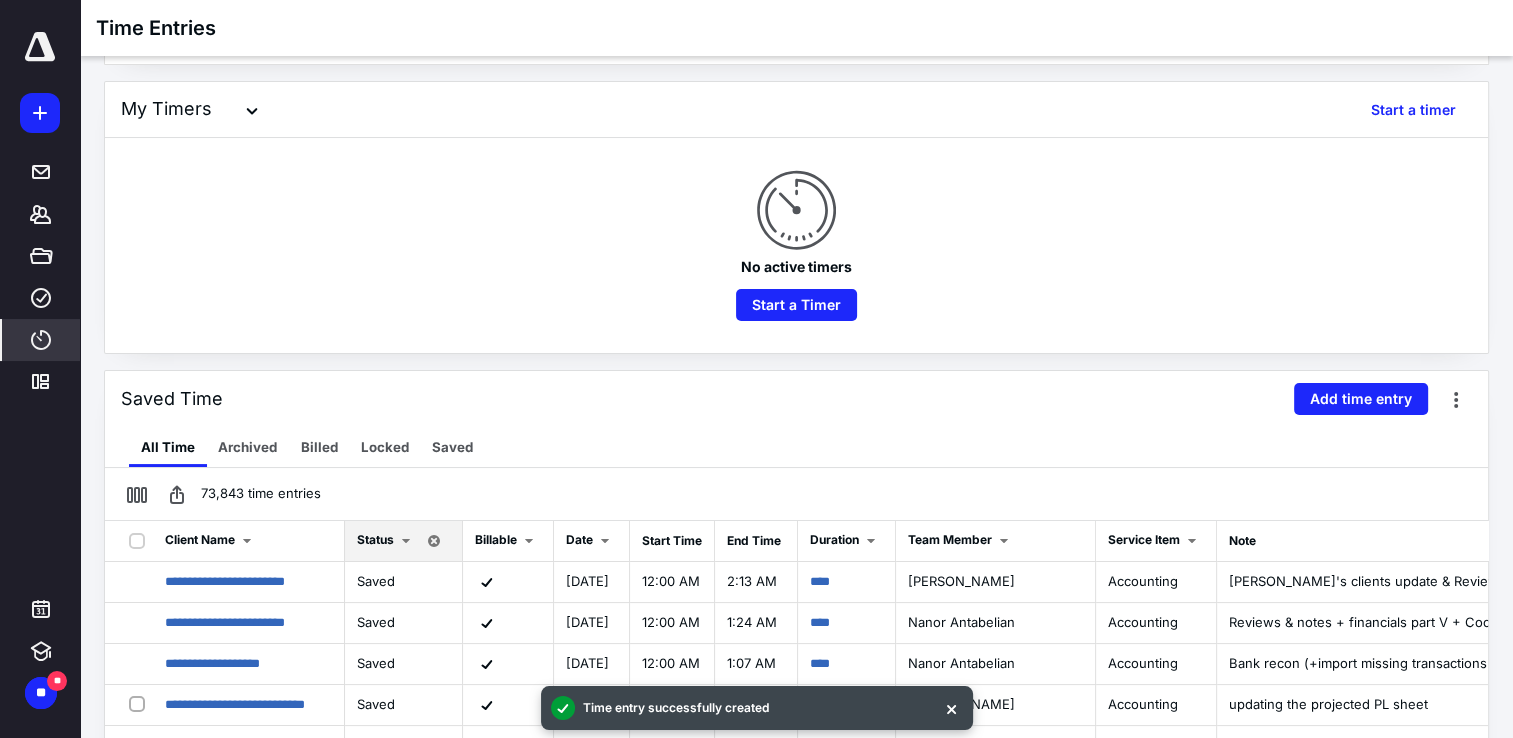 scroll, scrollTop: 0, scrollLeft: 0, axis: both 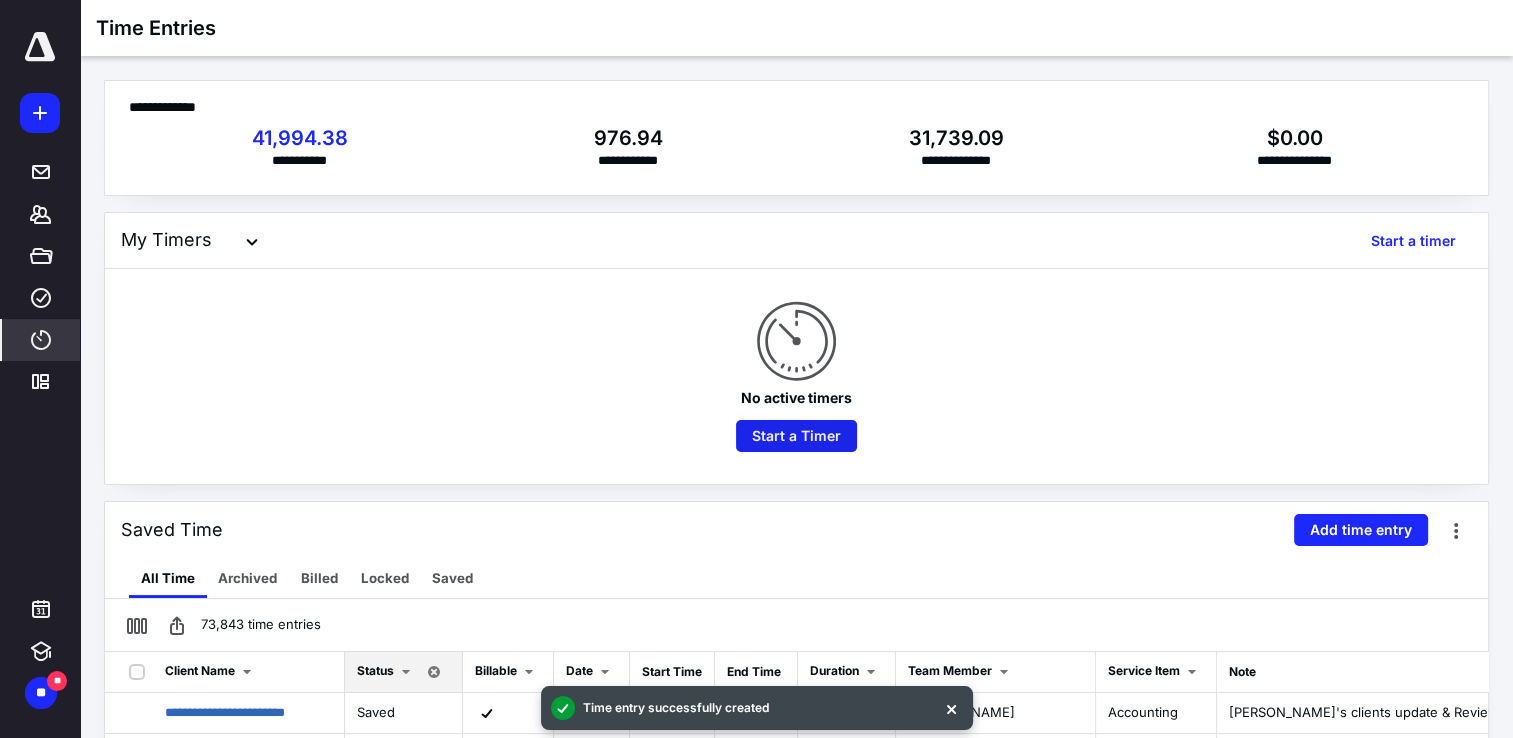 click on "Start a Timer" at bounding box center (796, 436) 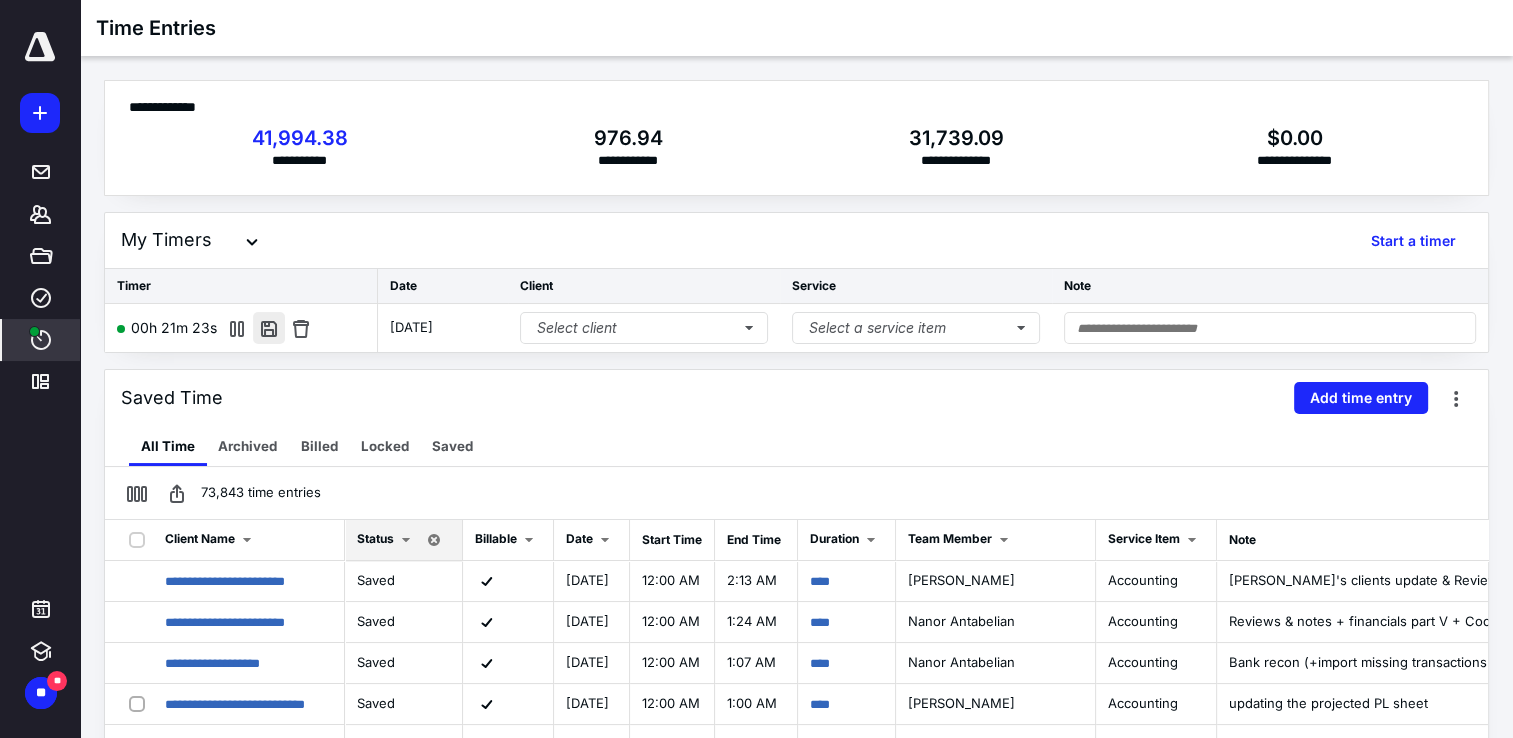 click at bounding box center (269, 328) 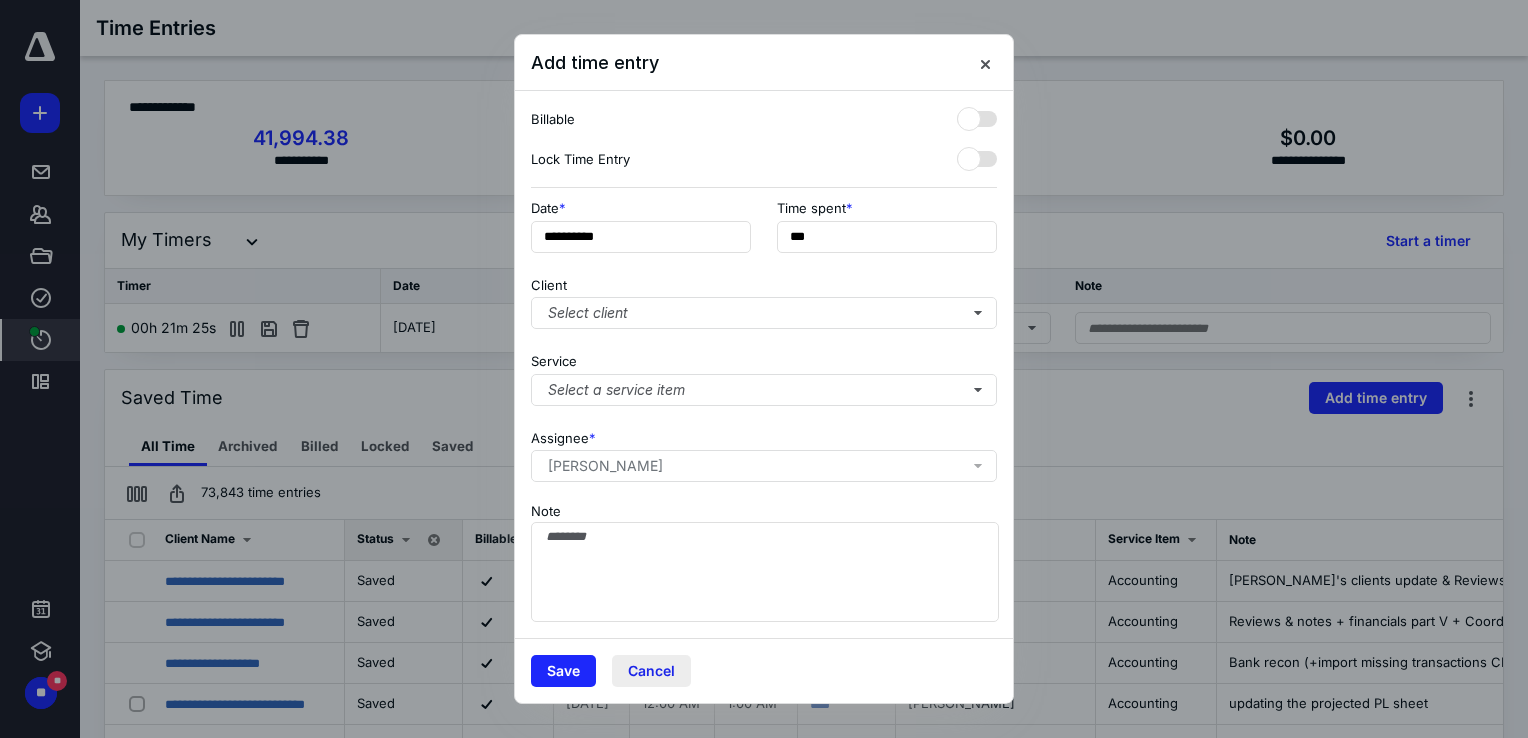 click on "Cancel" at bounding box center [651, 671] 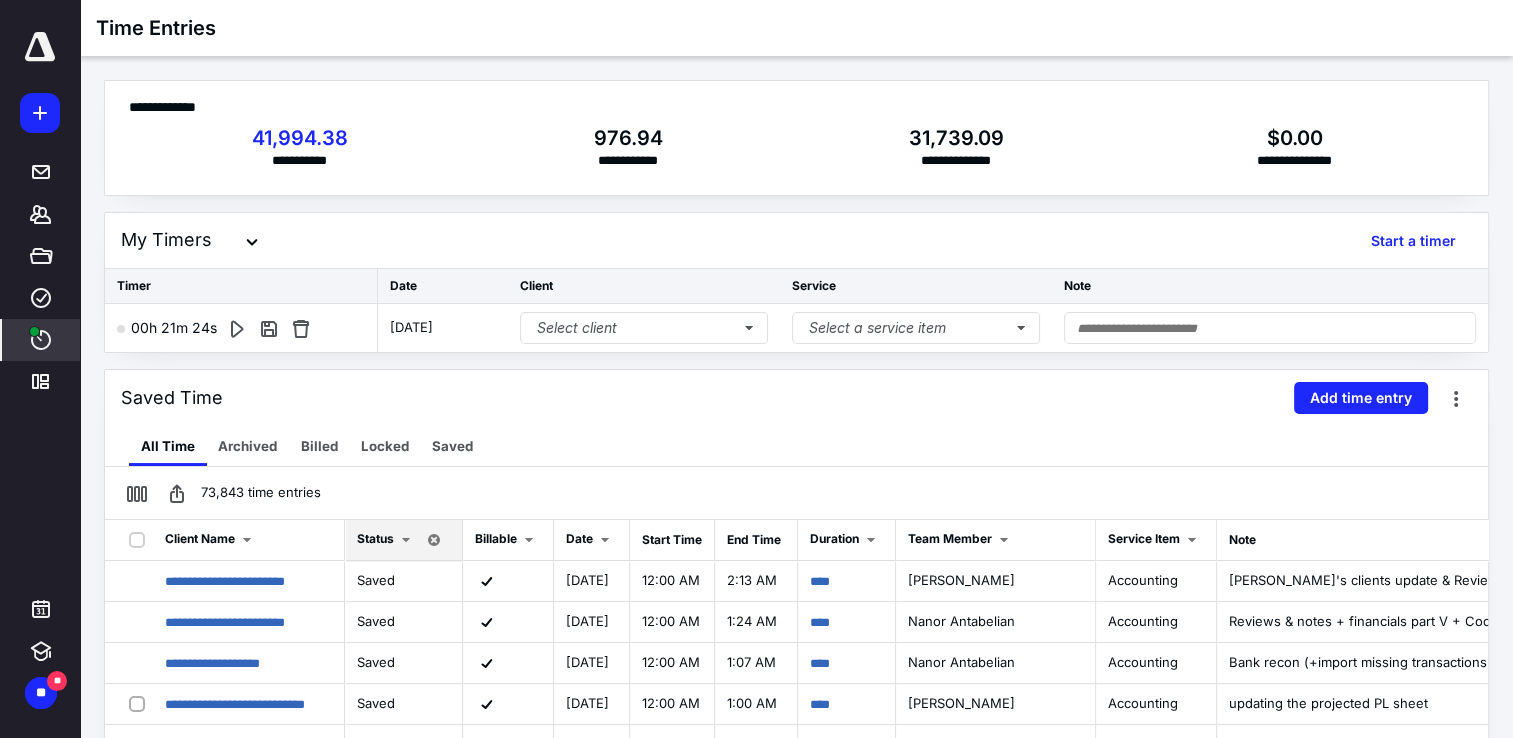 click on "00h 21m 24s" at bounding box center (241, 328) 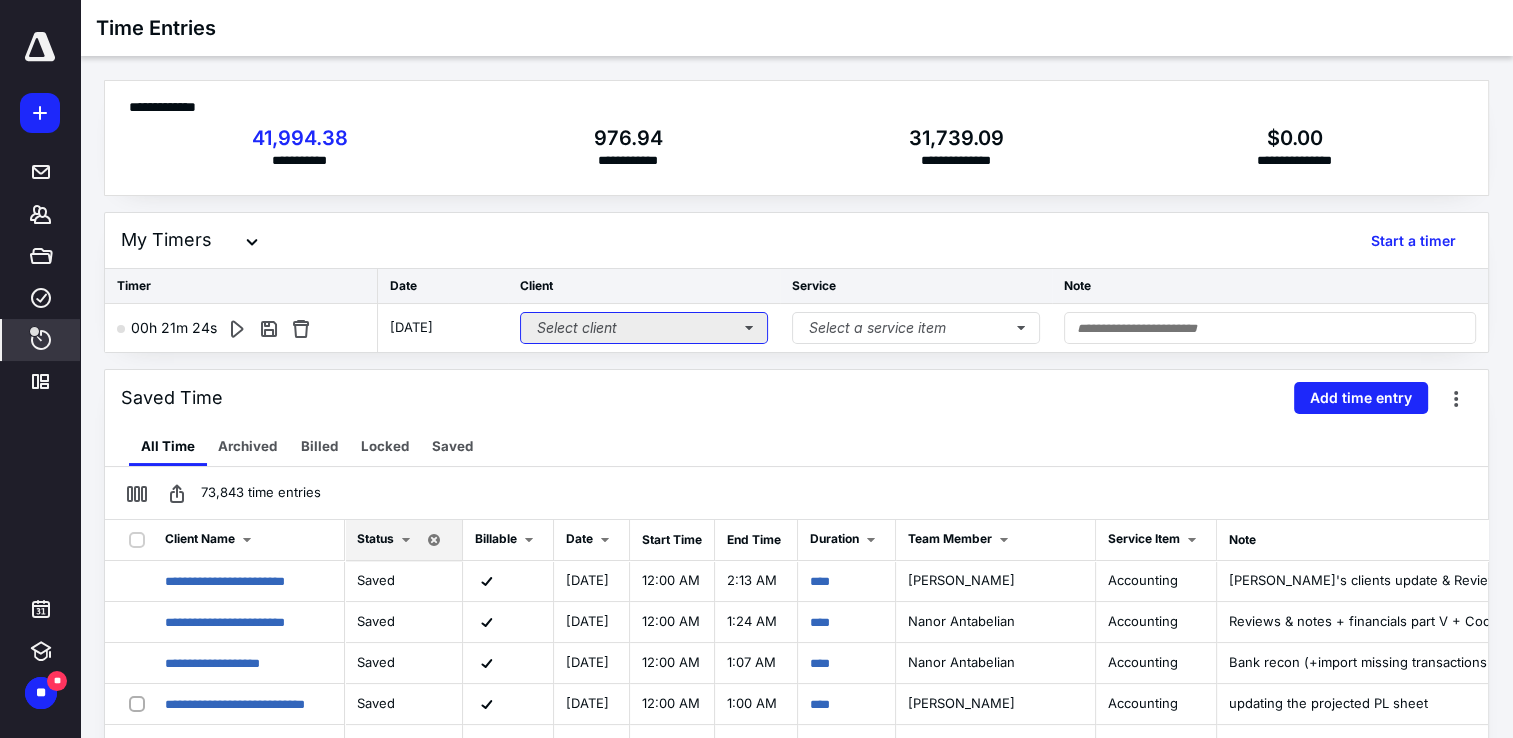 click on "Select client" at bounding box center (644, 328) 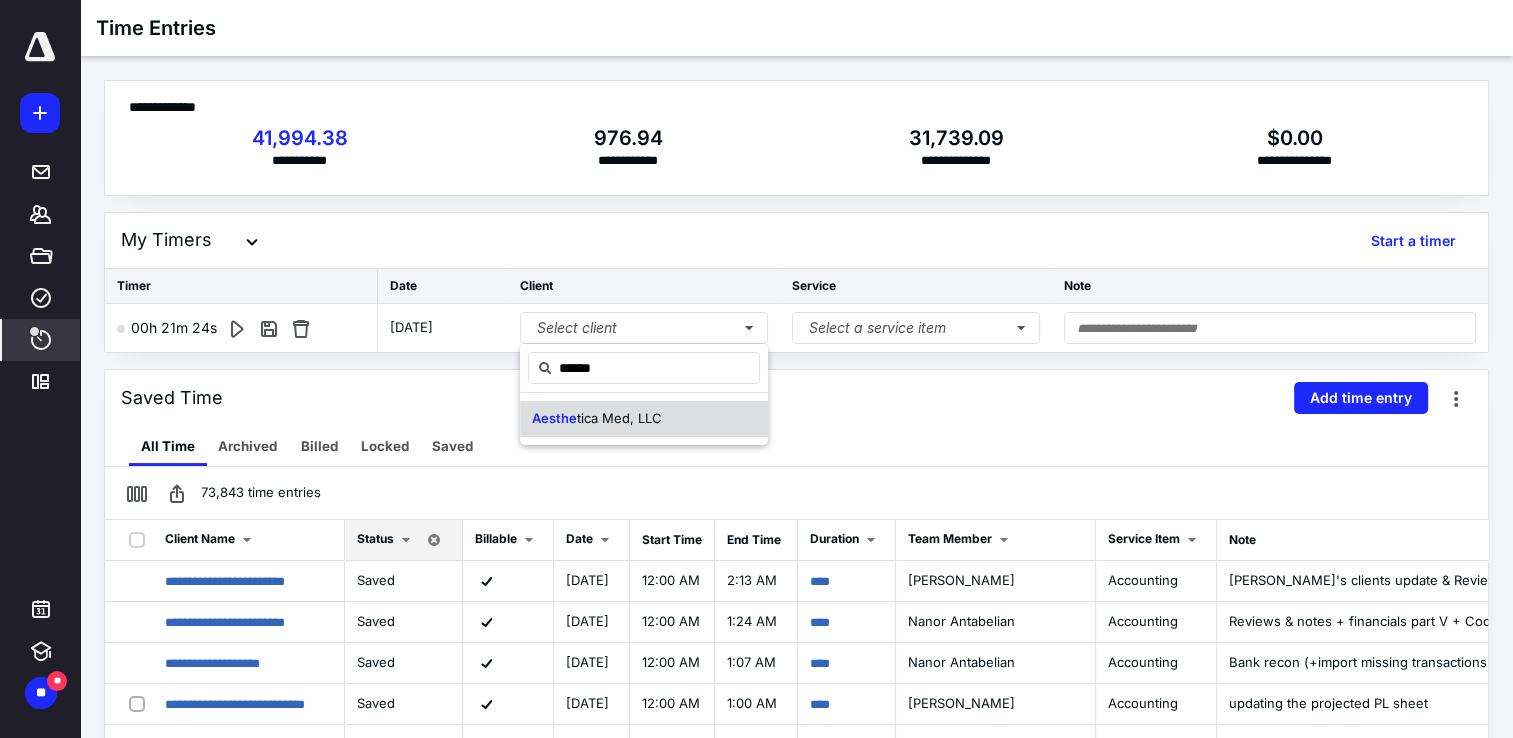 click on "tica Med, LLC" at bounding box center (619, 418) 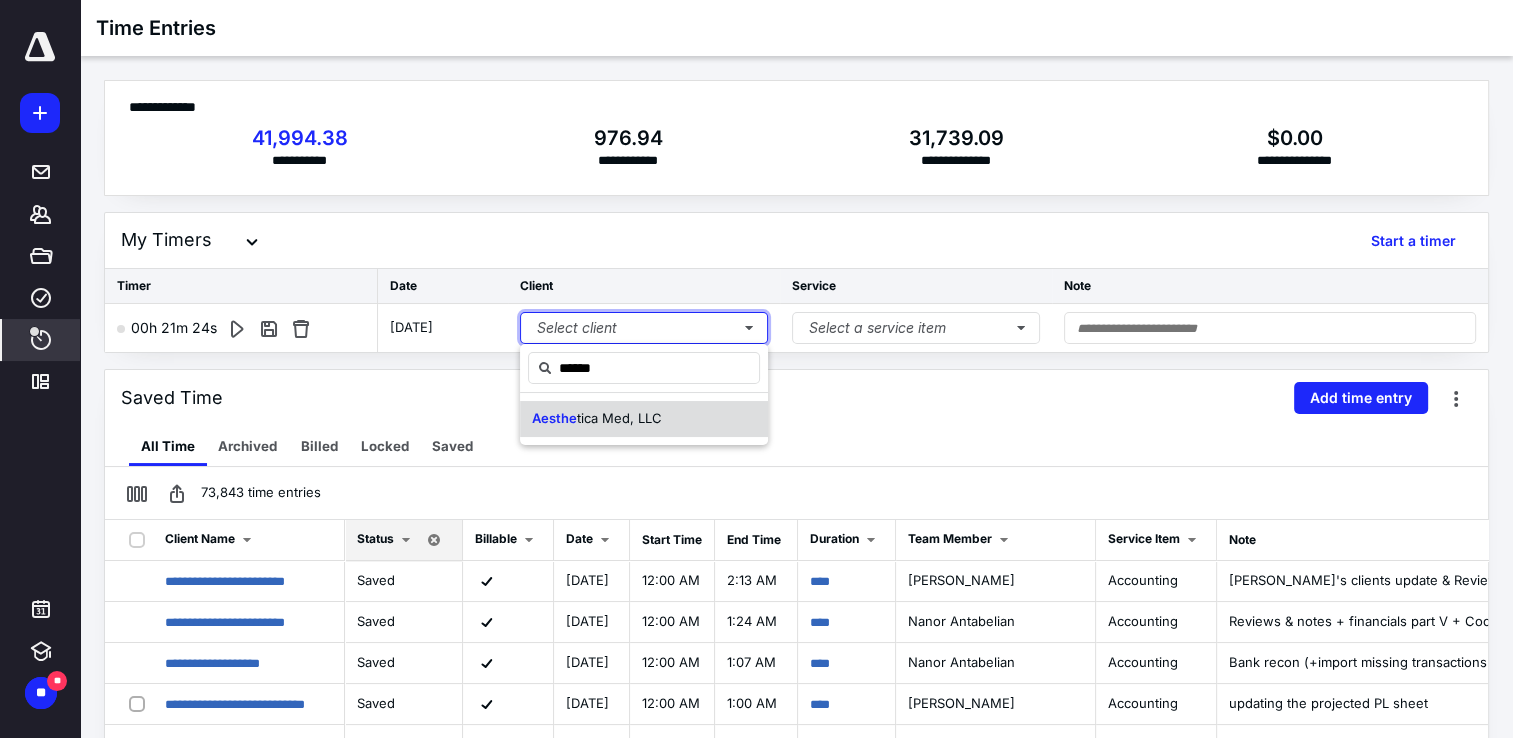 type 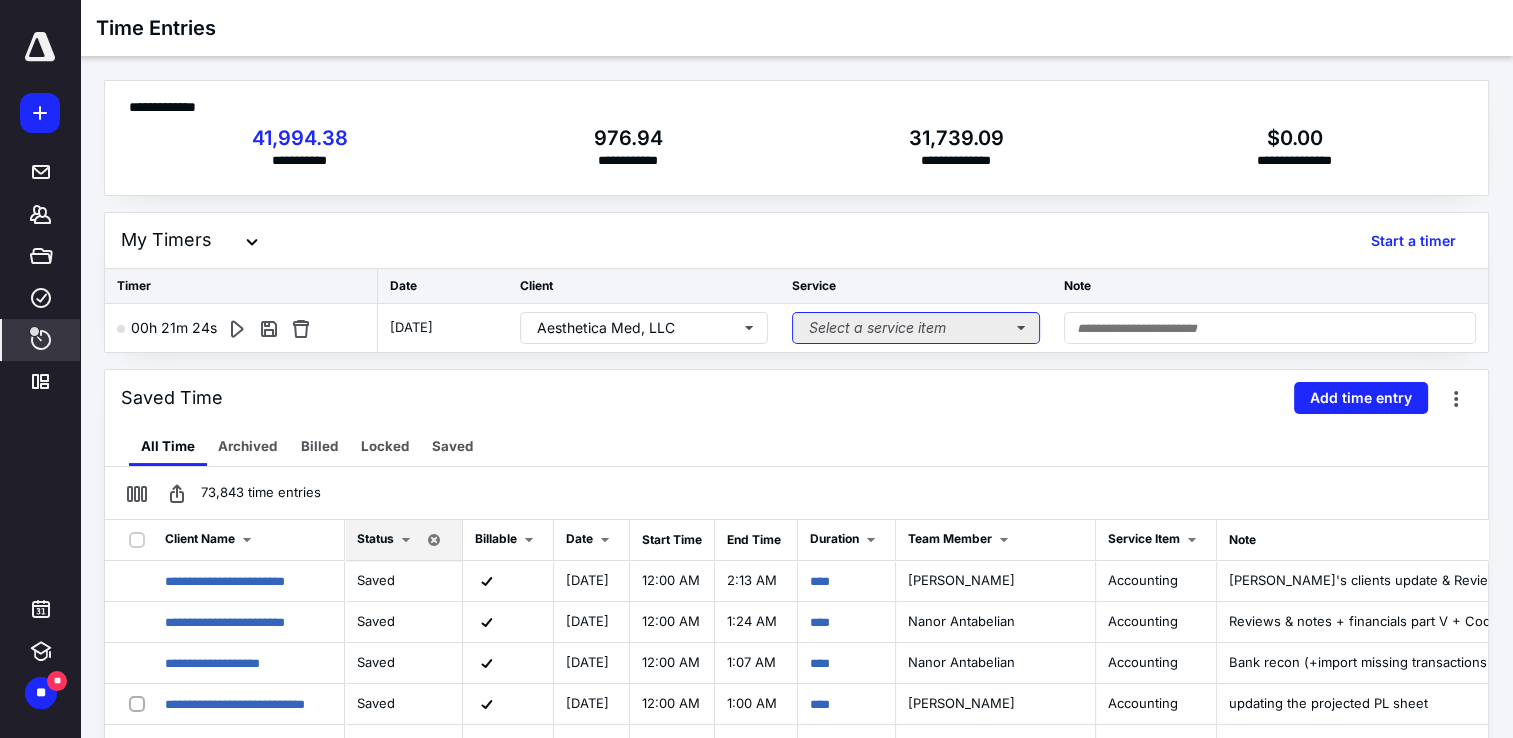 click on "Select a service item" at bounding box center (916, 328) 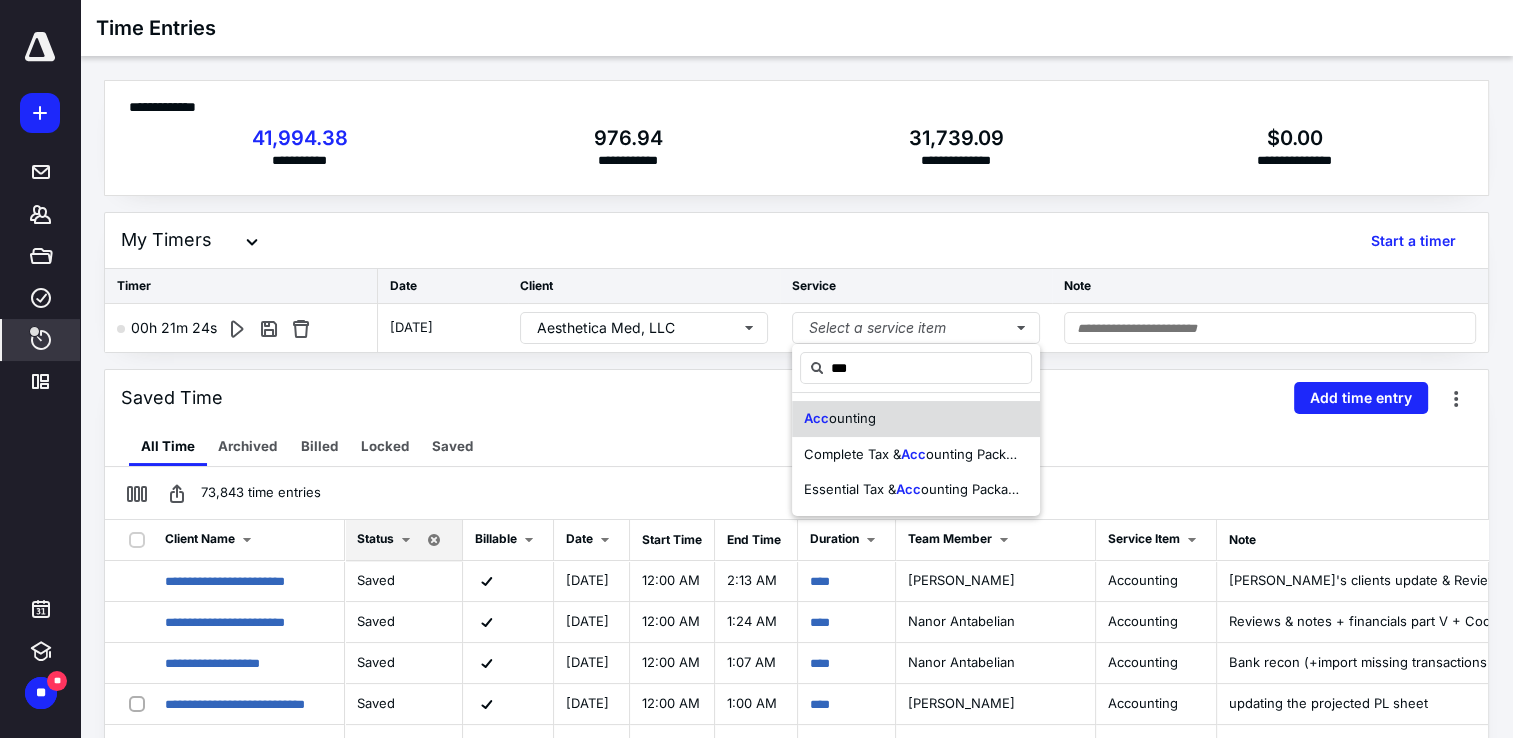 click on "Acc ounting" at bounding box center (840, 419) 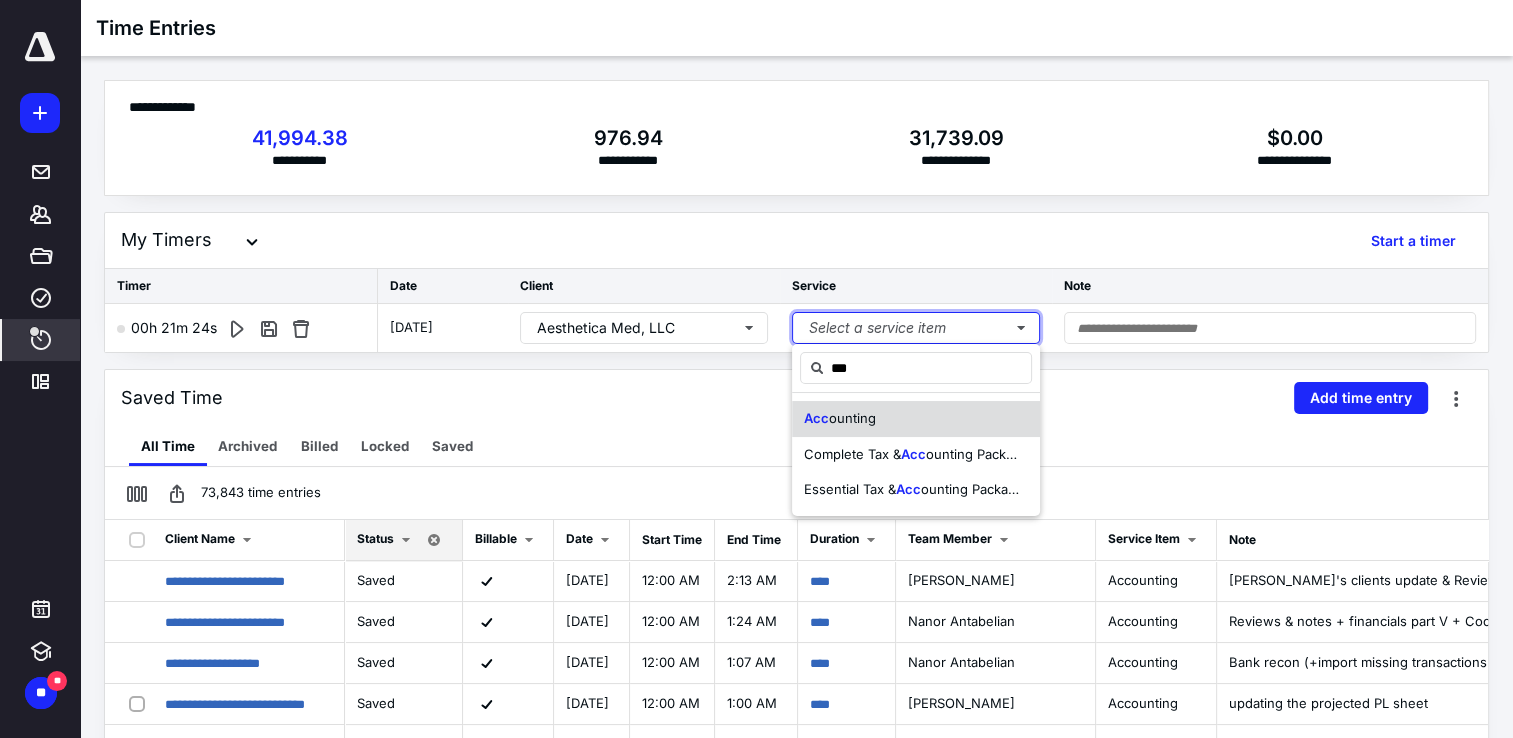 type 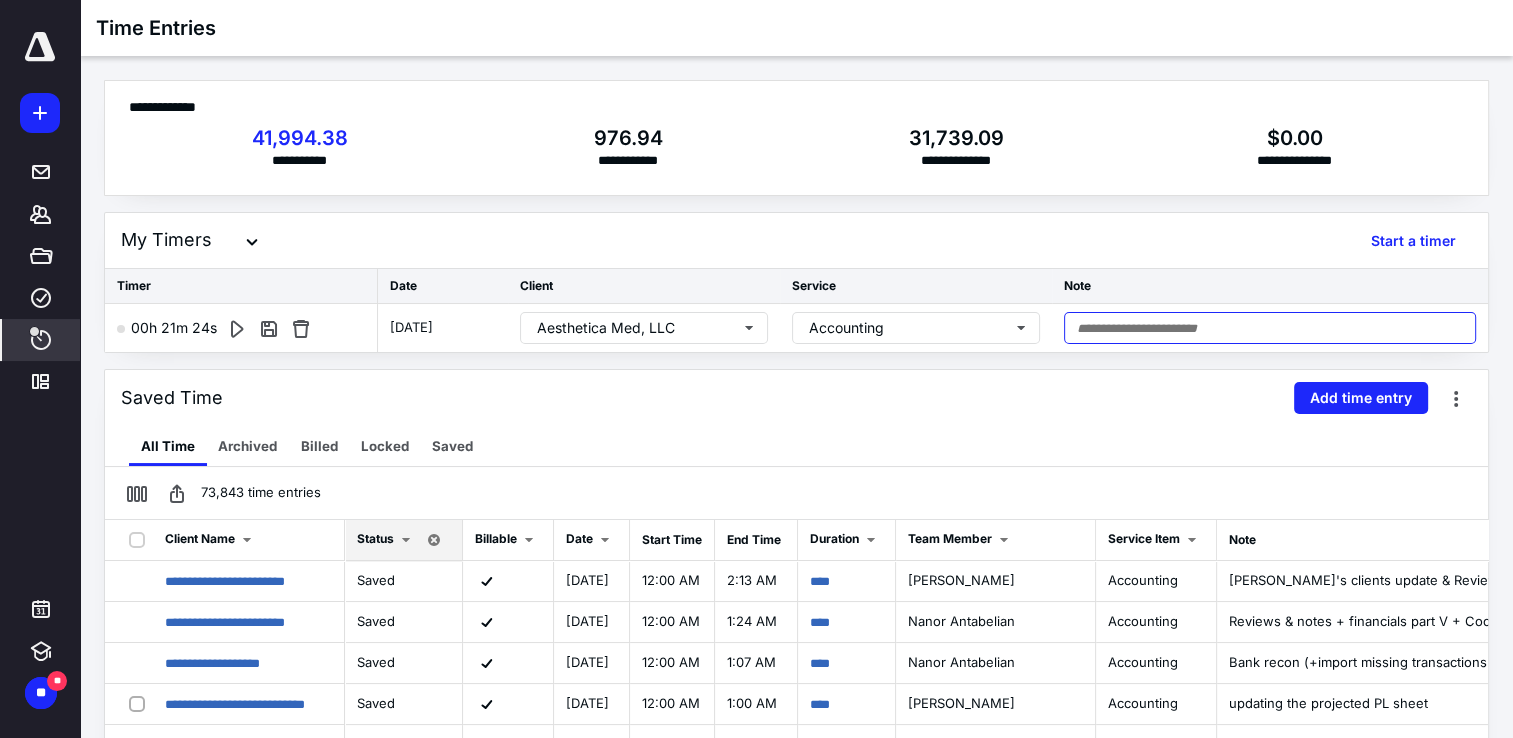 click at bounding box center (1270, 328) 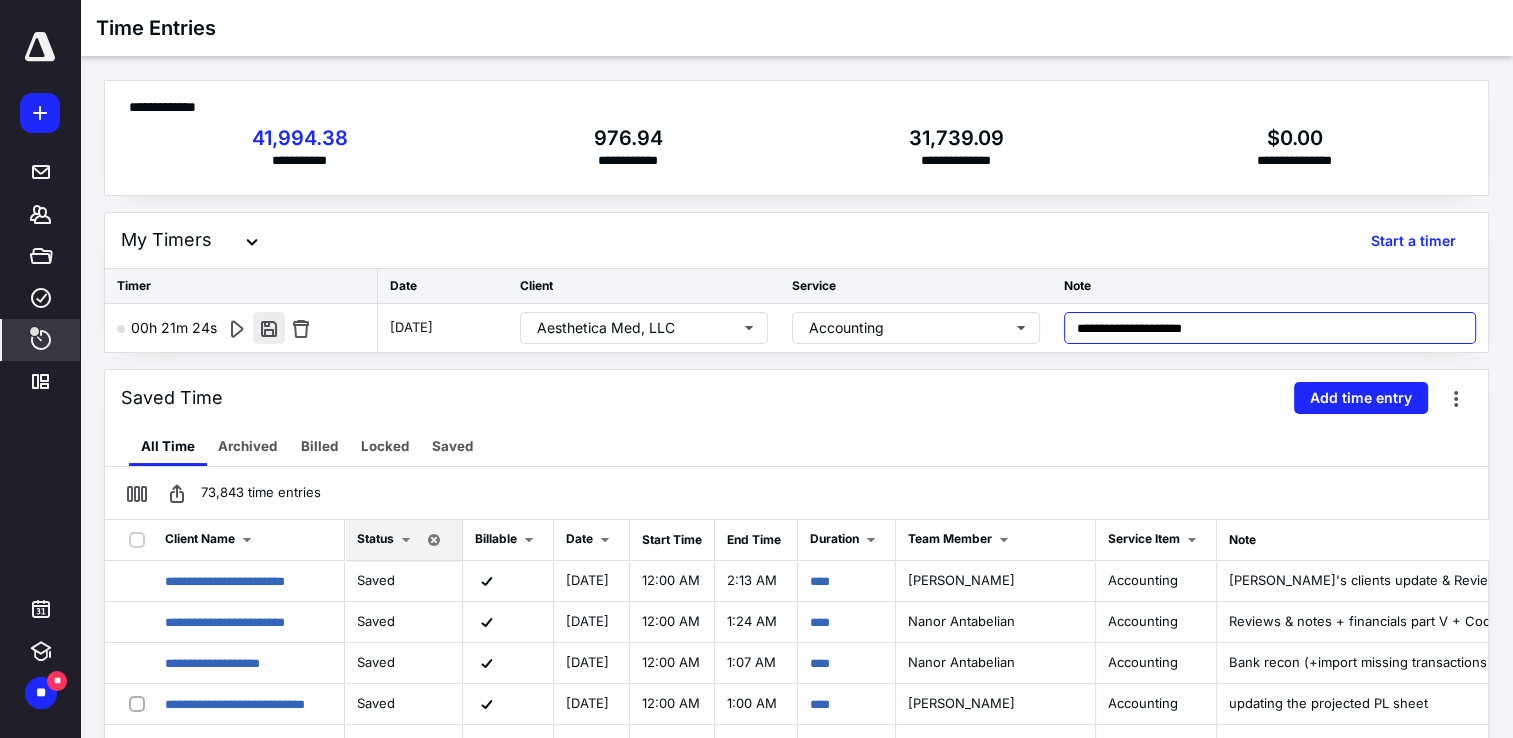 type on "**********" 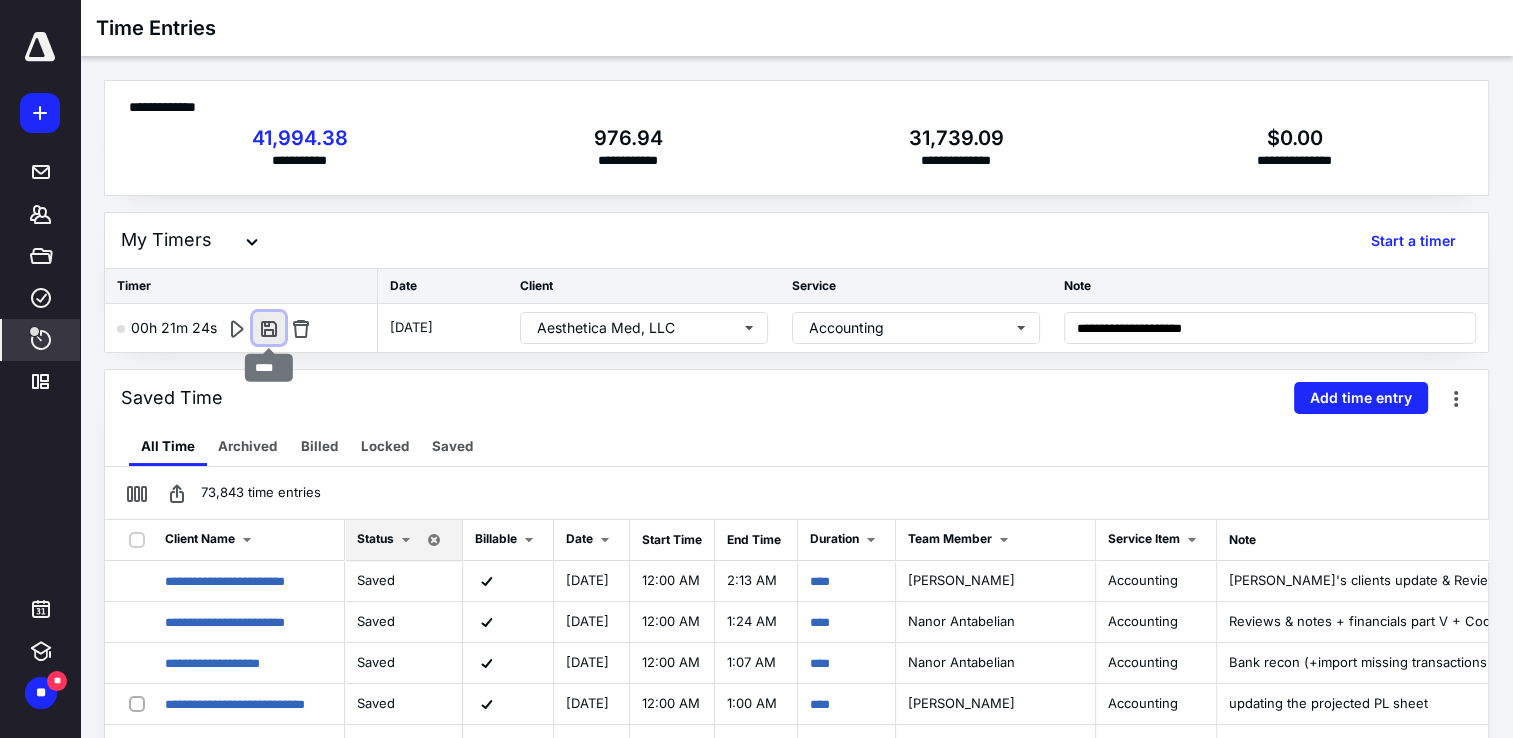click at bounding box center (269, 328) 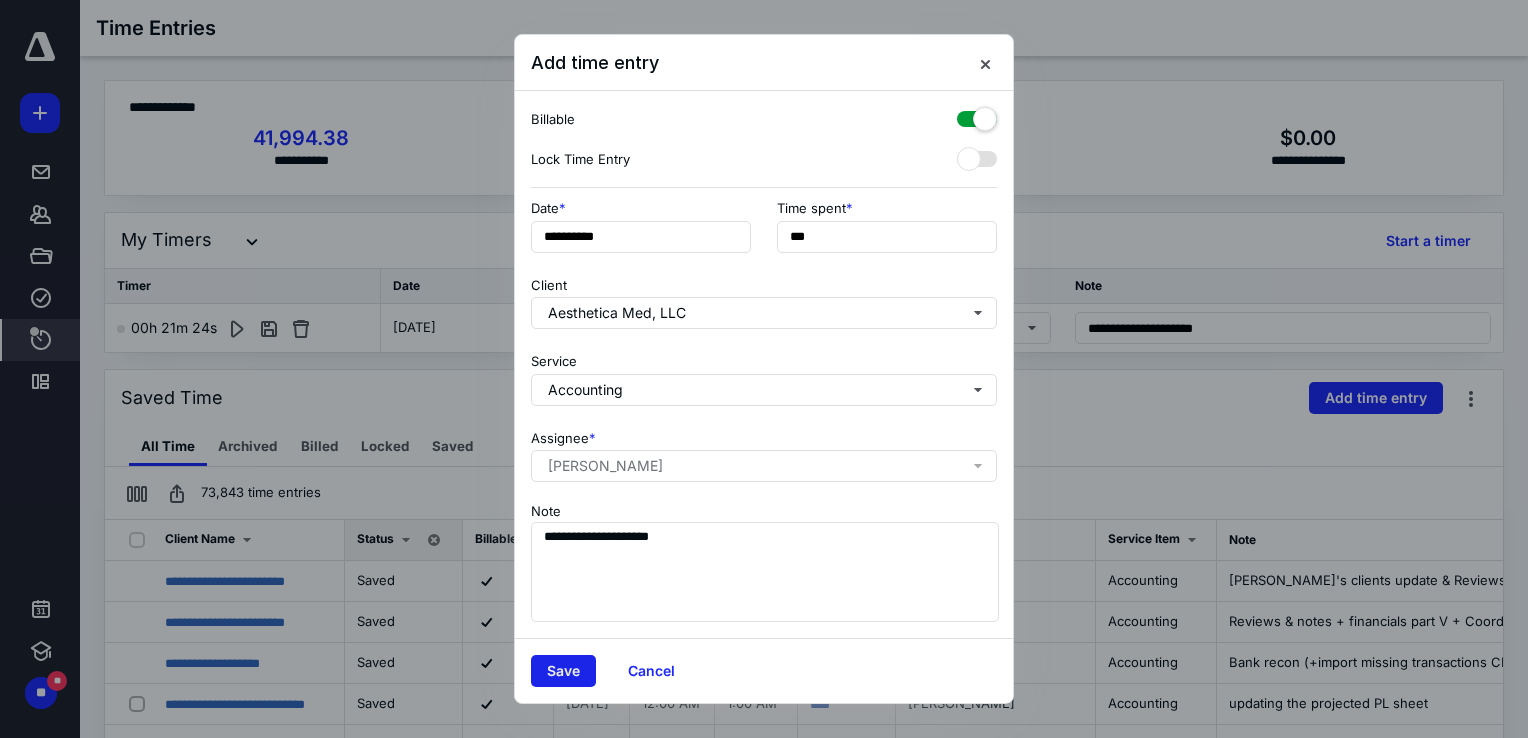 click on "Save" at bounding box center (563, 671) 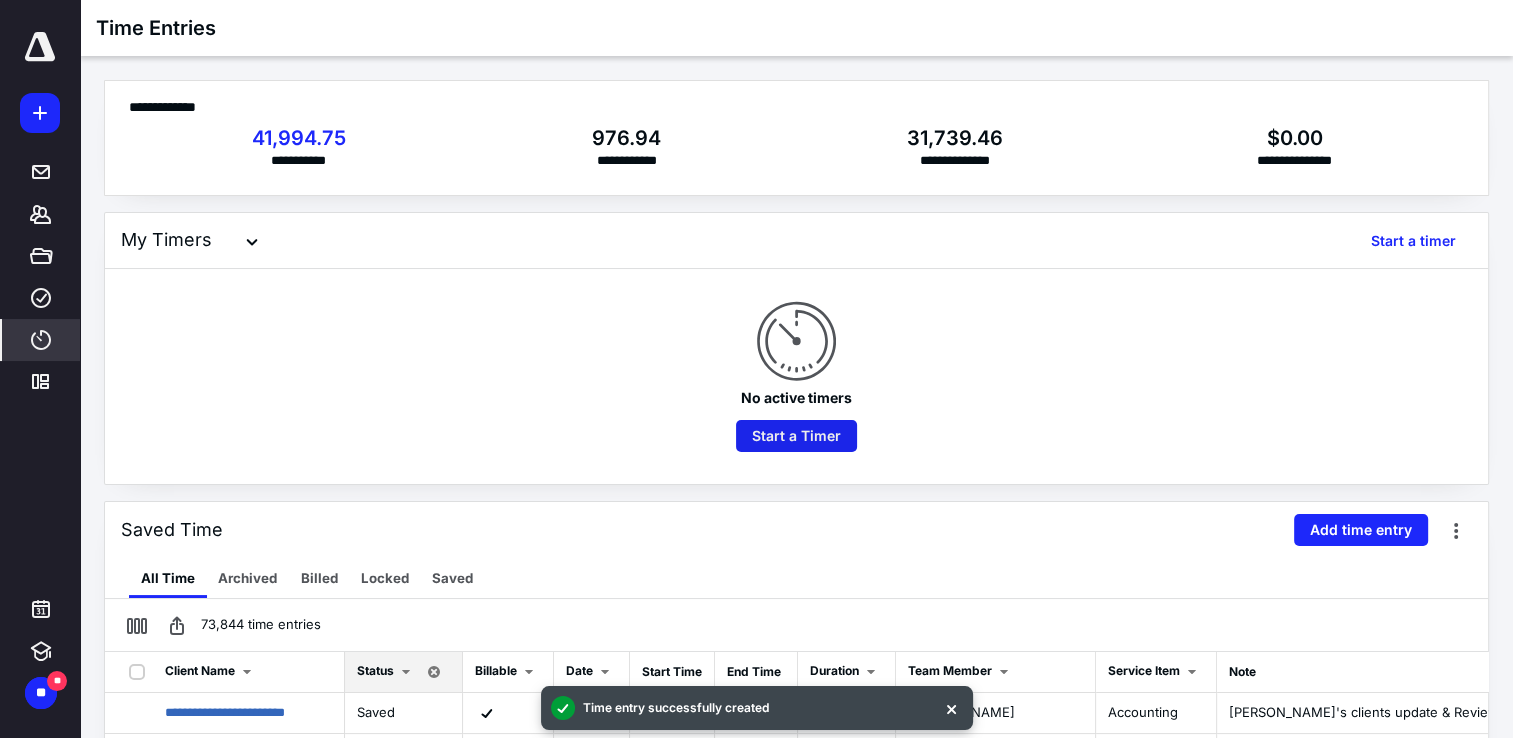 click on "Start a Timer" at bounding box center (796, 436) 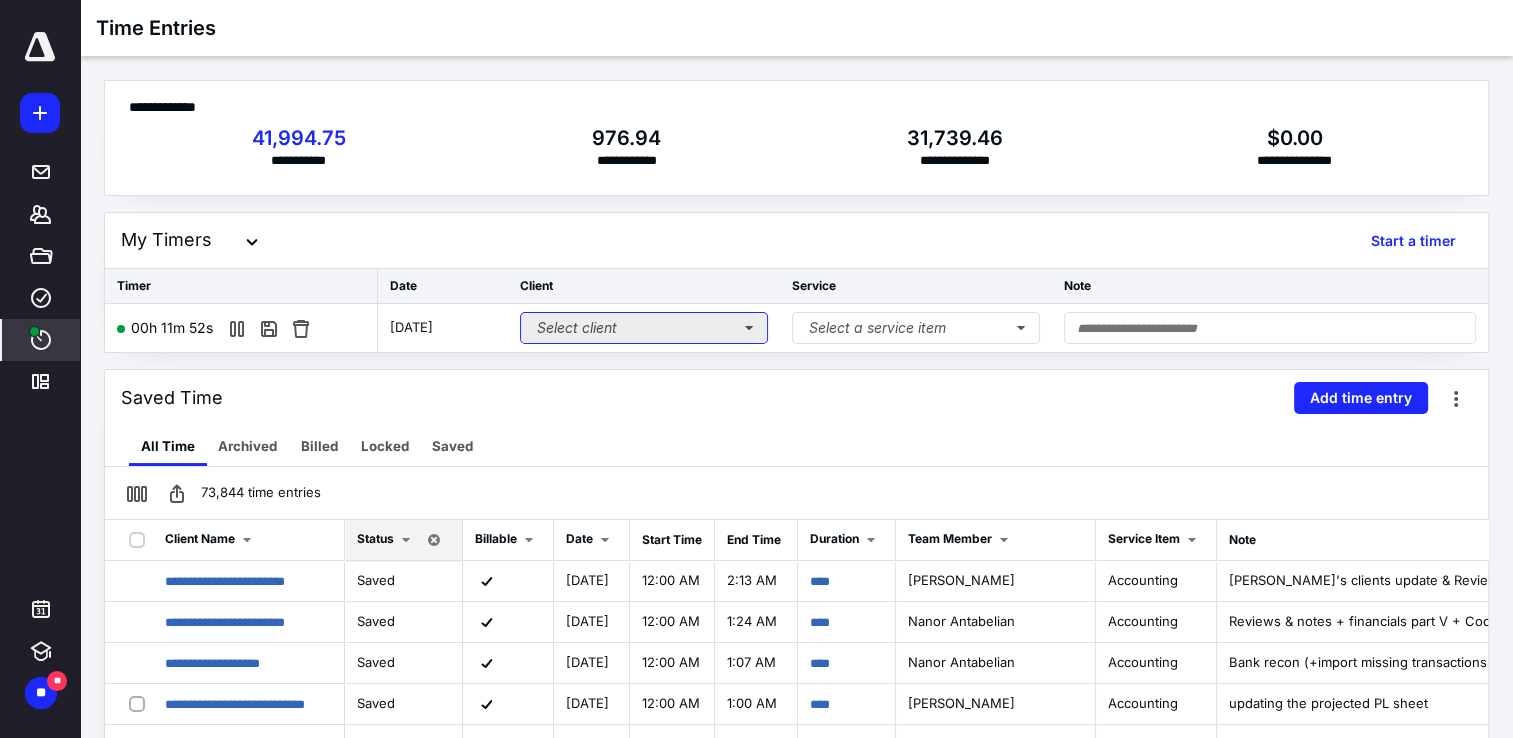 click on "Select client" at bounding box center (644, 328) 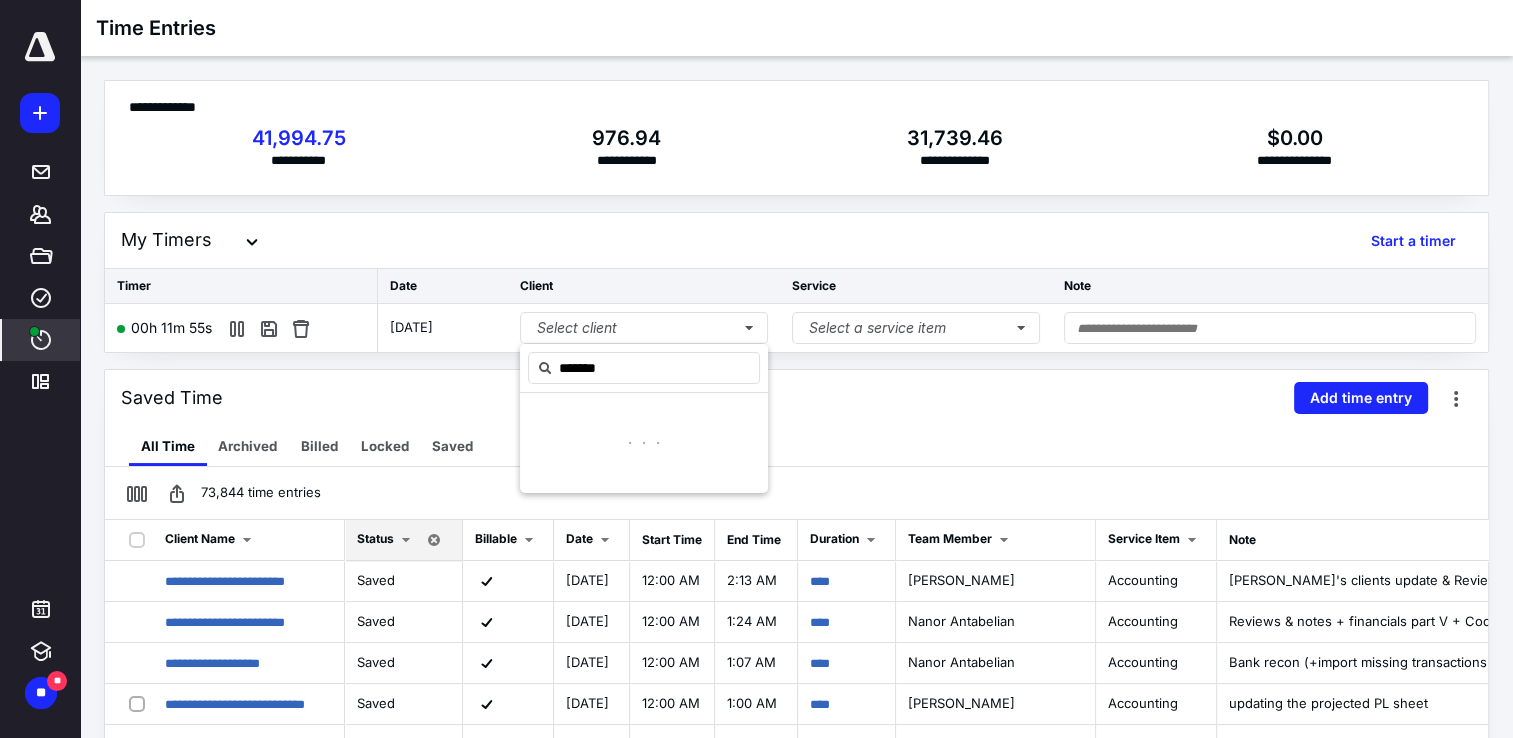 type on "*******" 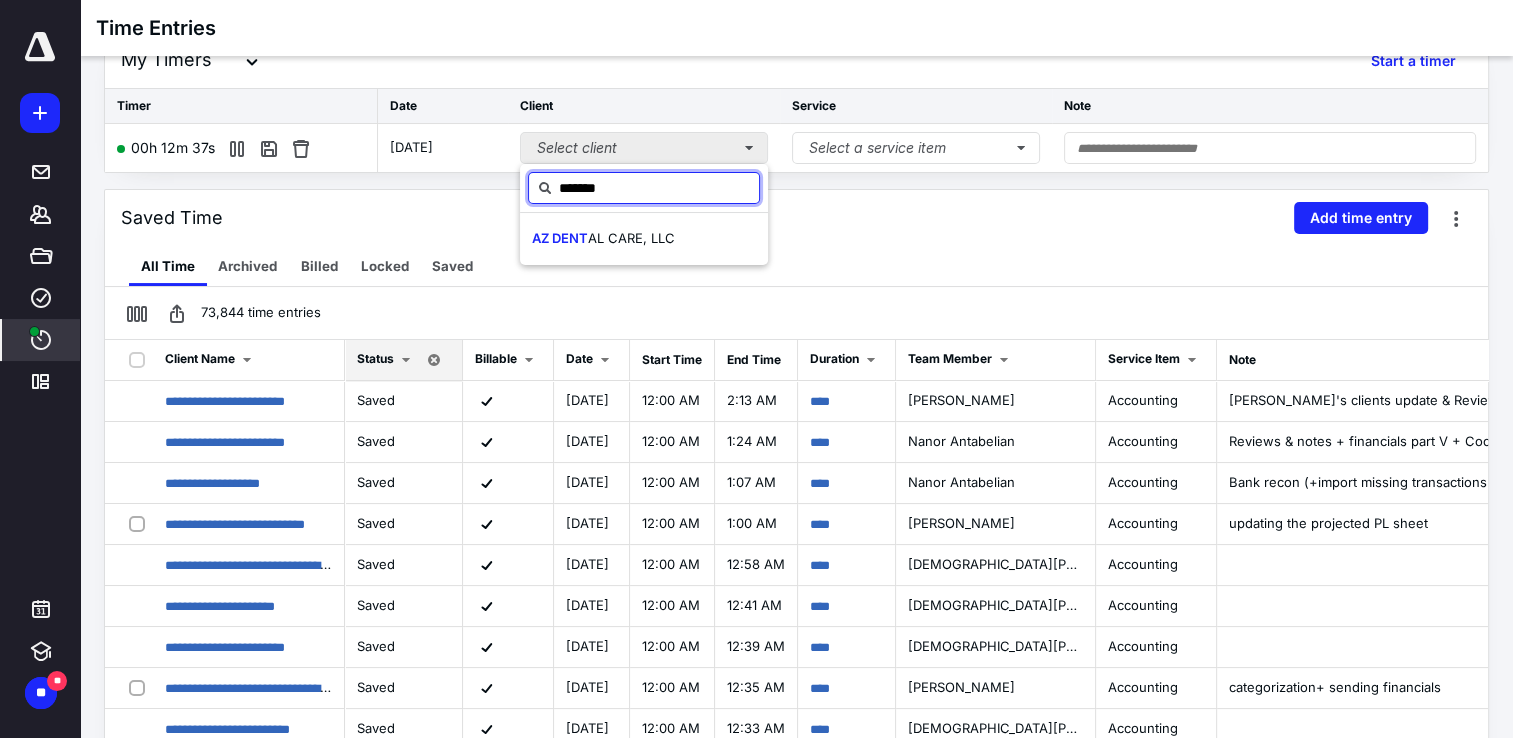 scroll, scrollTop: 300, scrollLeft: 0, axis: vertical 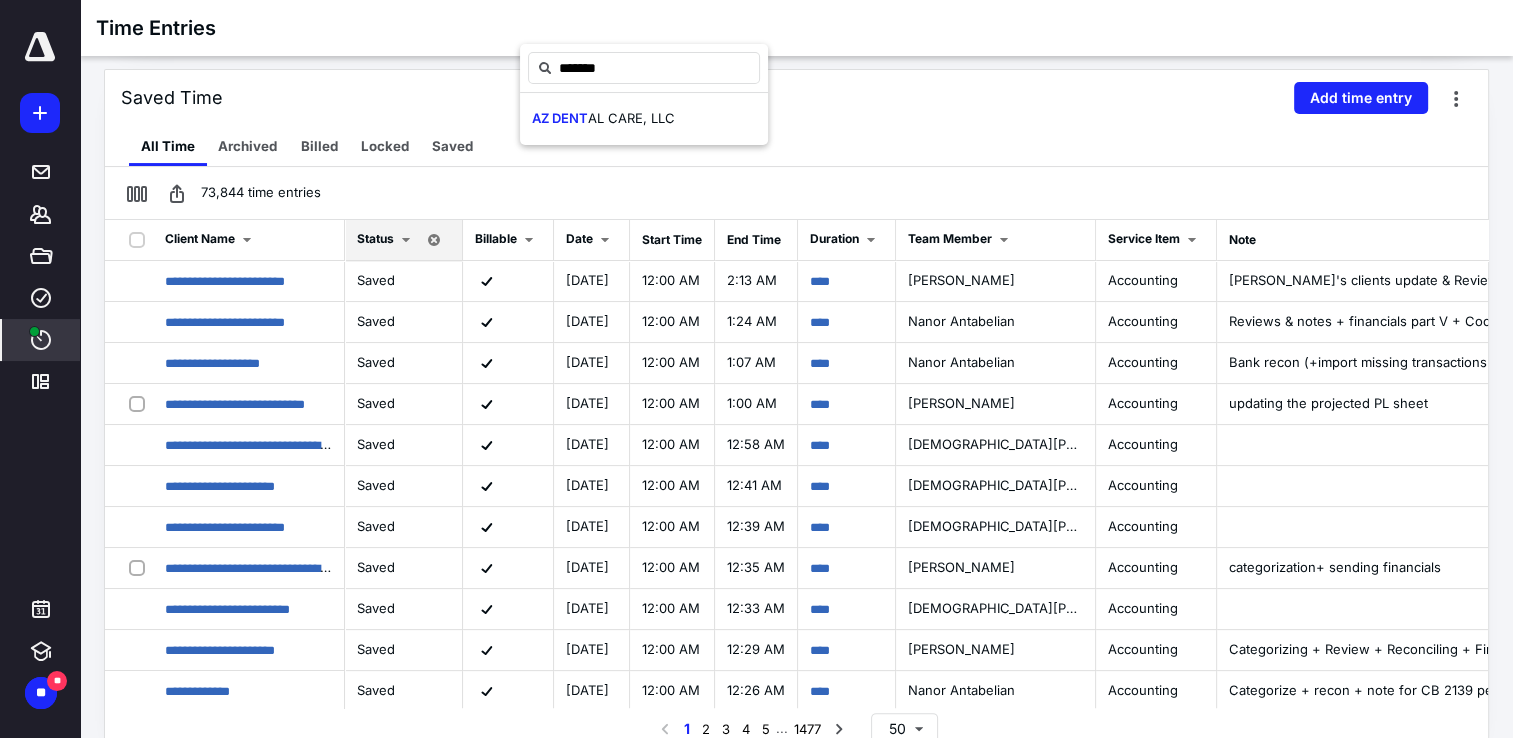 click on "Saved Time Add time entry" at bounding box center (796, 98) 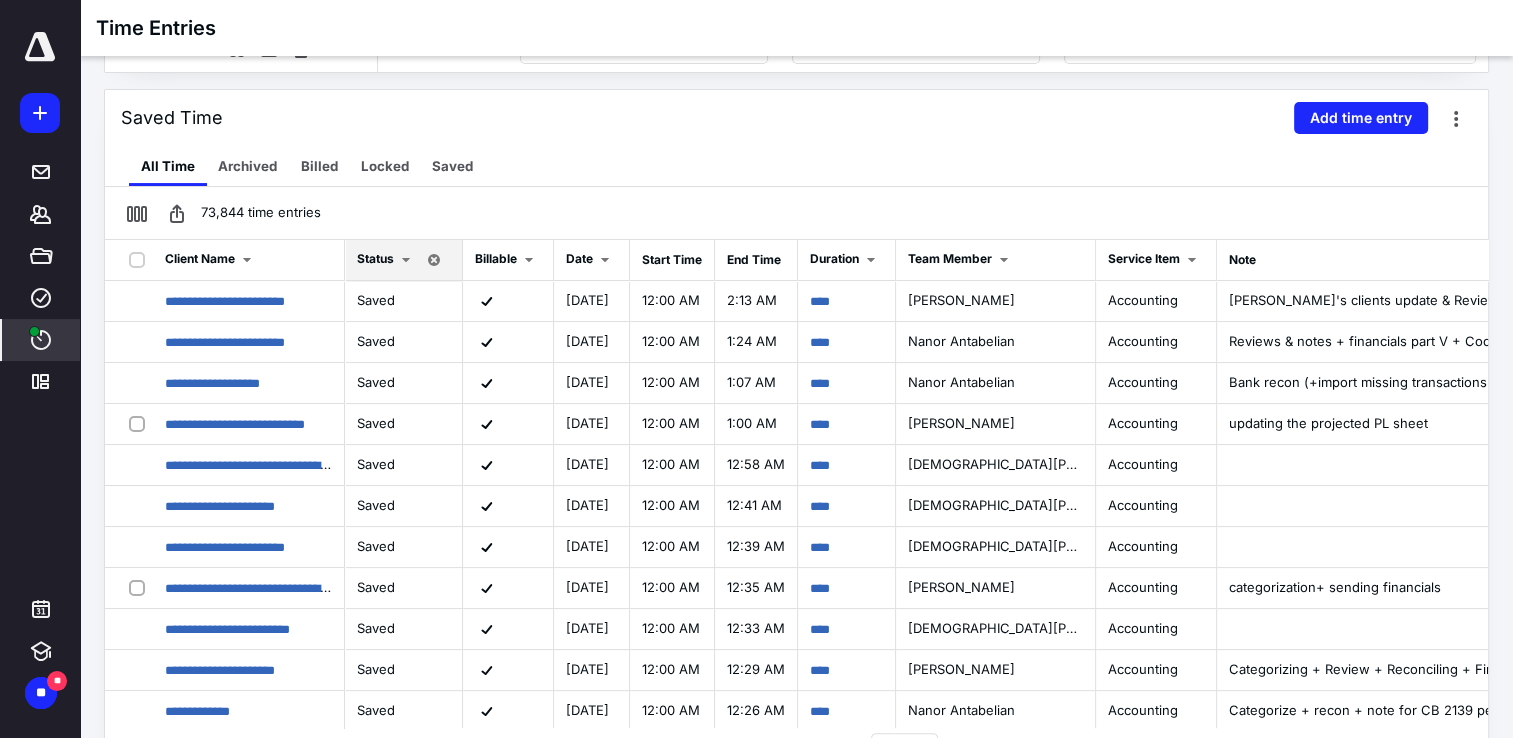 scroll, scrollTop: 0, scrollLeft: 0, axis: both 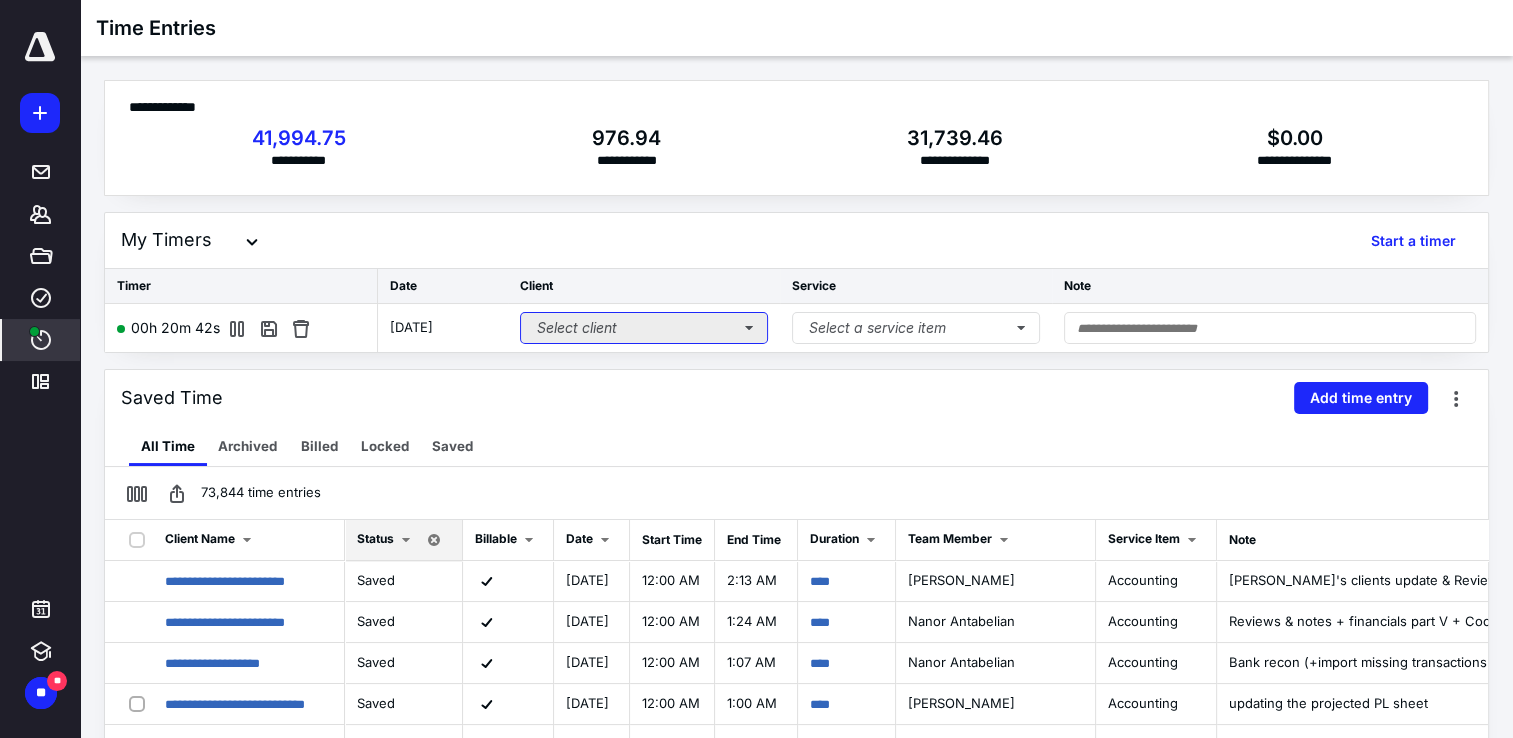 click on "Select client" at bounding box center (644, 328) 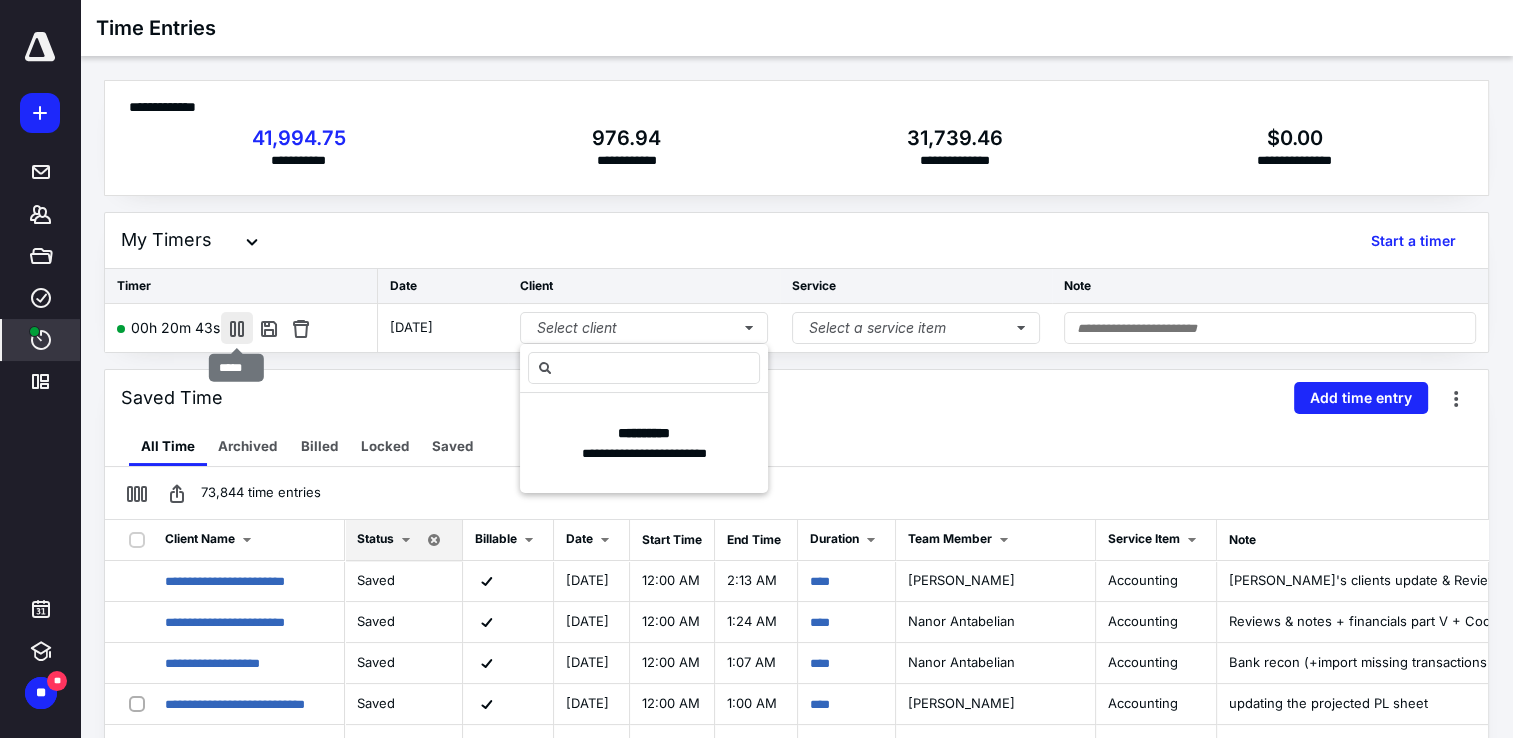 click at bounding box center [237, 328] 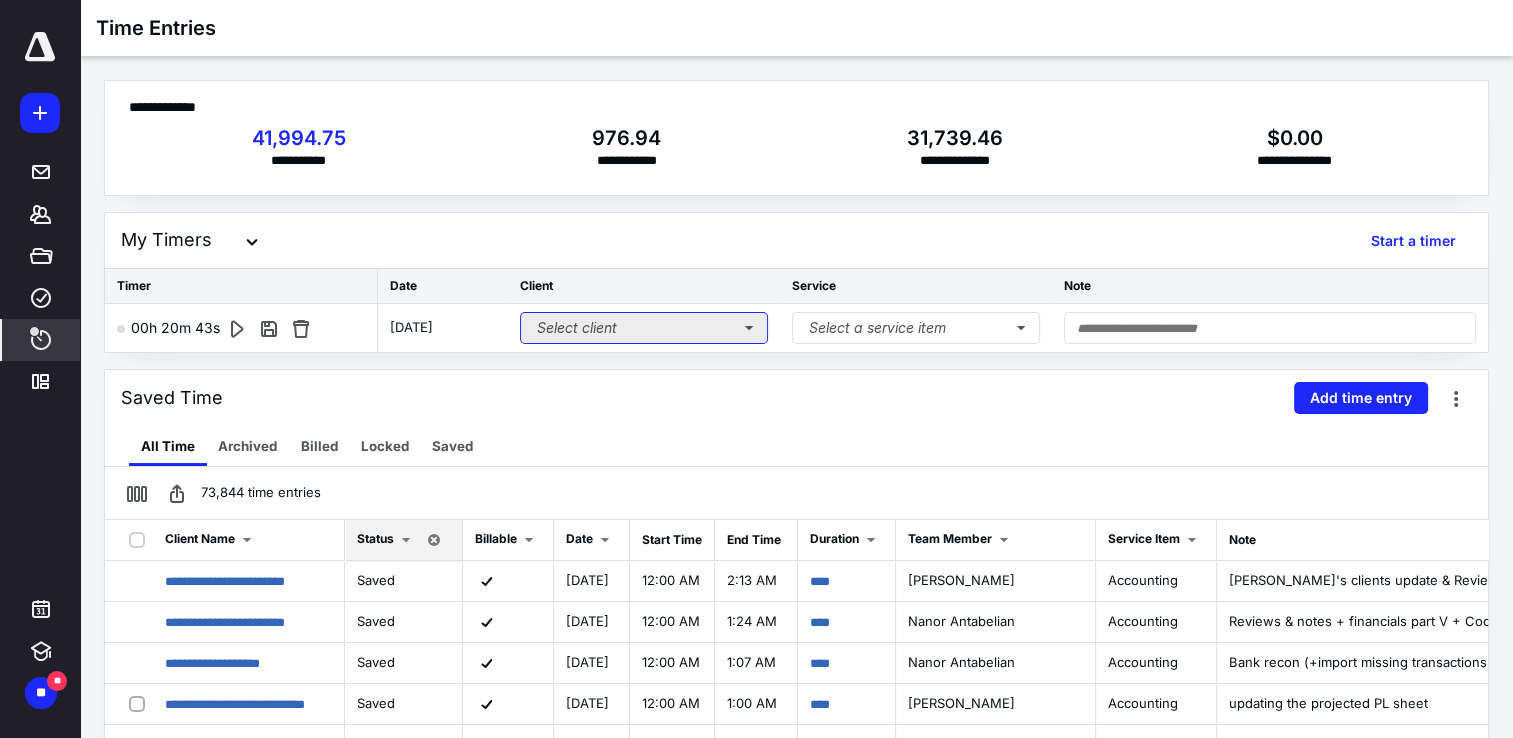 click on "Select client" at bounding box center (644, 328) 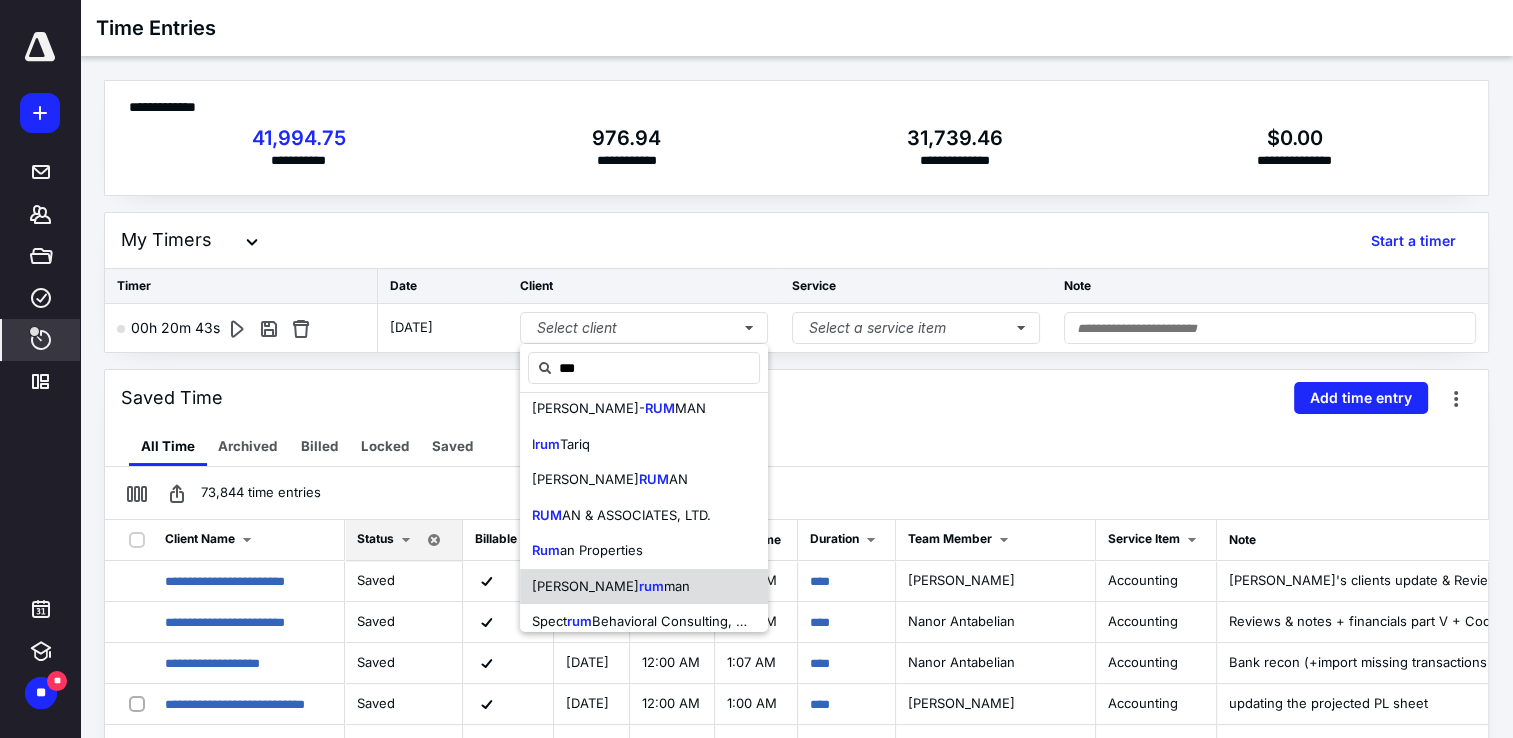 scroll, scrollTop: 167, scrollLeft: 0, axis: vertical 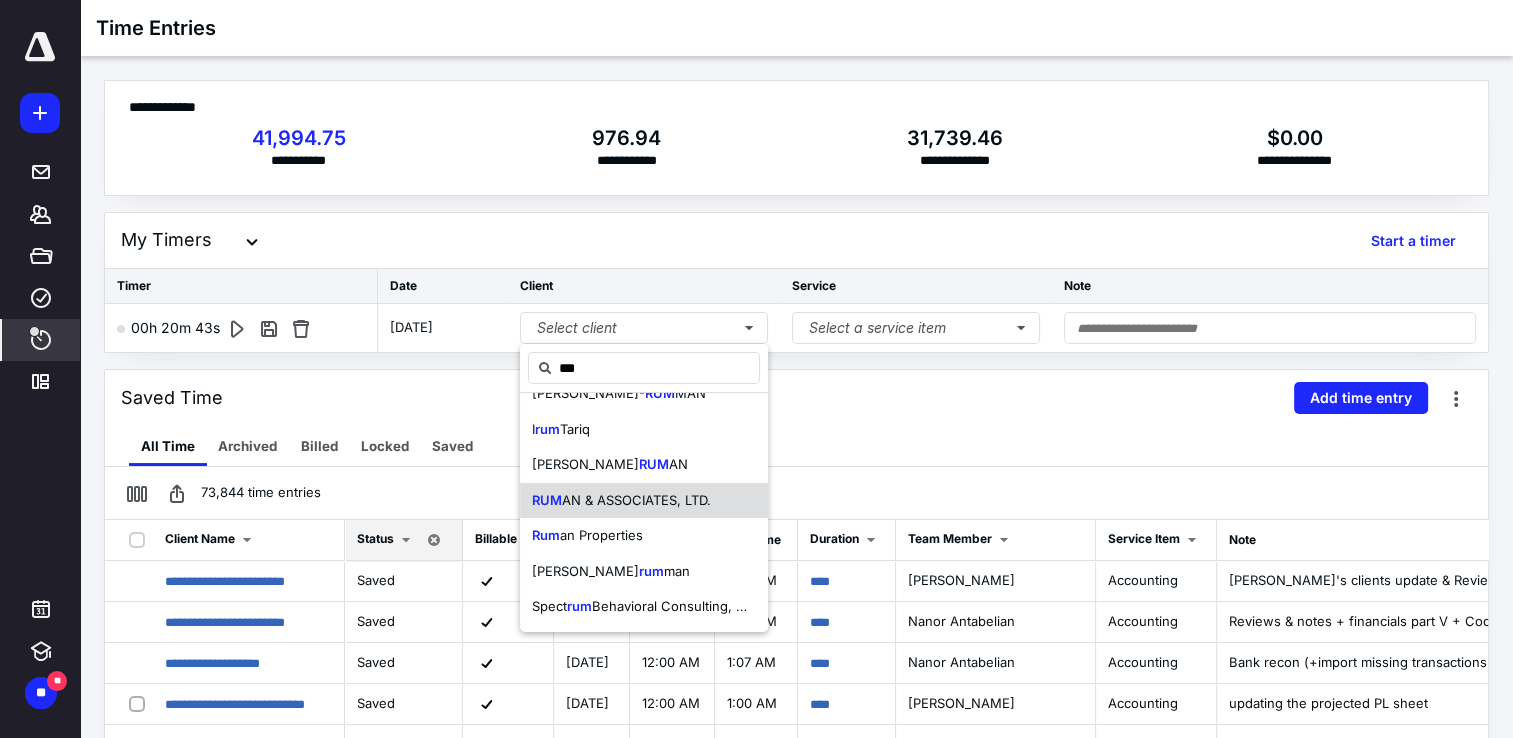 click on "RUM AN & ASSOCIATES, LTD." at bounding box center (621, 501) 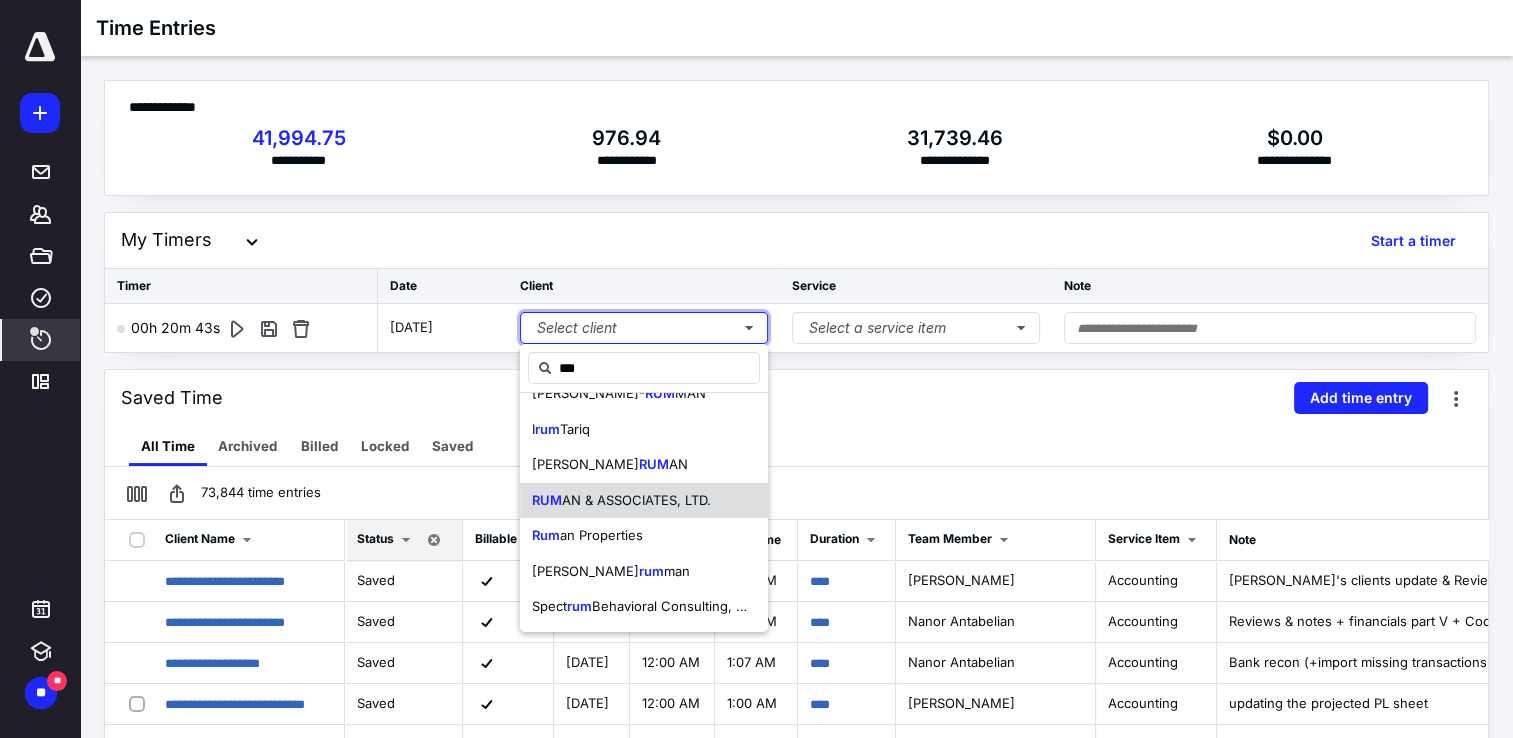 type 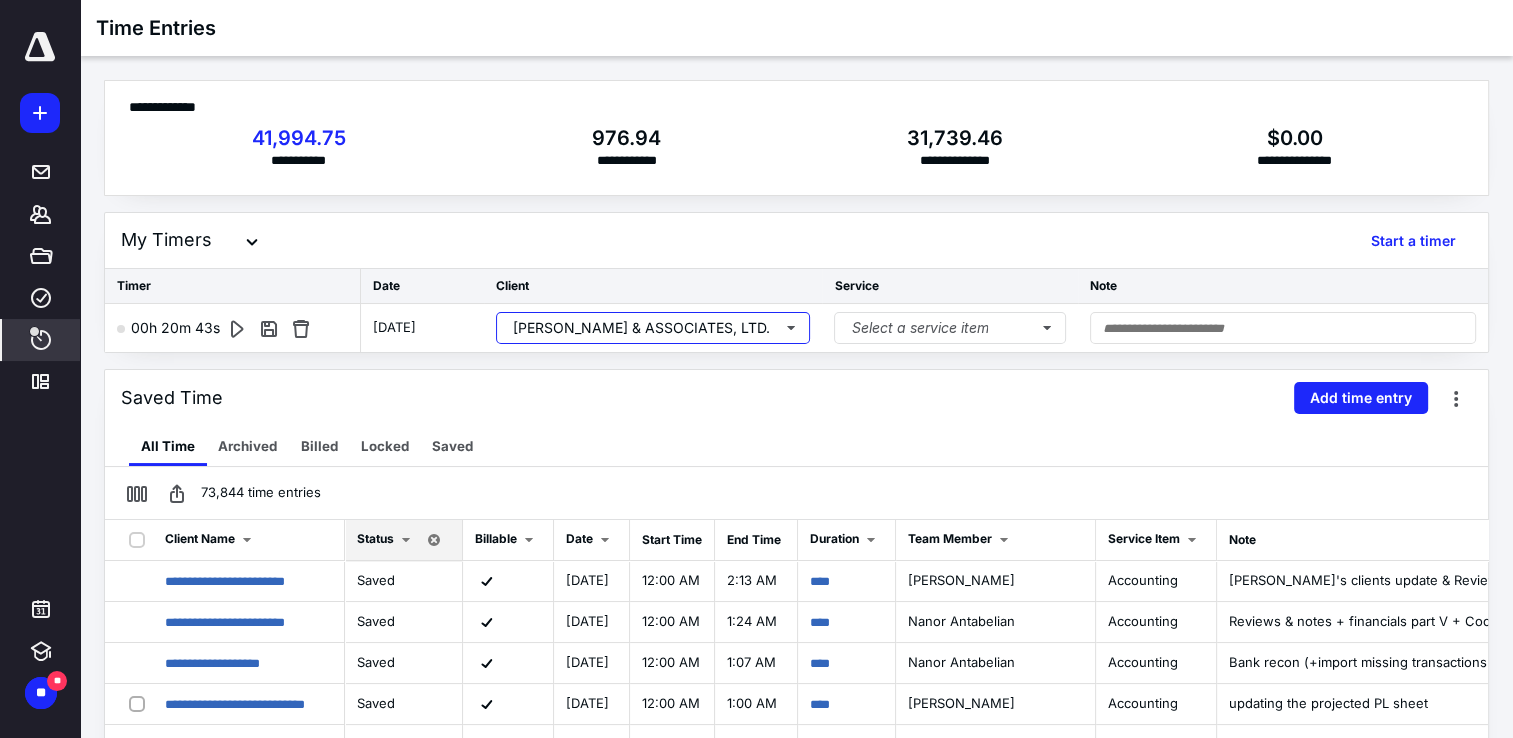 scroll, scrollTop: 0, scrollLeft: 0, axis: both 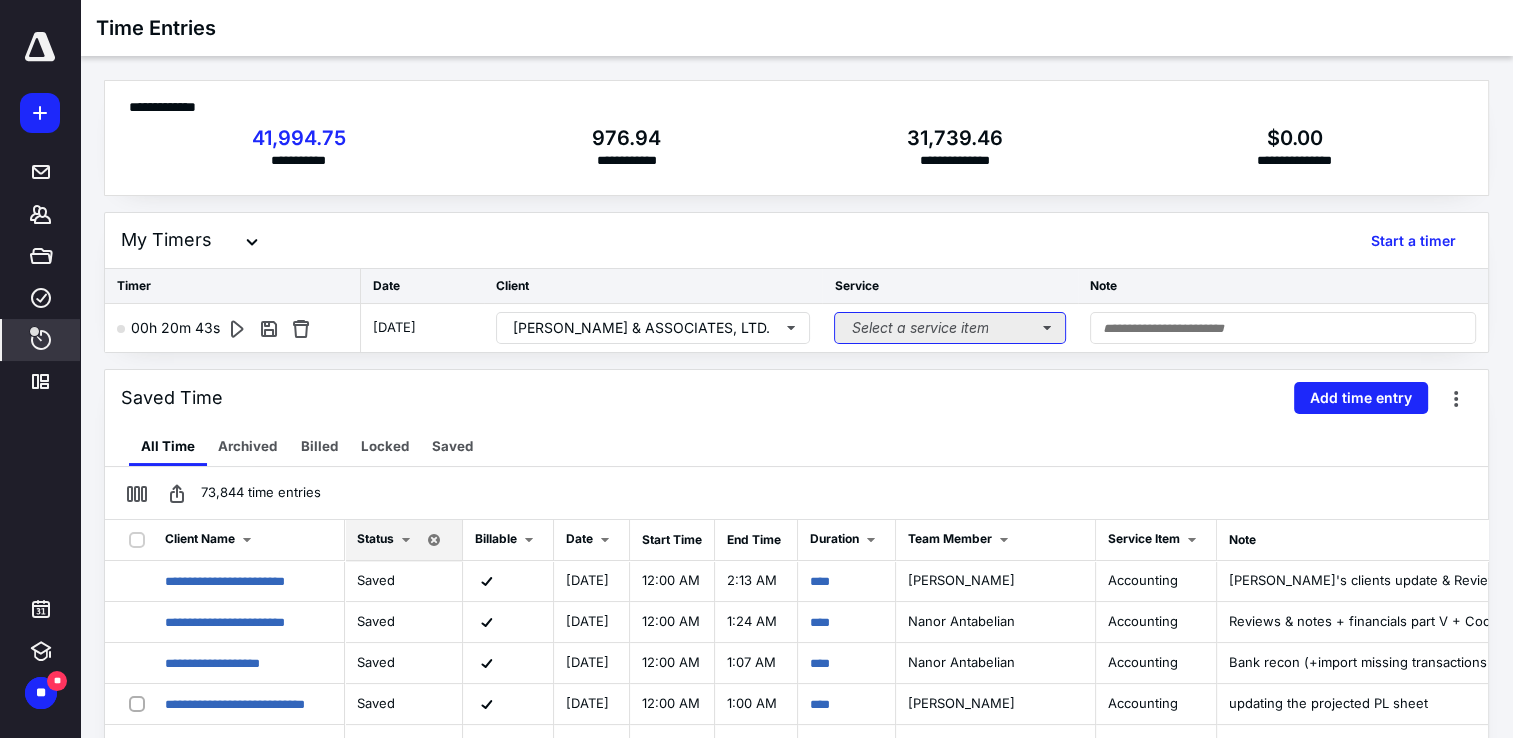 click on "Select a service item" at bounding box center [950, 328] 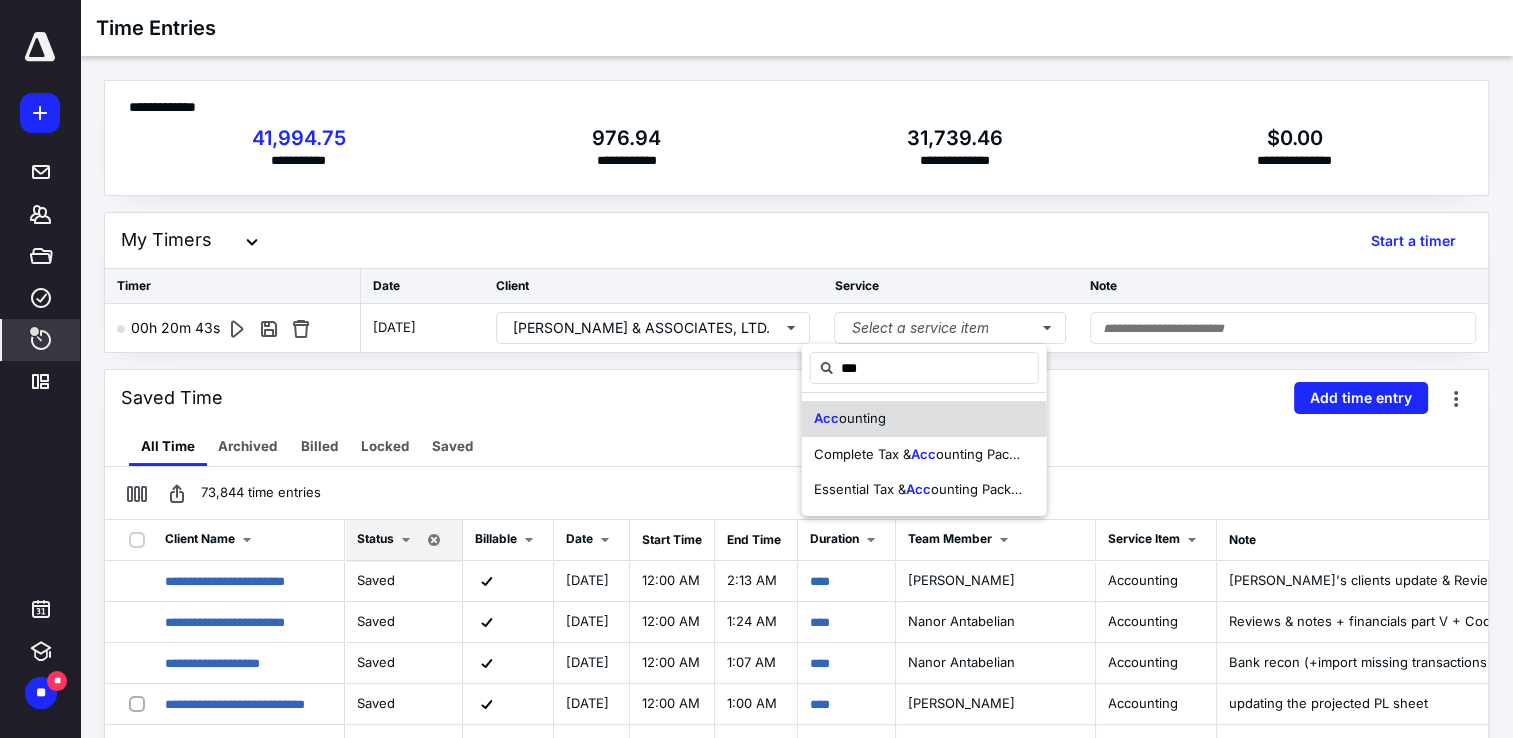 click on "Acc ounting" at bounding box center [924, 419] 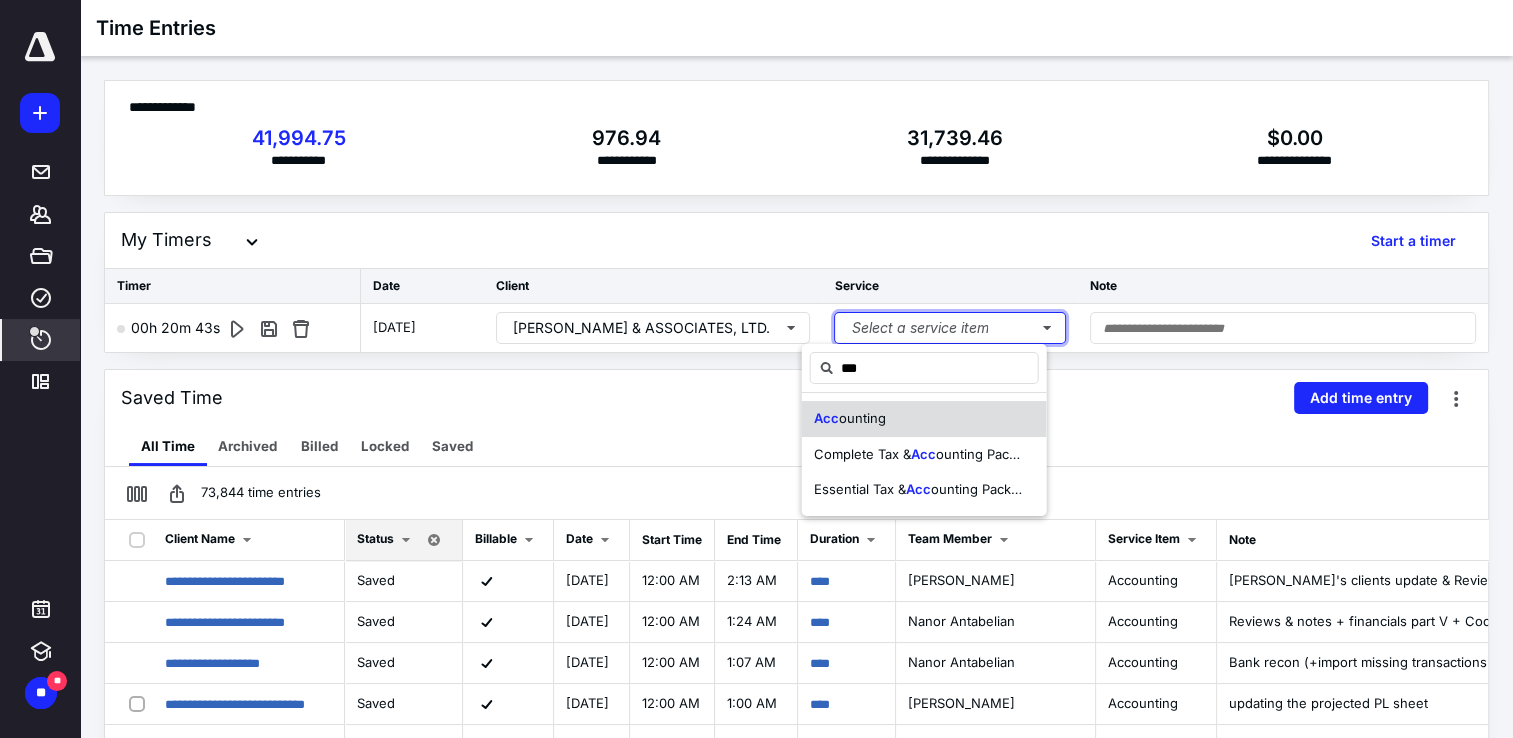 type 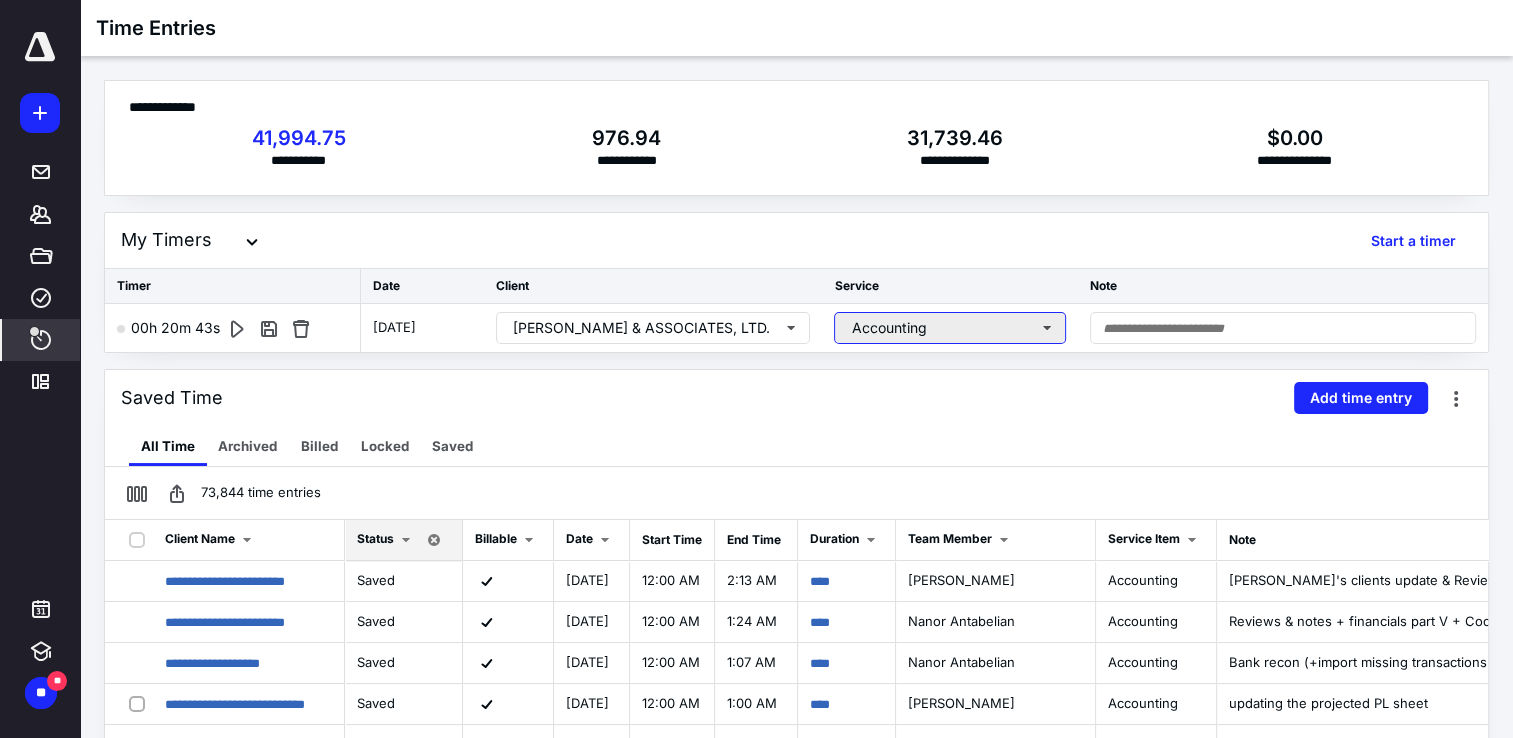 click on "Accounting" at bounding box center [950, 328] 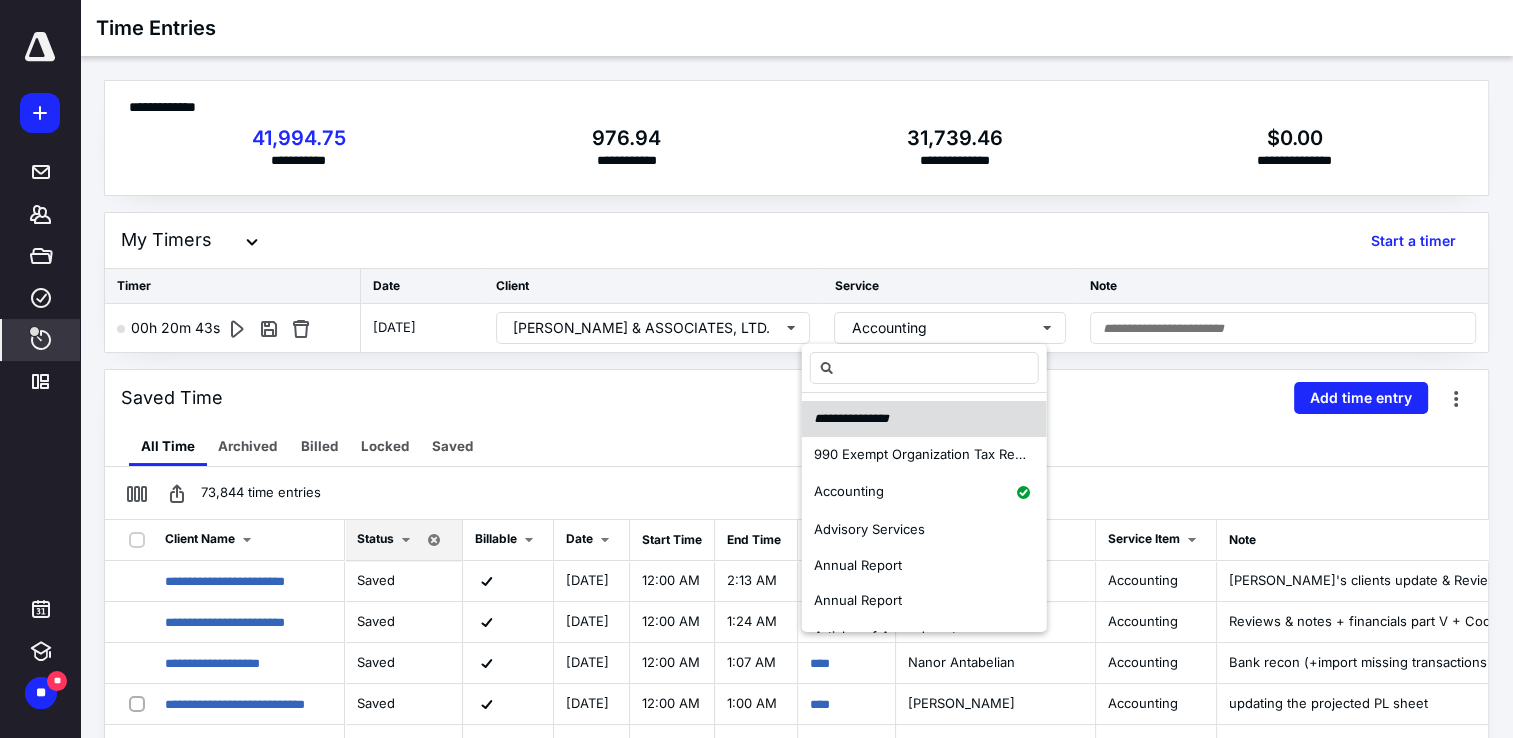 click on "**********" at bounding box center [860, 419] 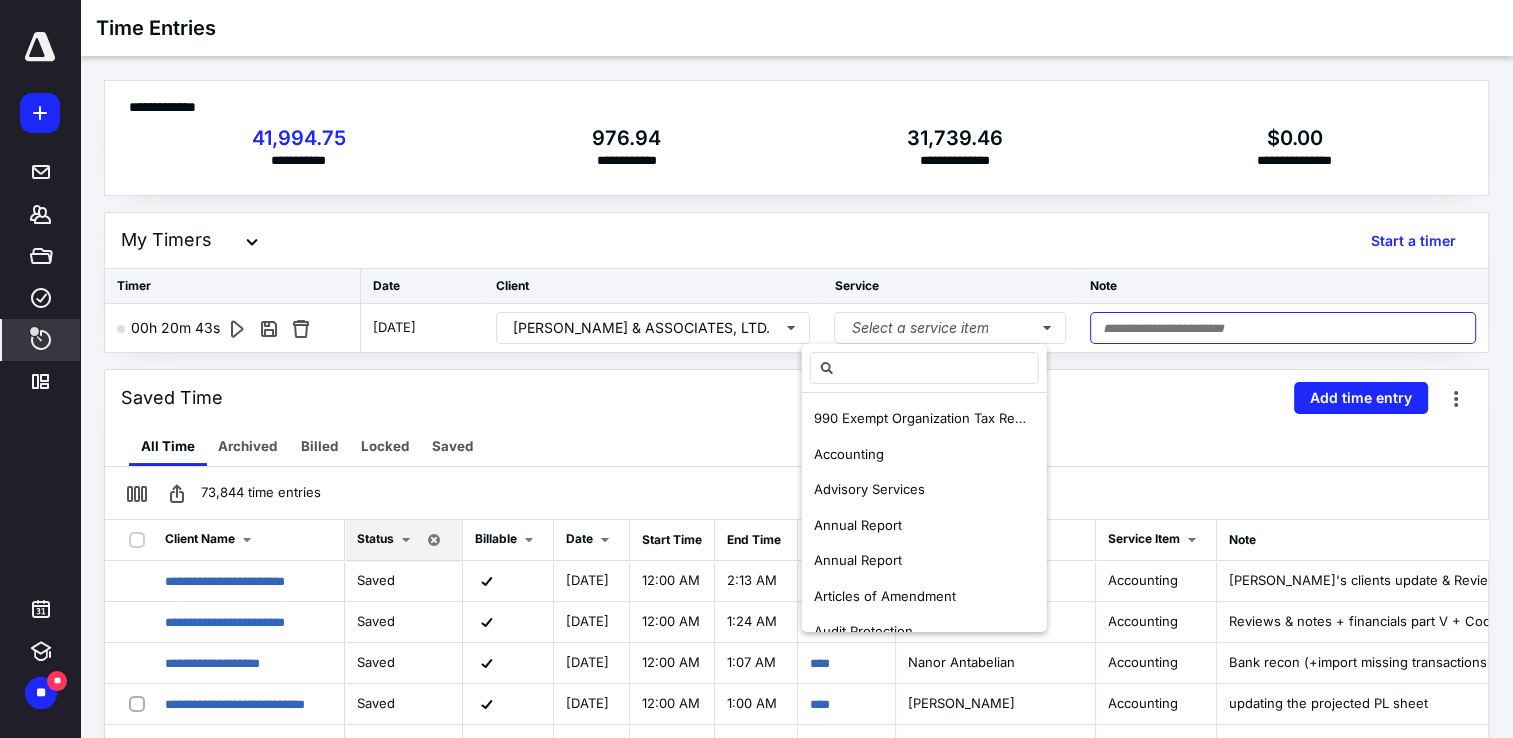 click at bounding box center [1282, 328] 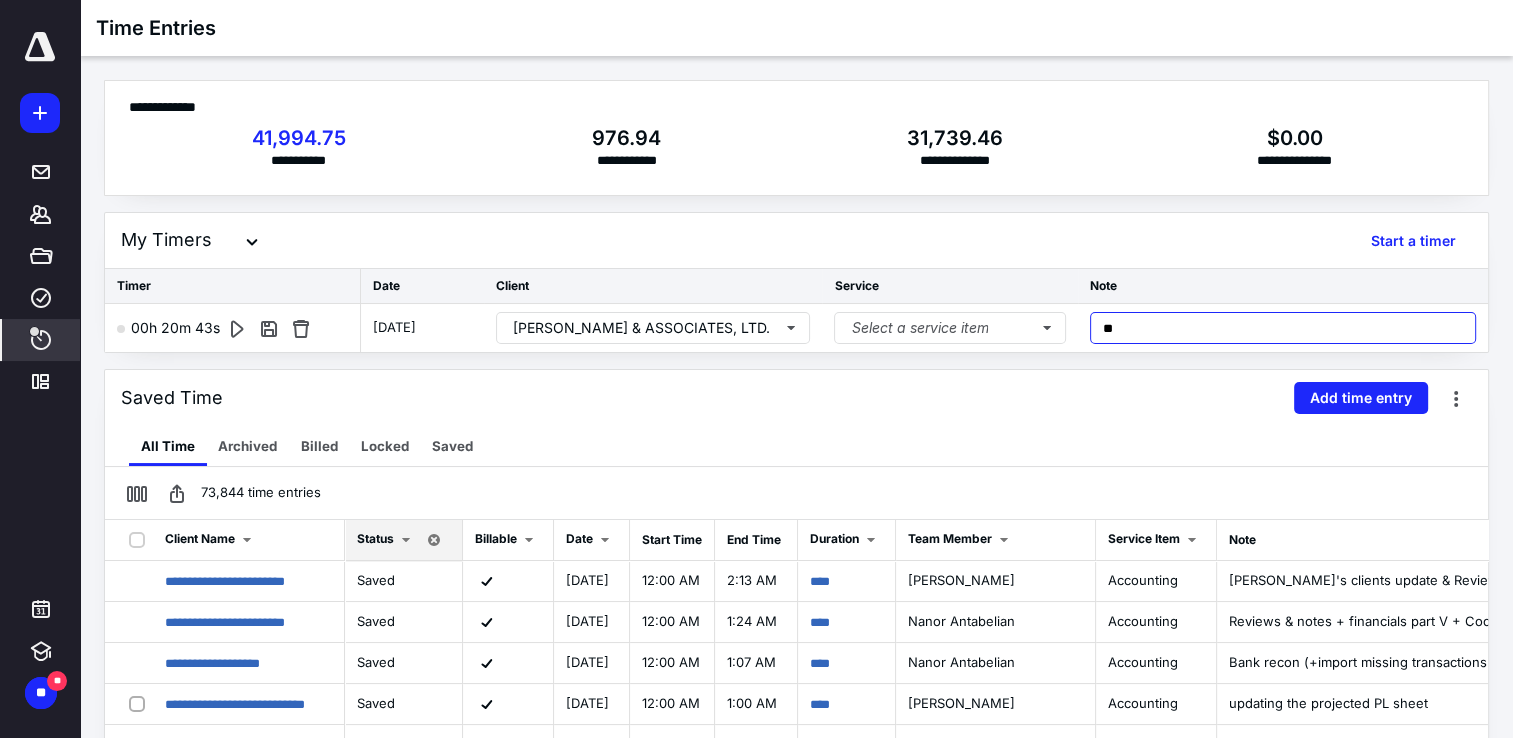 type on "*" 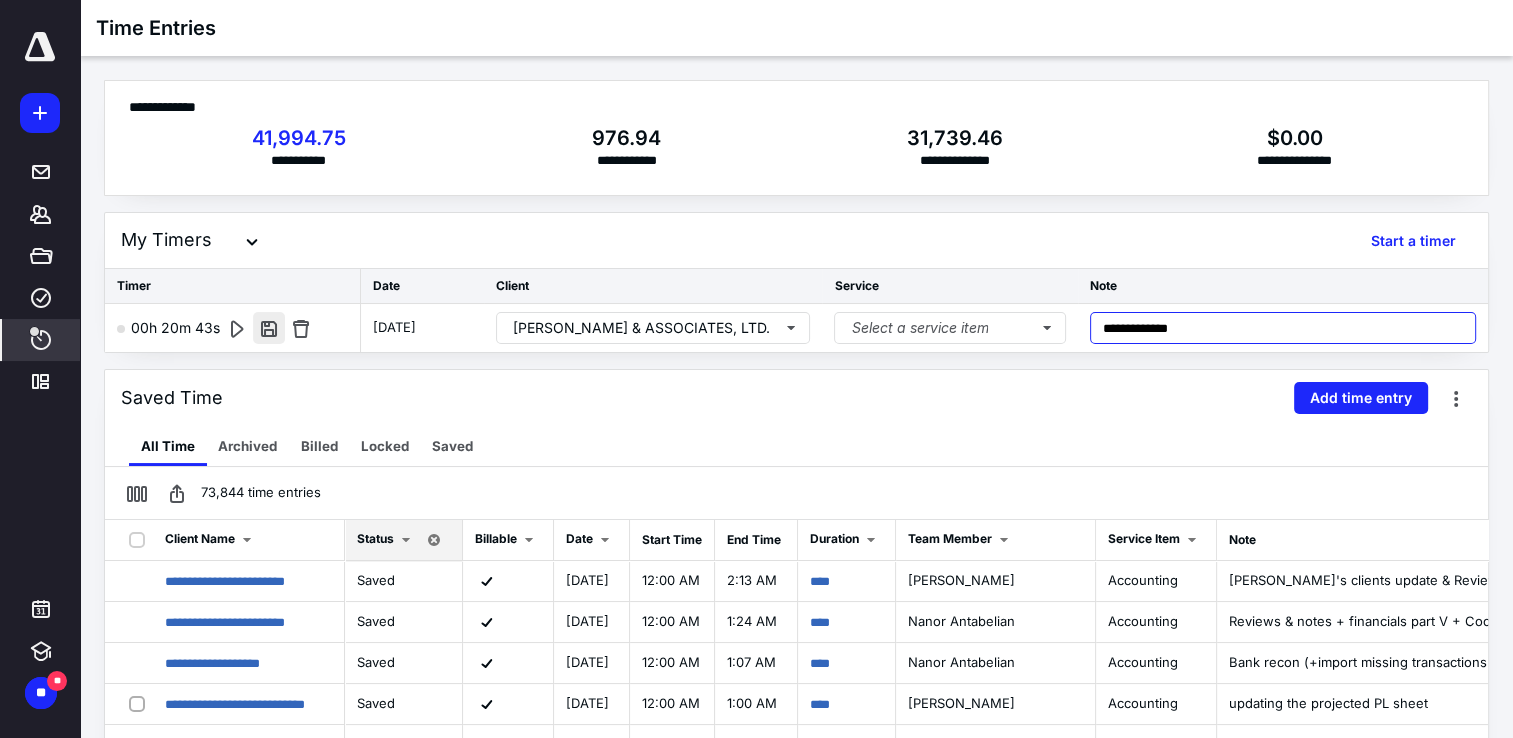 type on "**********" 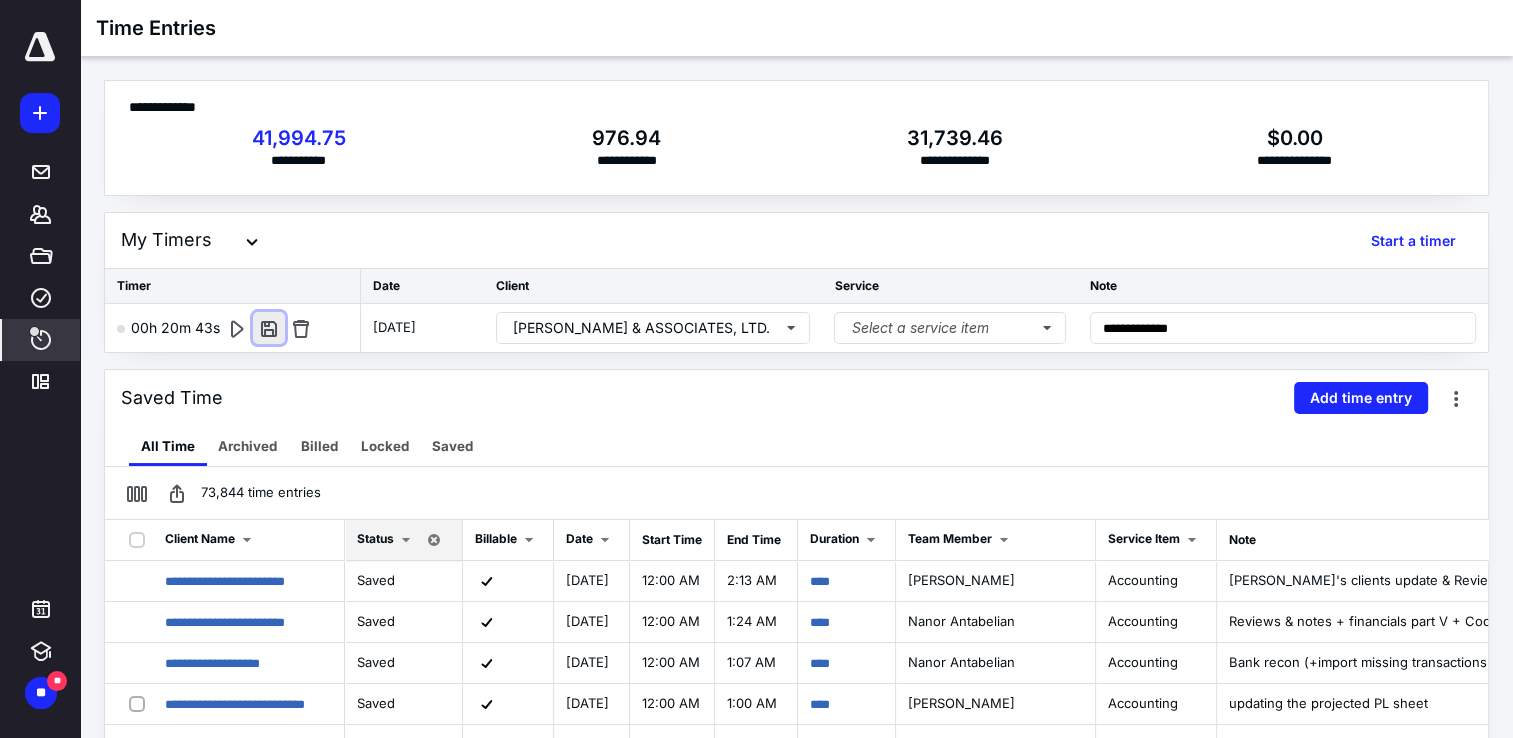 click at bounding box center (269, 328) 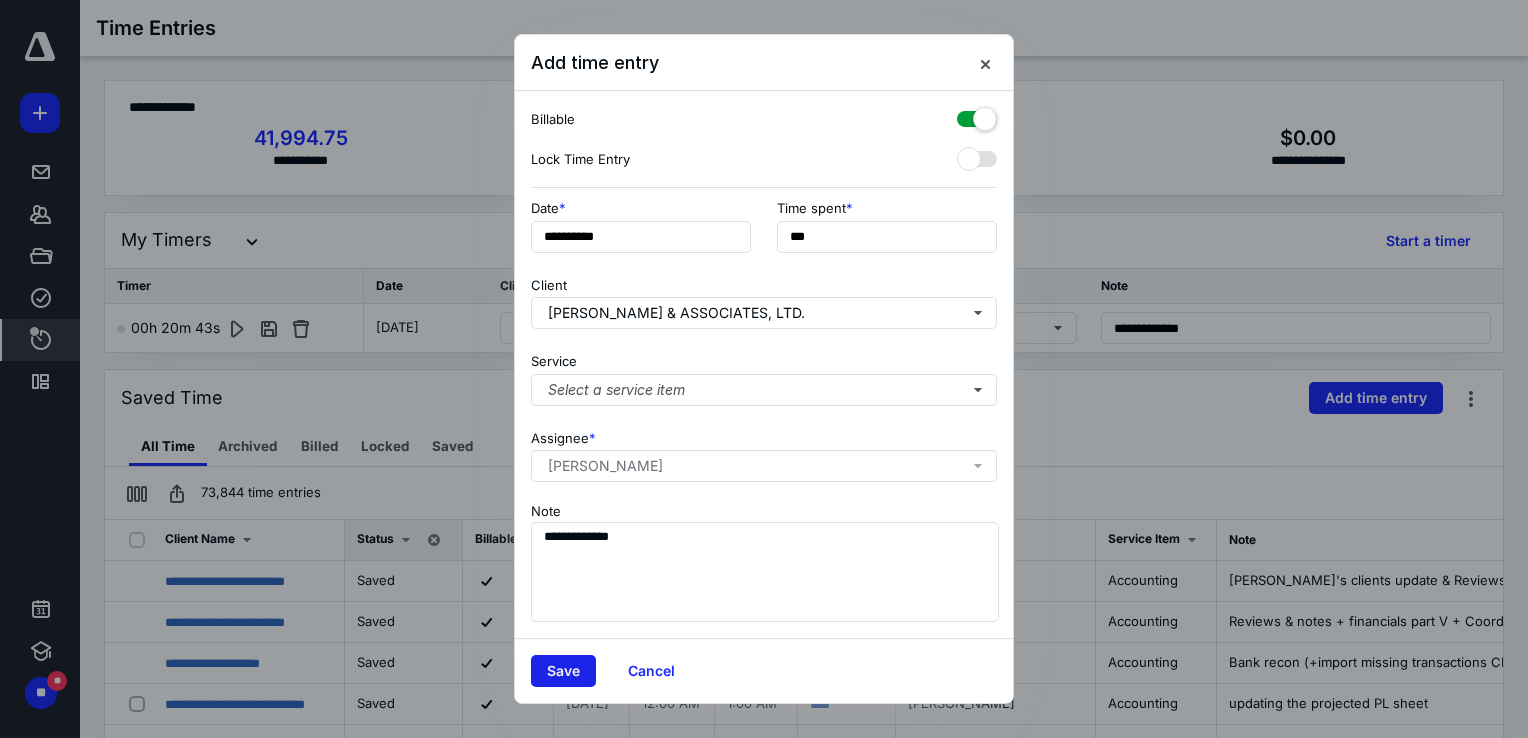 click on "Save" at bounding box center [563, 671] 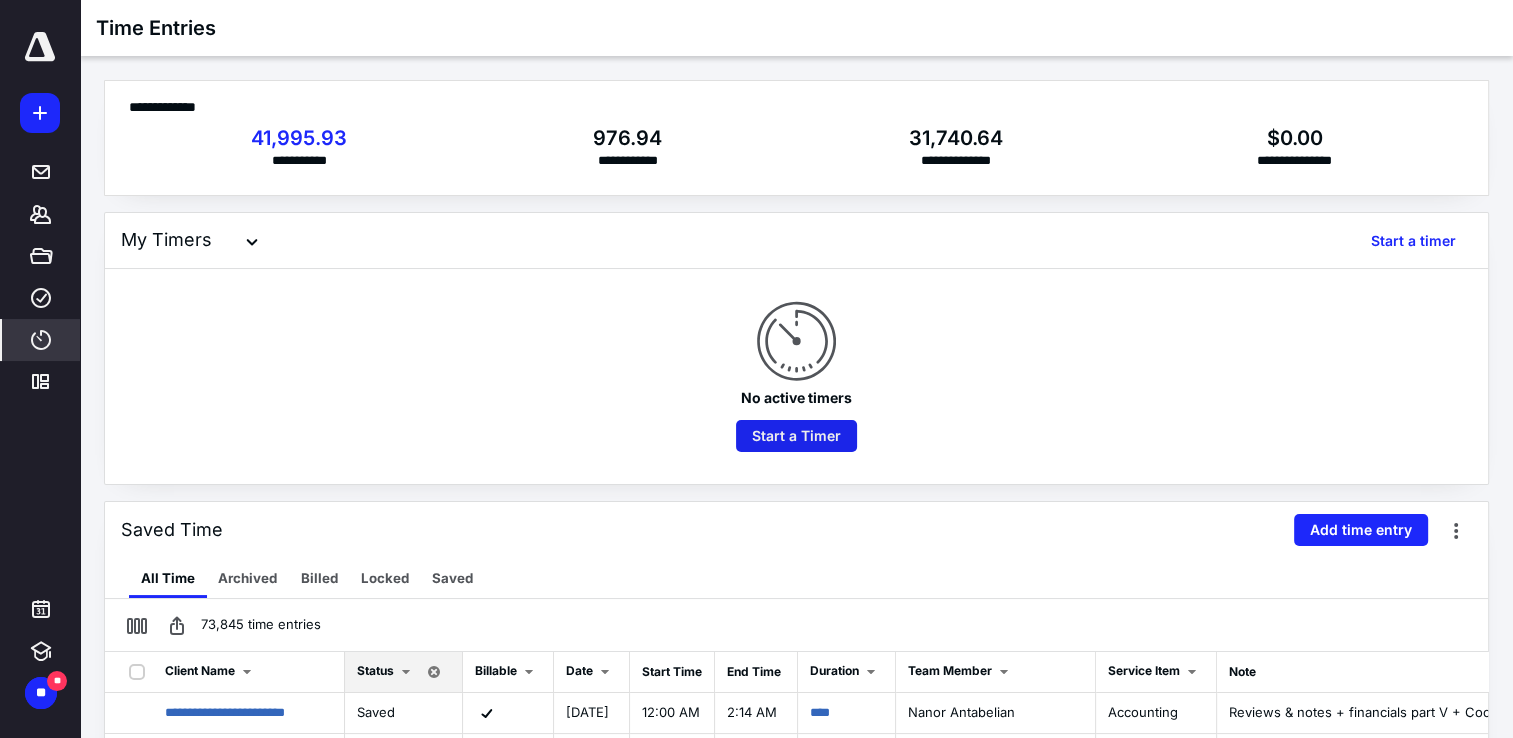 click on "Start a Timer" at bounding box center (796, 436) 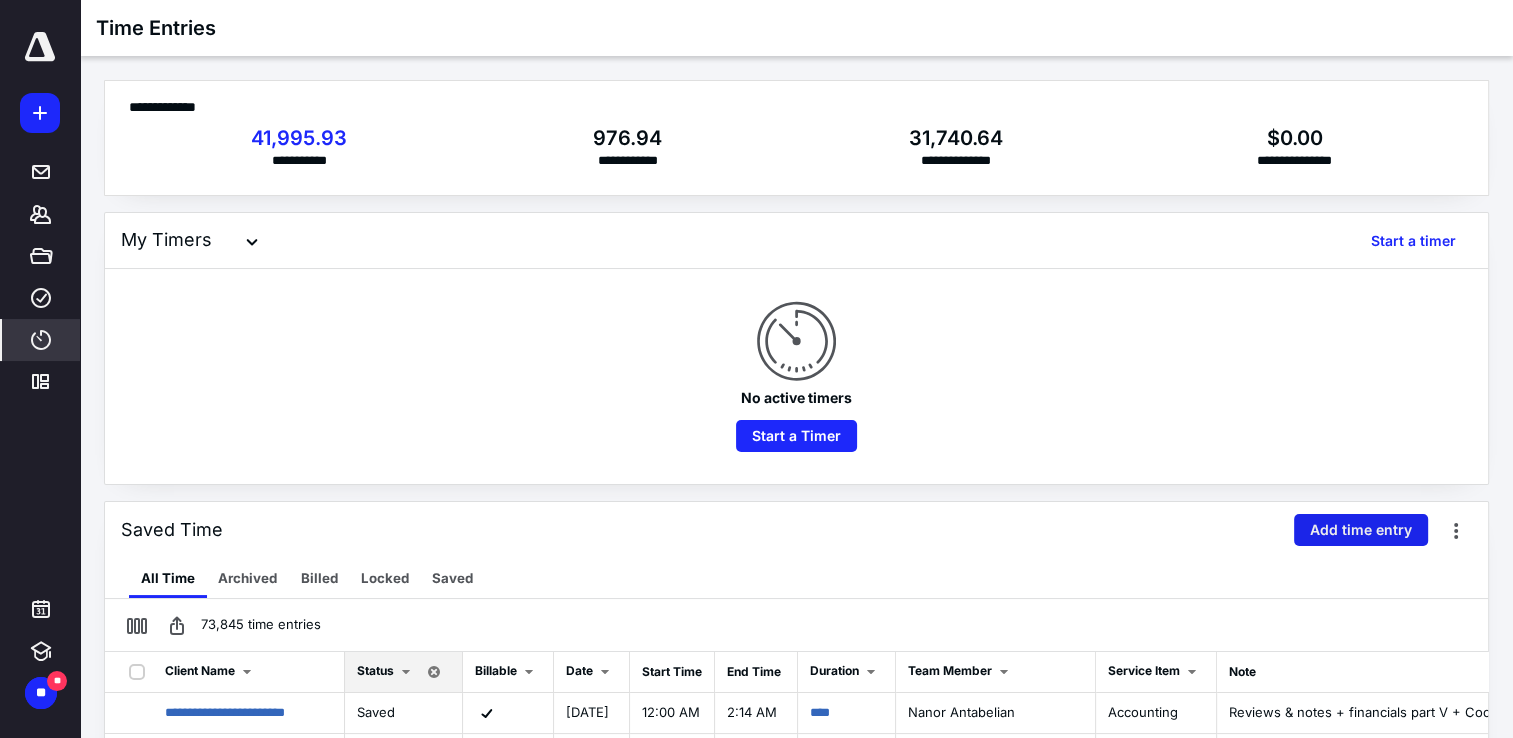 click on "Add time entry" at bounding box center (1361, 530) 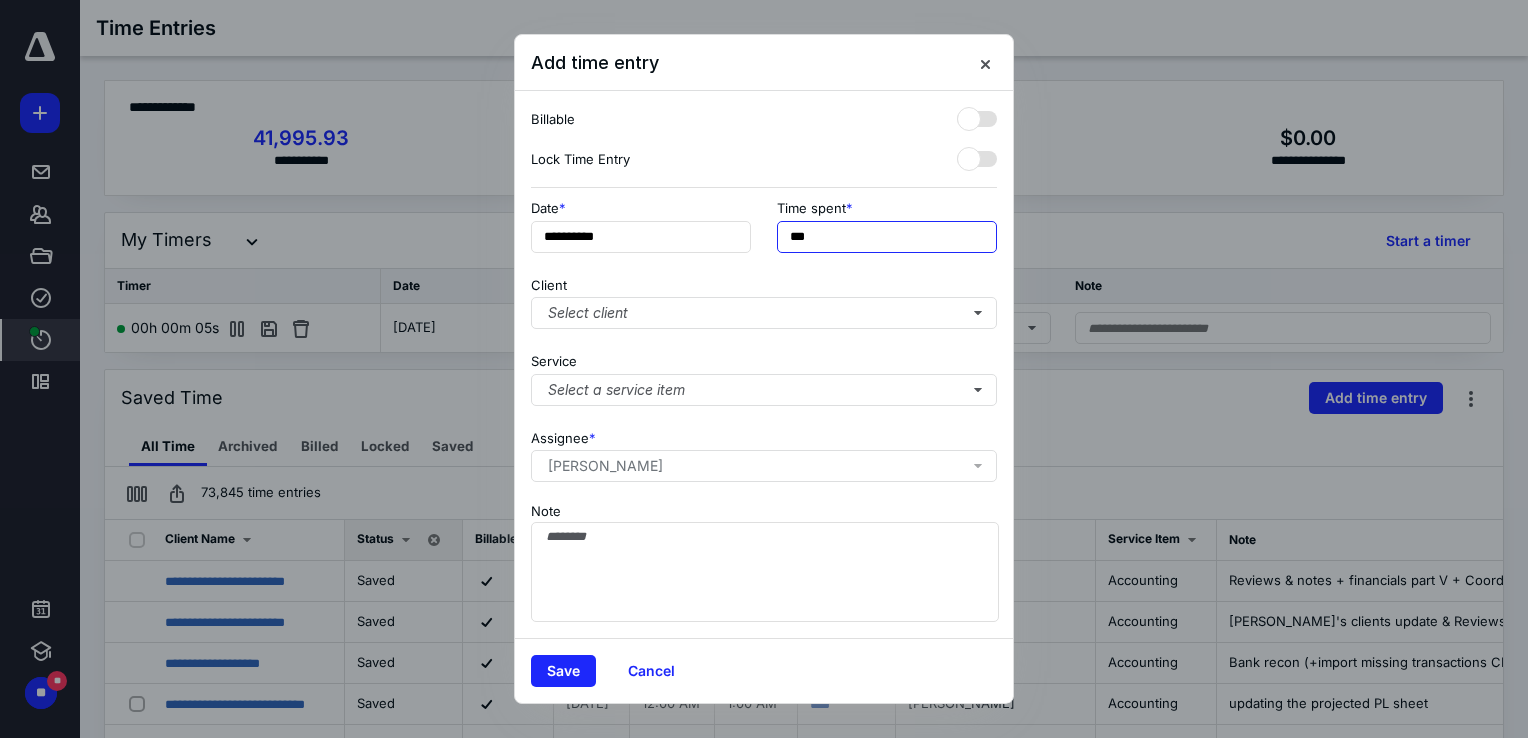 drag, startPoint x: 802, startPoint y: 238, endPoint x: 772, endPoint y: 237, distance: 30.016663 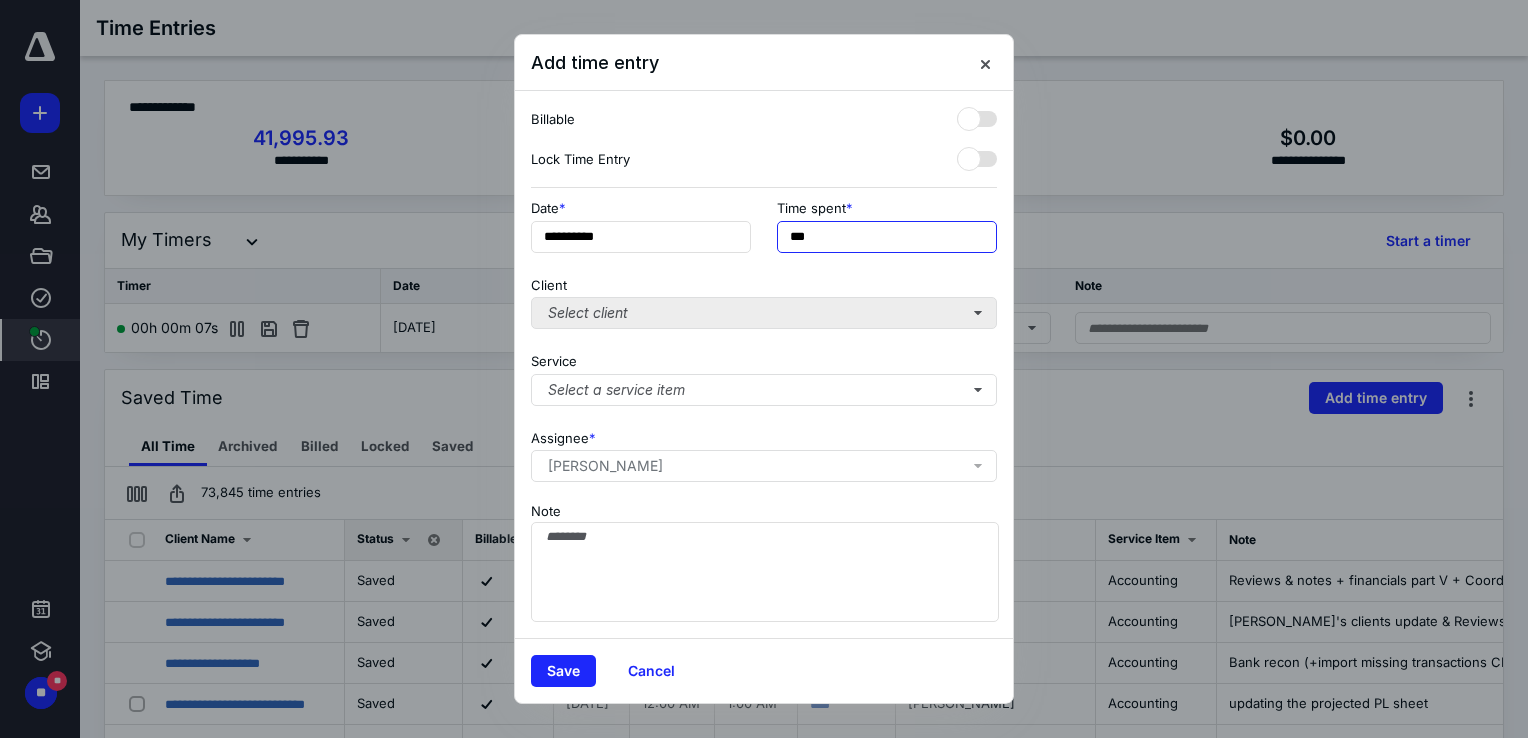 type on "***" 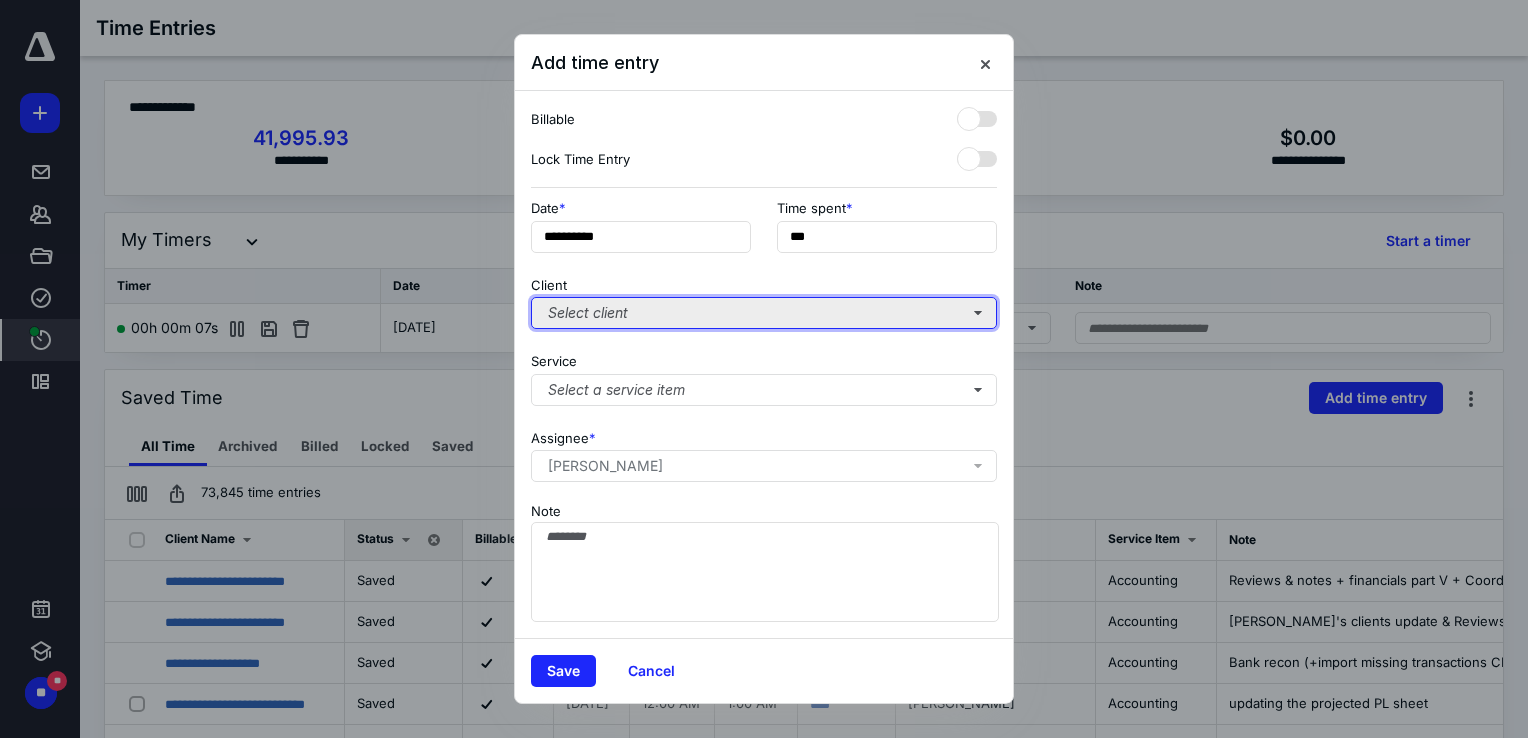 click on "Select client" at bounding box center (764, 313) 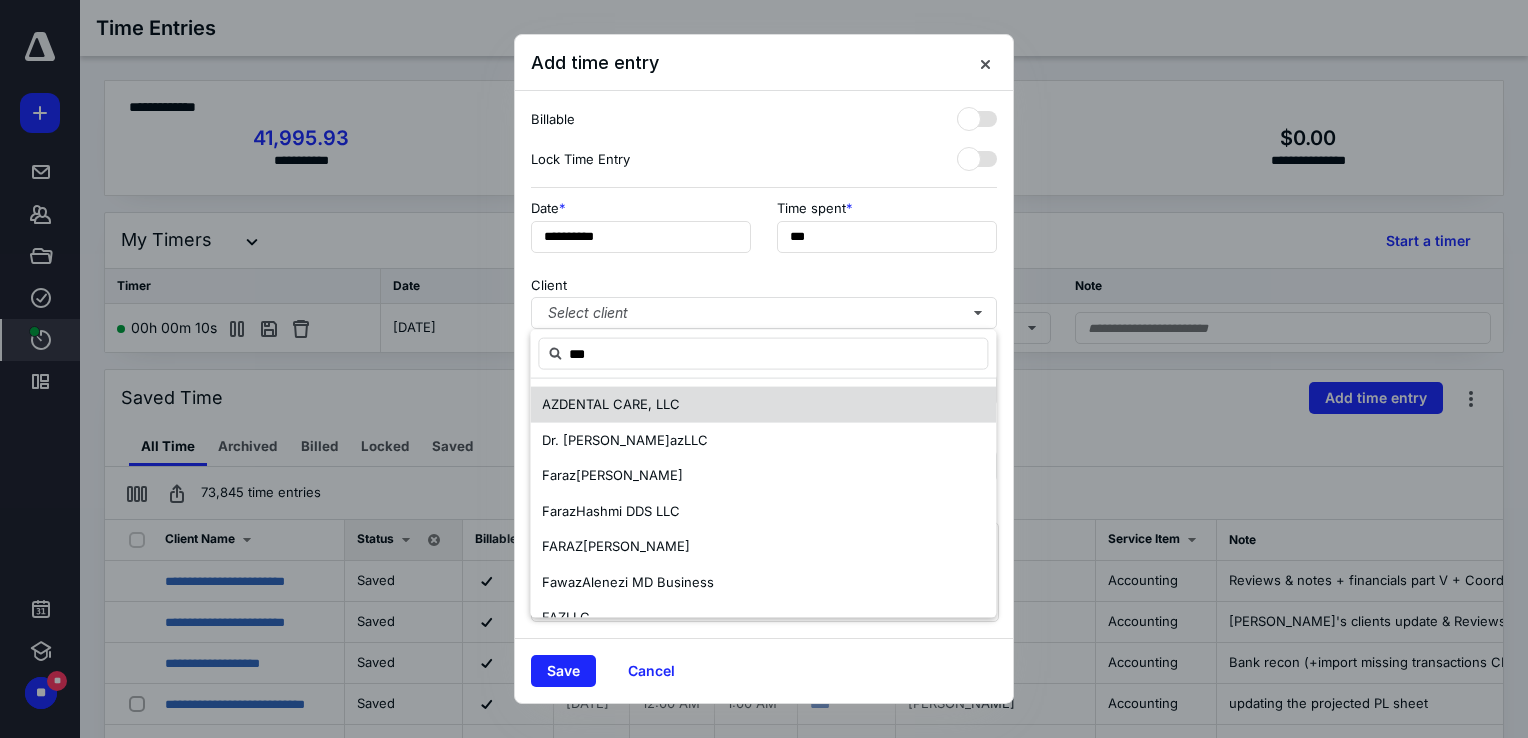 click on "DENTAL CARE, LLC" at bounding box center (619, 404) 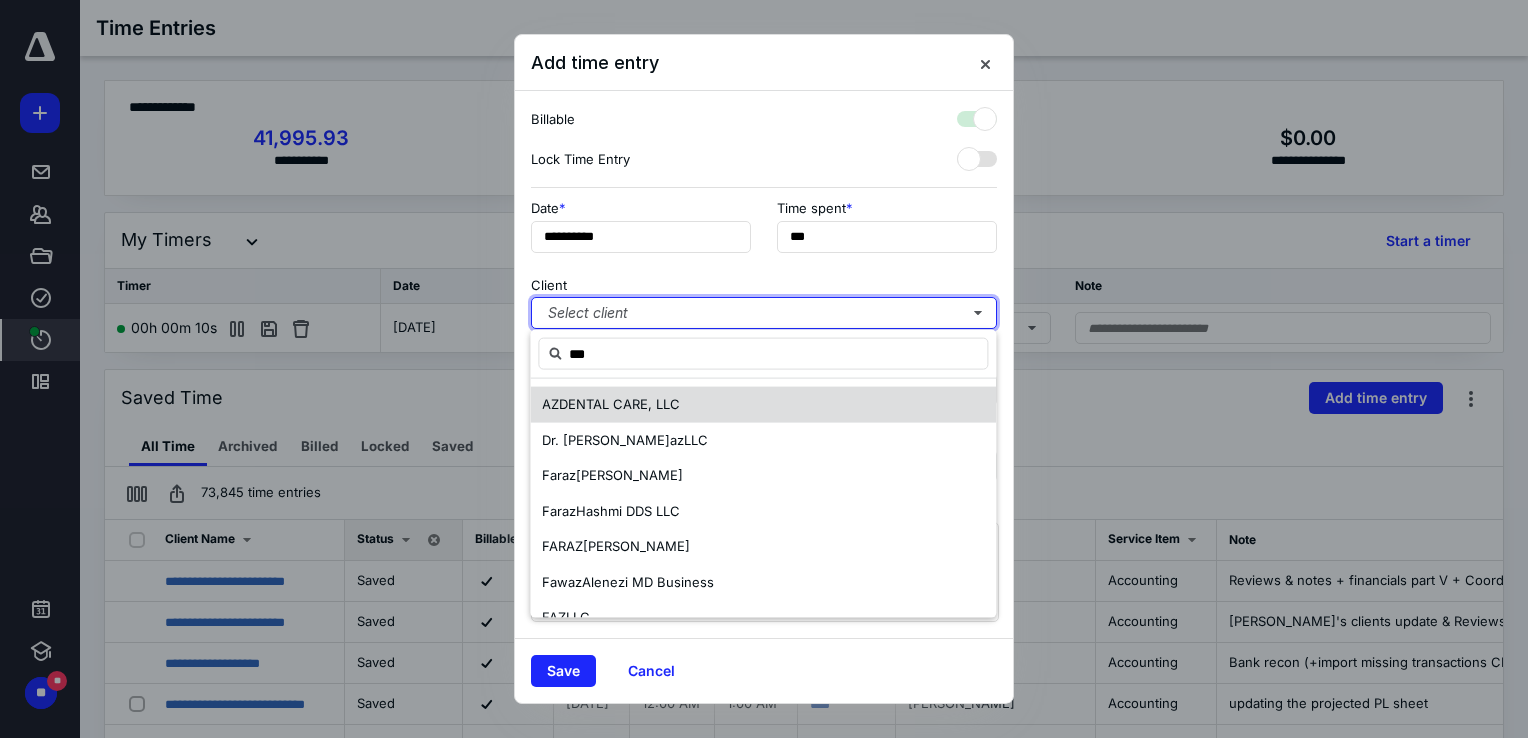 checkbox on "true" 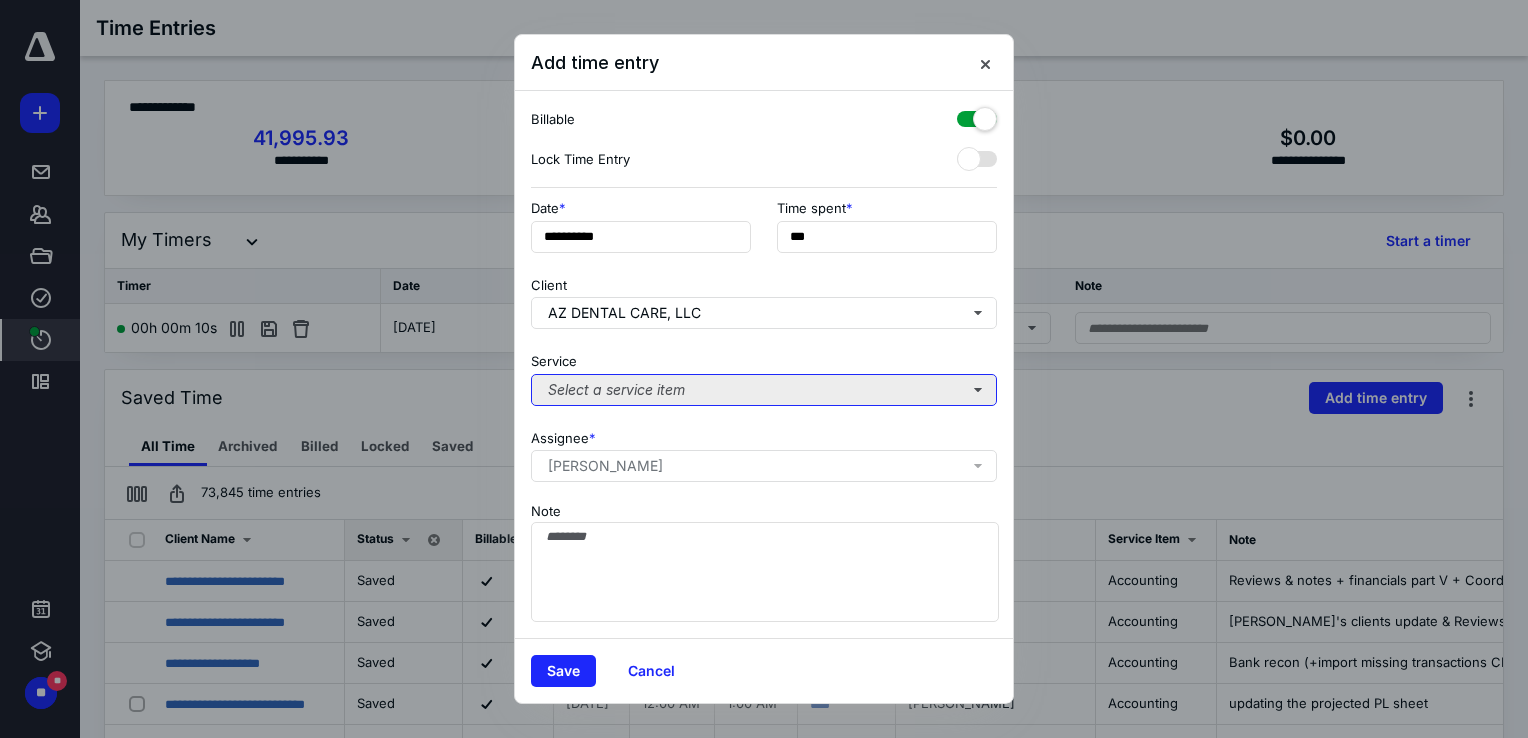 click on "Select a service item" at bounding box center [764, 390] 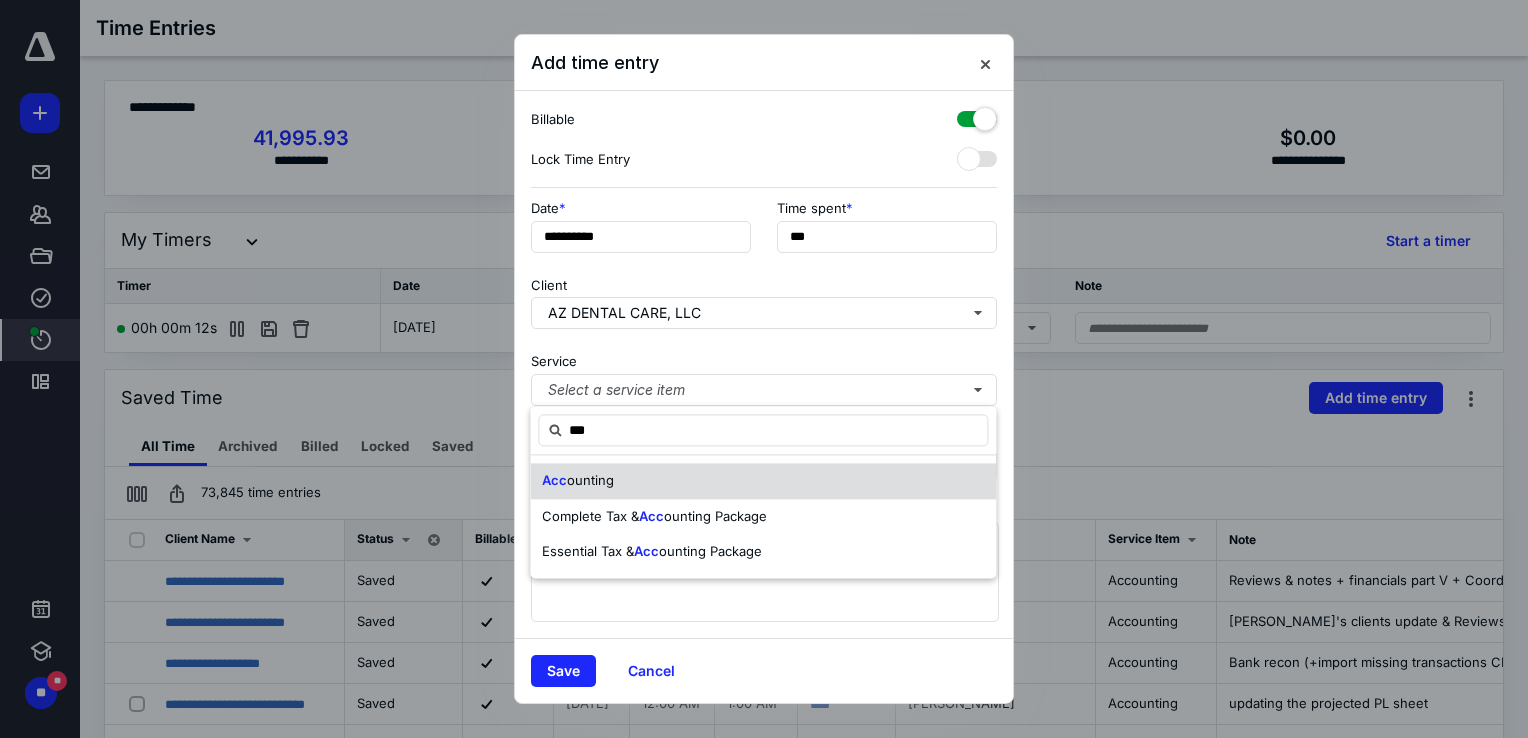 click on "ounting" at bounding box center [590, 480] 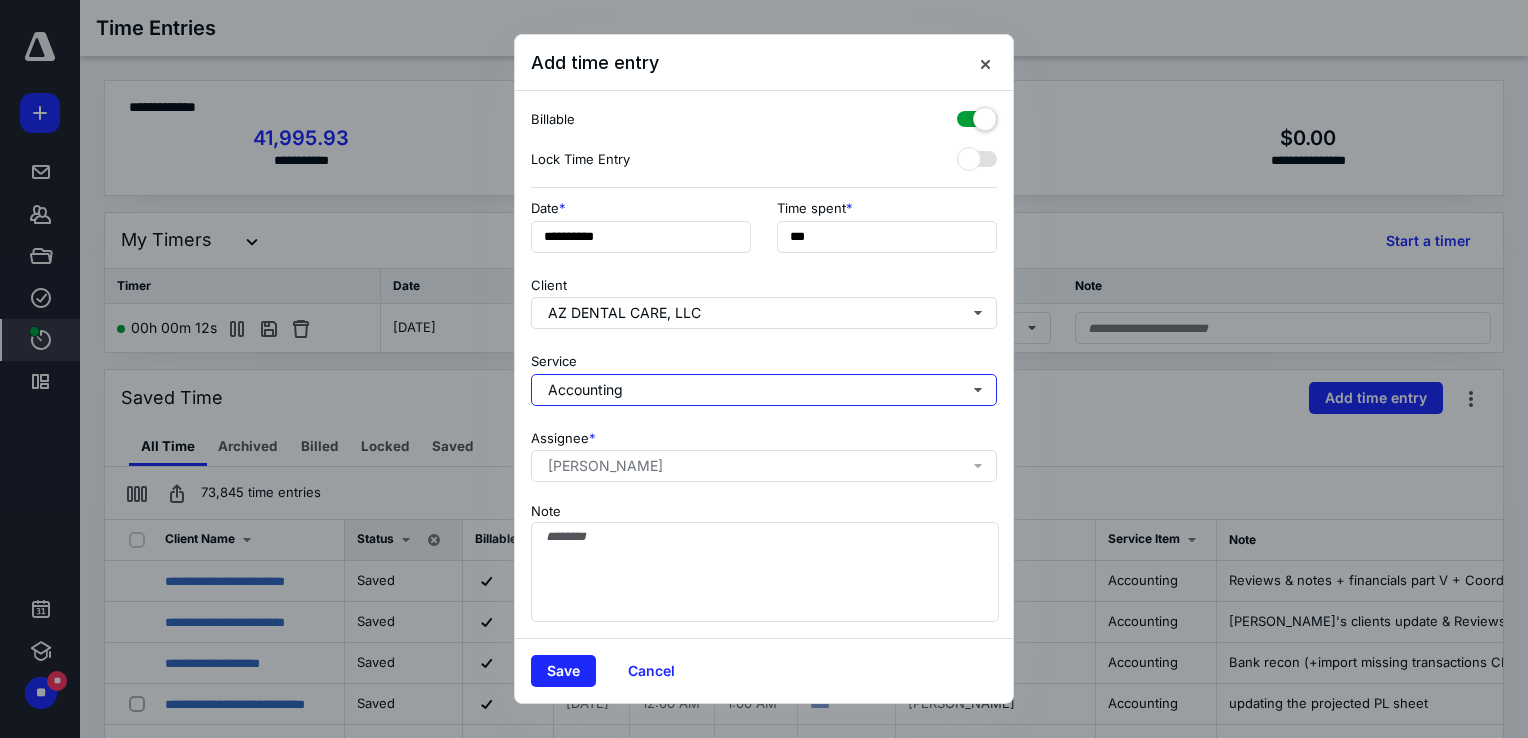 type 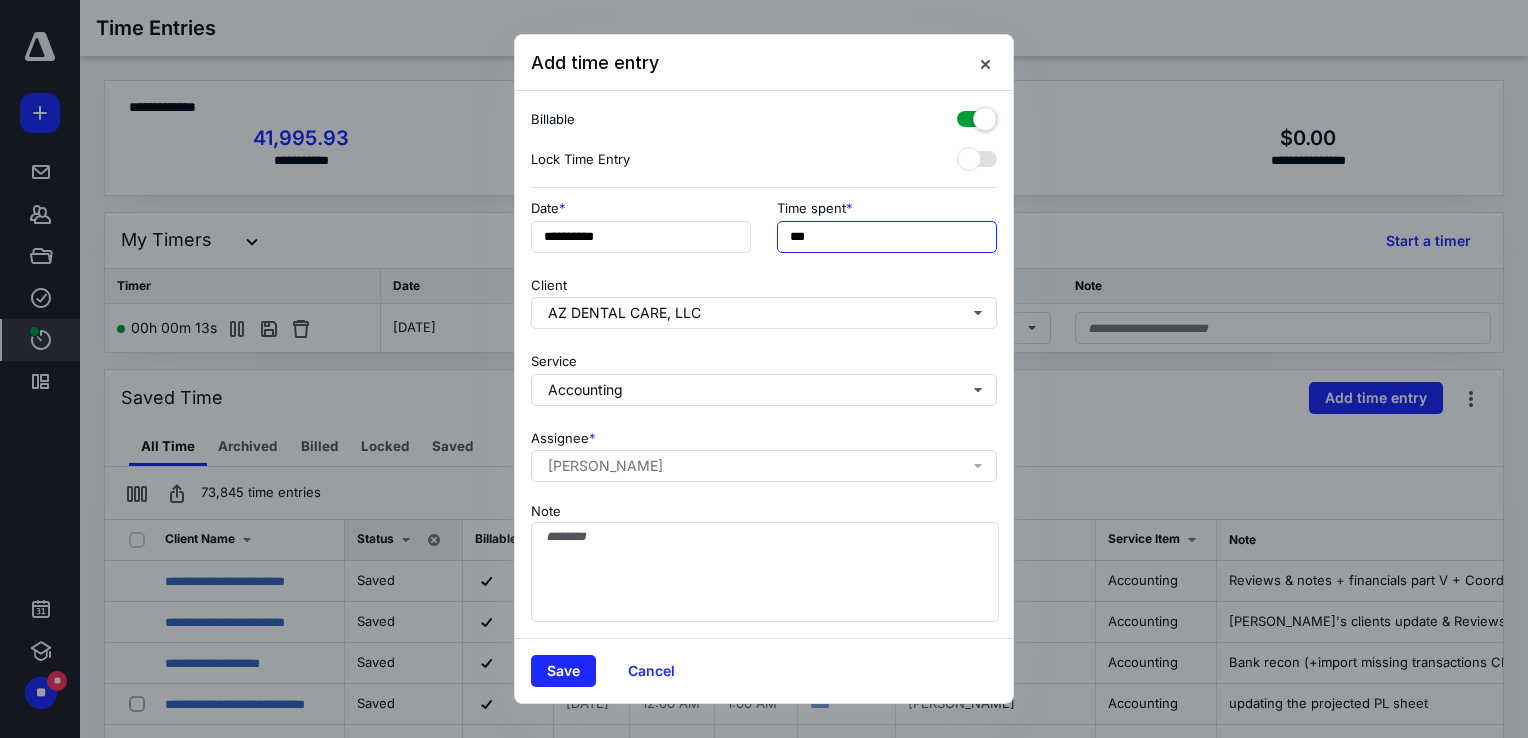 drag, startPoint x: 801, startPoint y: 237, endPoint x: 757, endPoint y: 236, distance: 44.011364 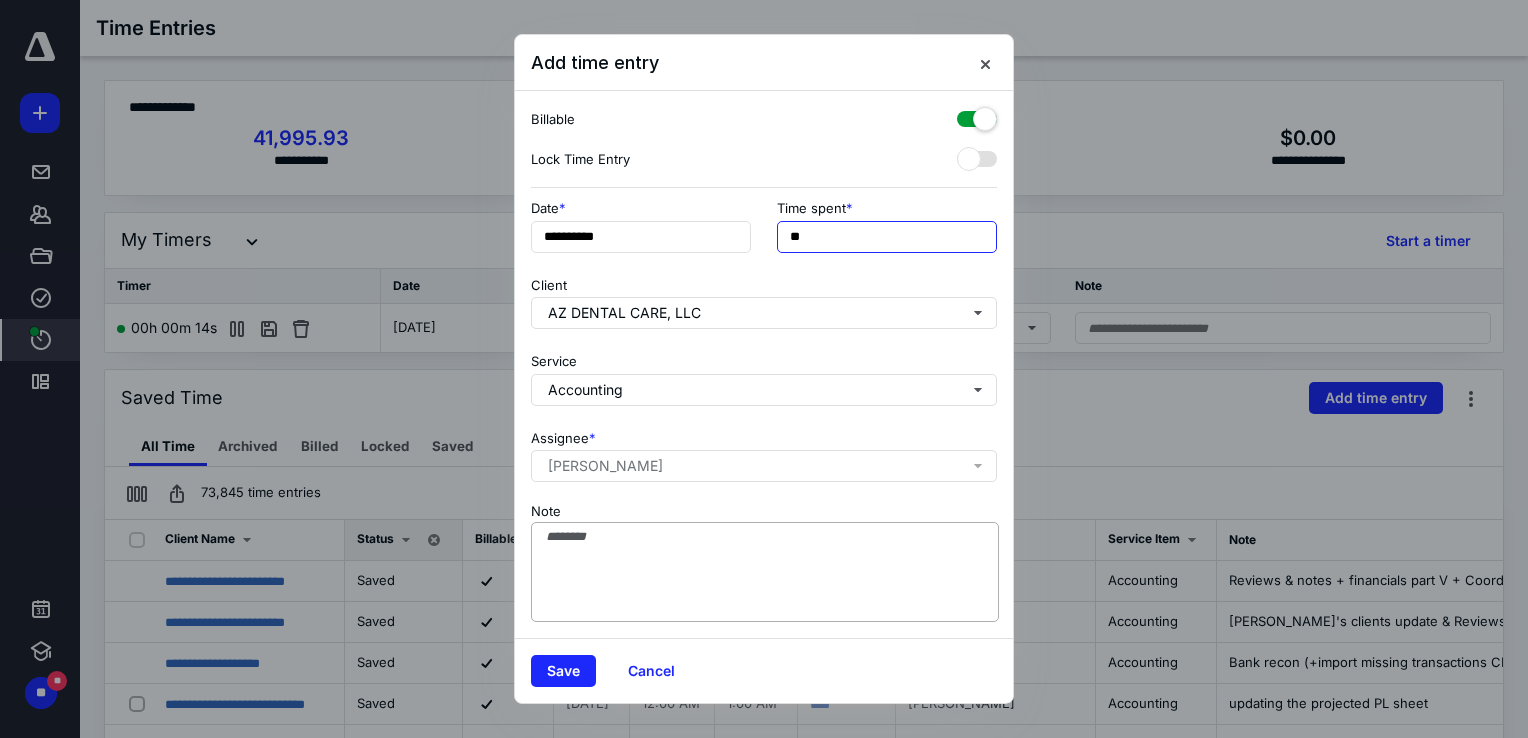 type on "**" 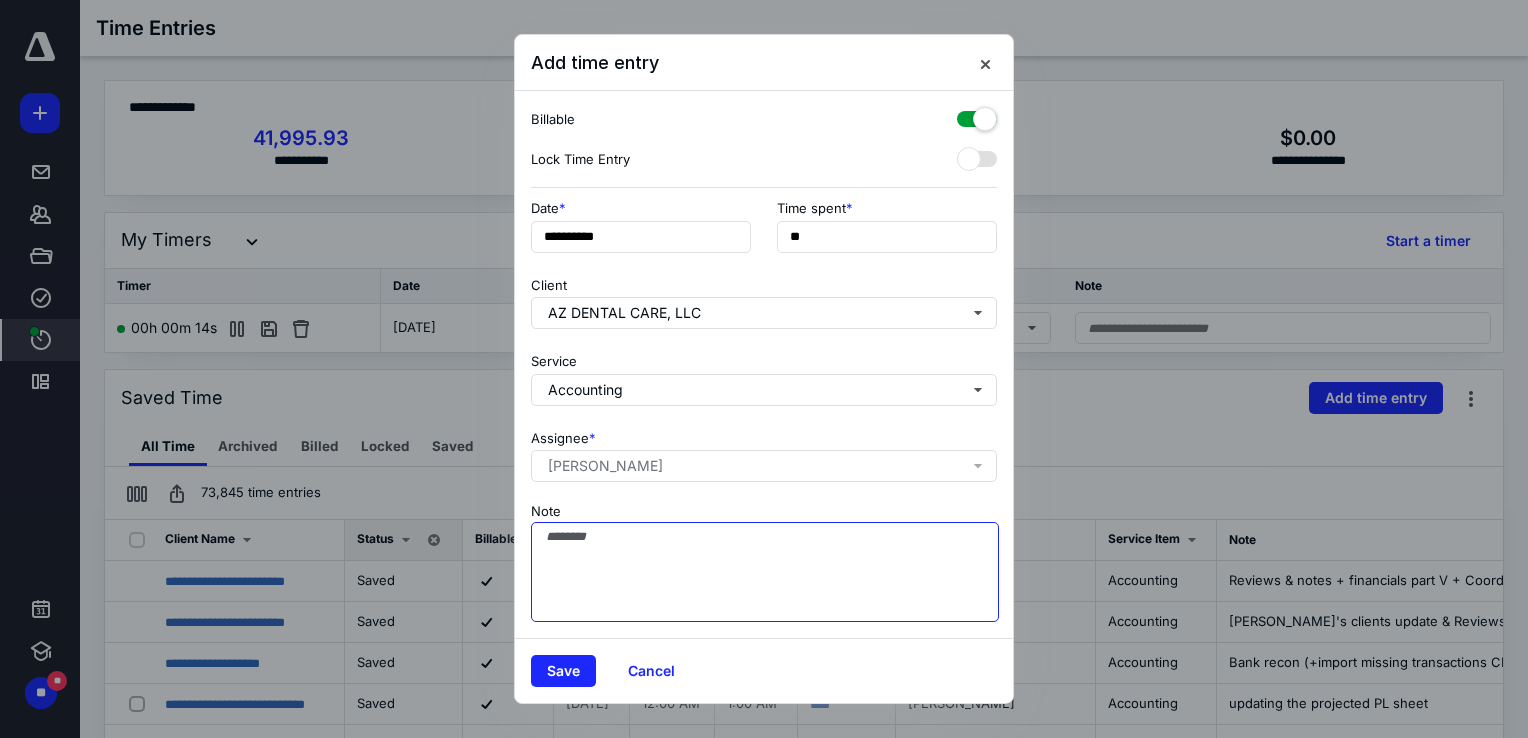 click on "Note" at bounding box center [765, 572] 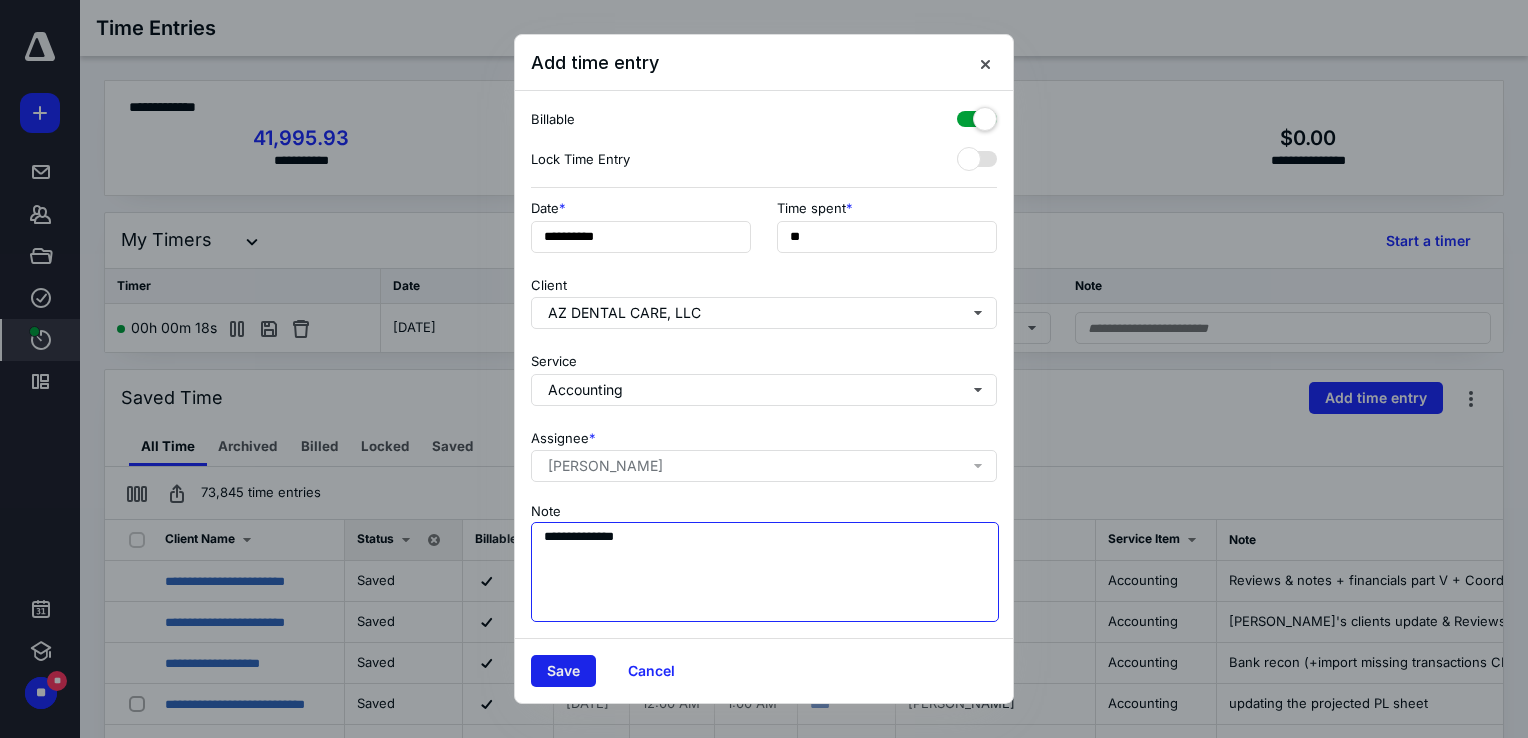 type on "**********" 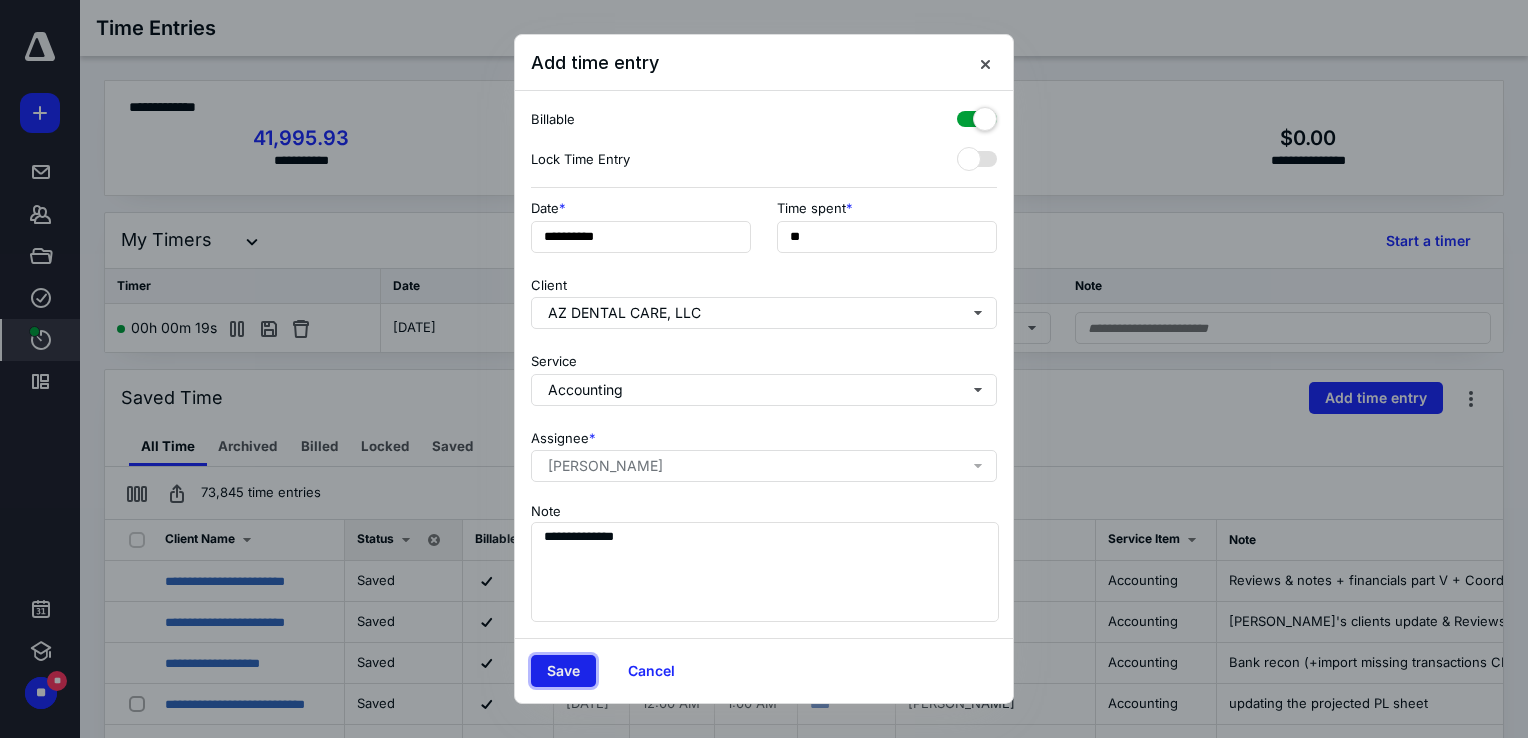 click on "Save" at bounding box center [563, 671] 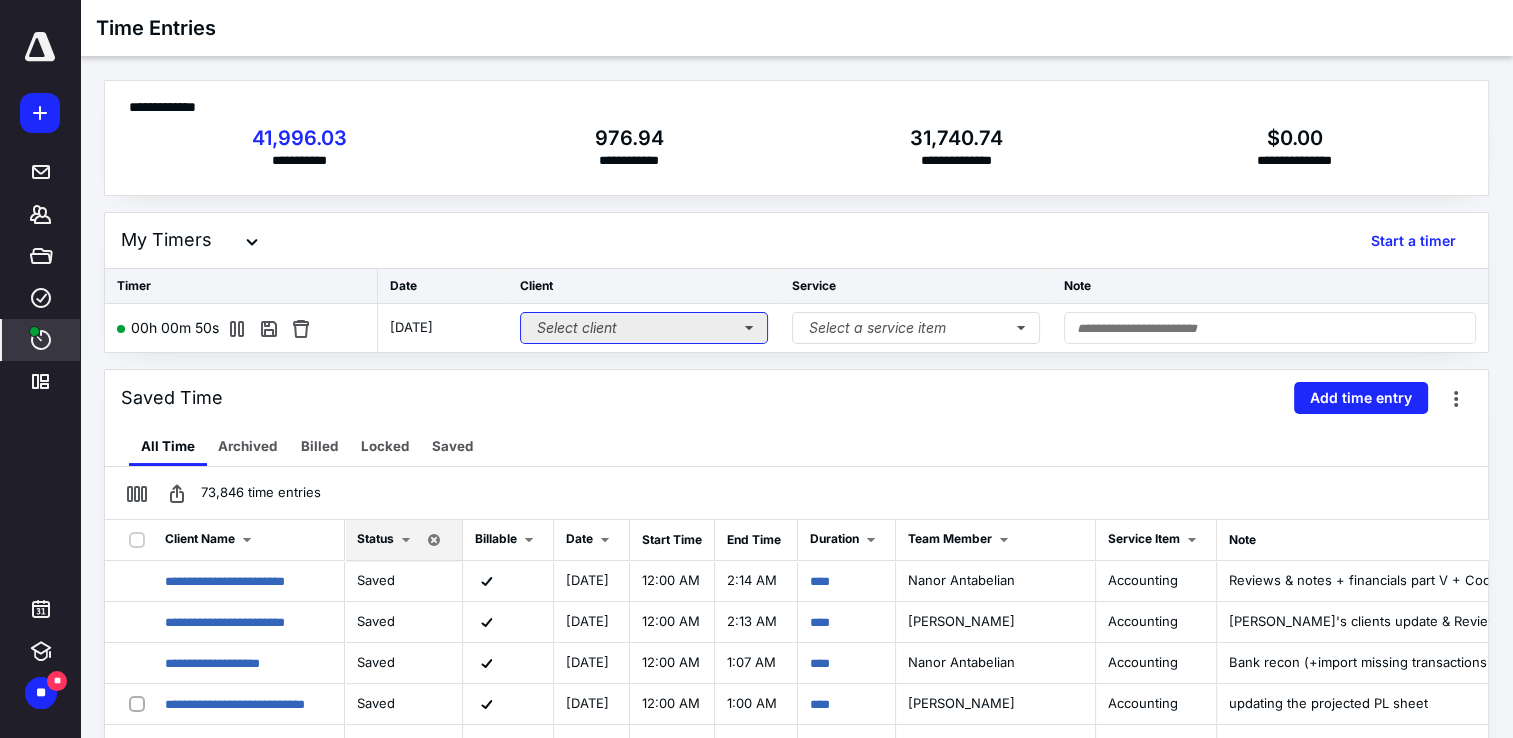 click on "Select client" at bounding box center [644, 328] 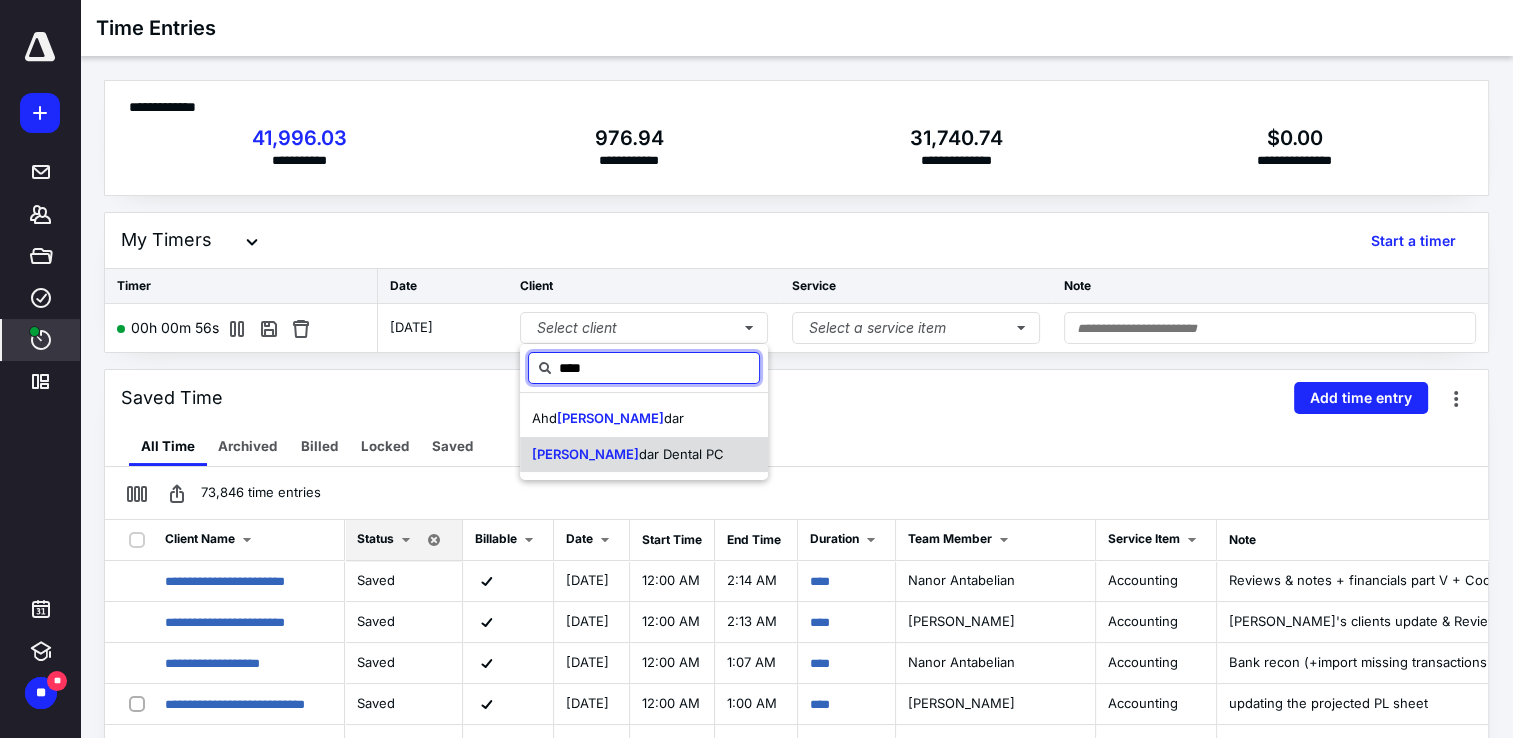 click on "dar Dental PC" at bounding box center (681, 454) 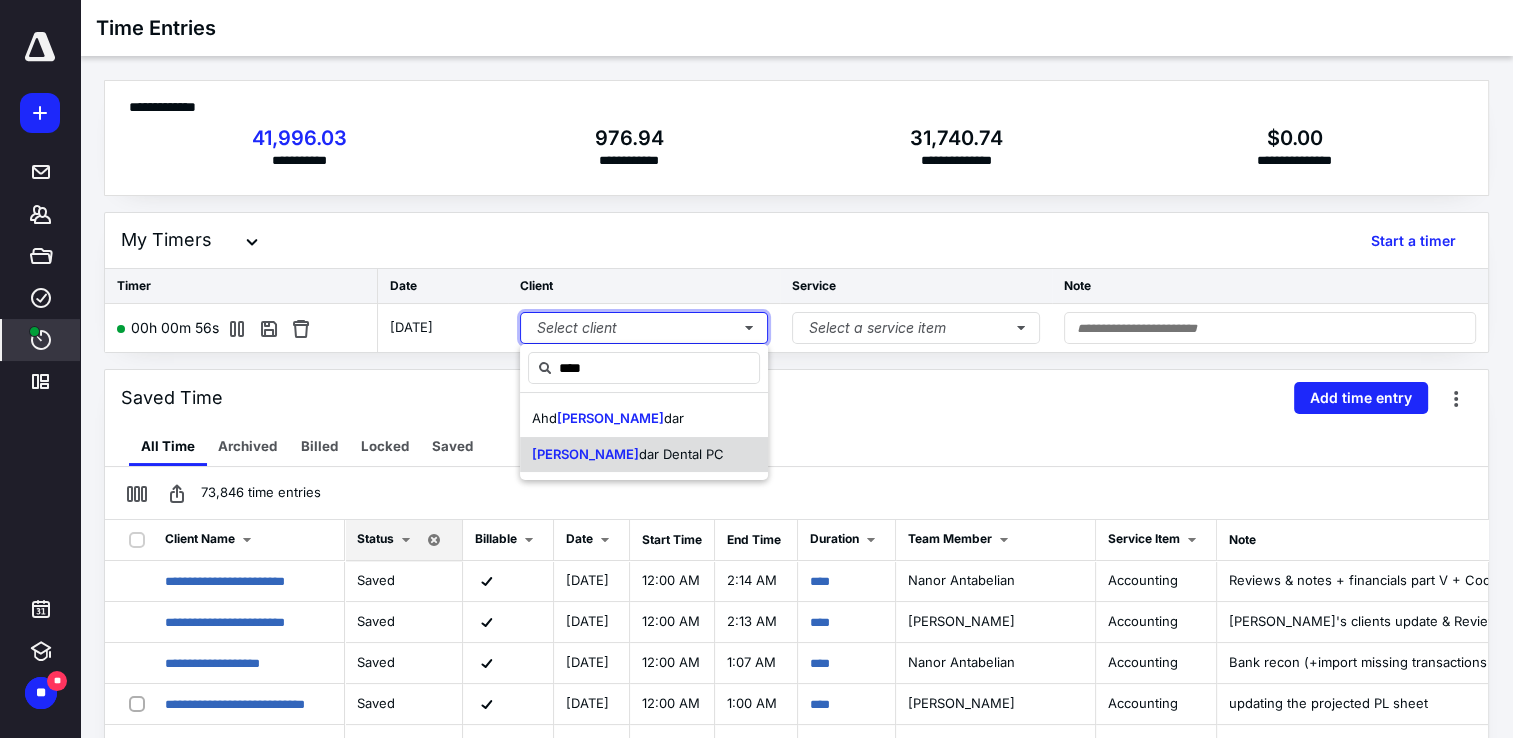 type 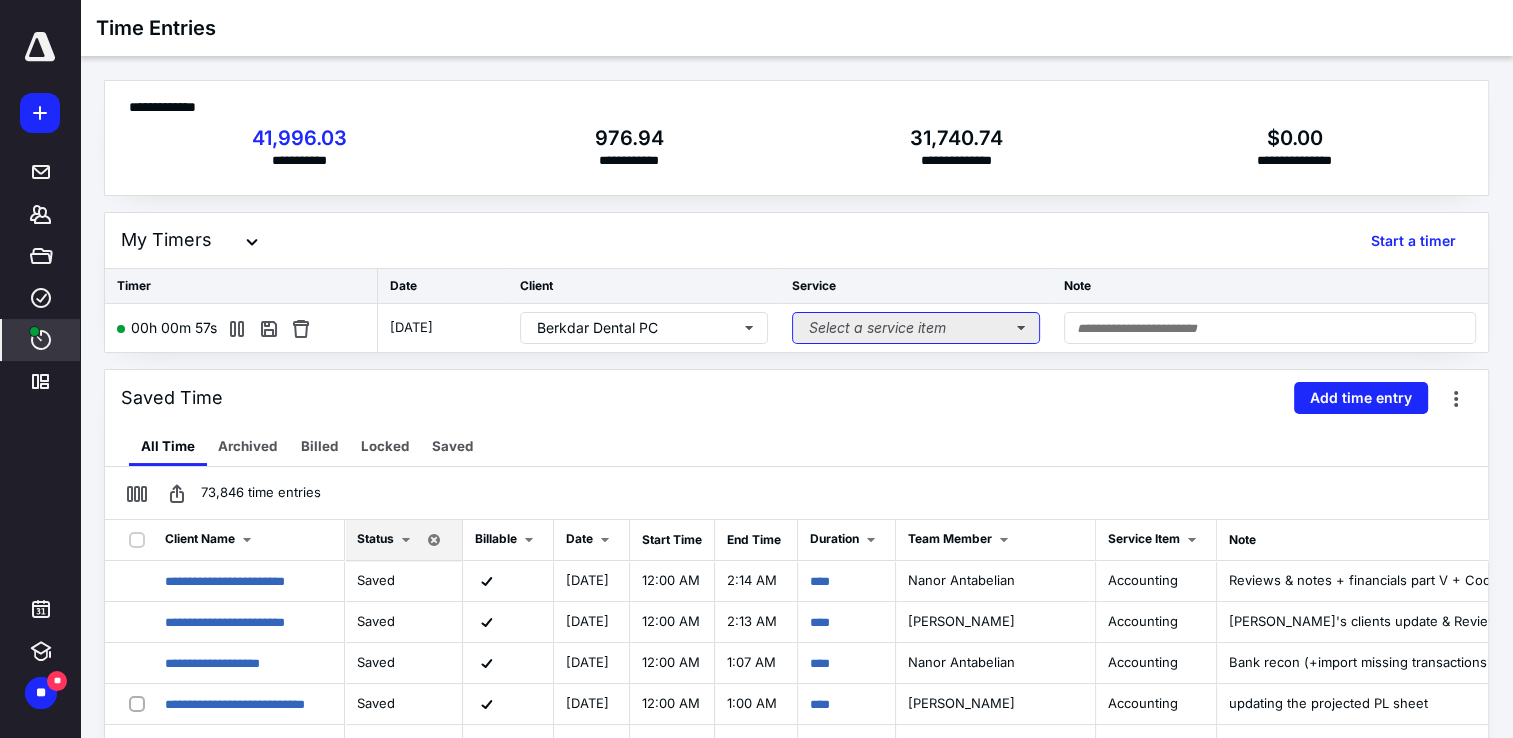 click on "Select a service item" at bounding box center [916, 328] 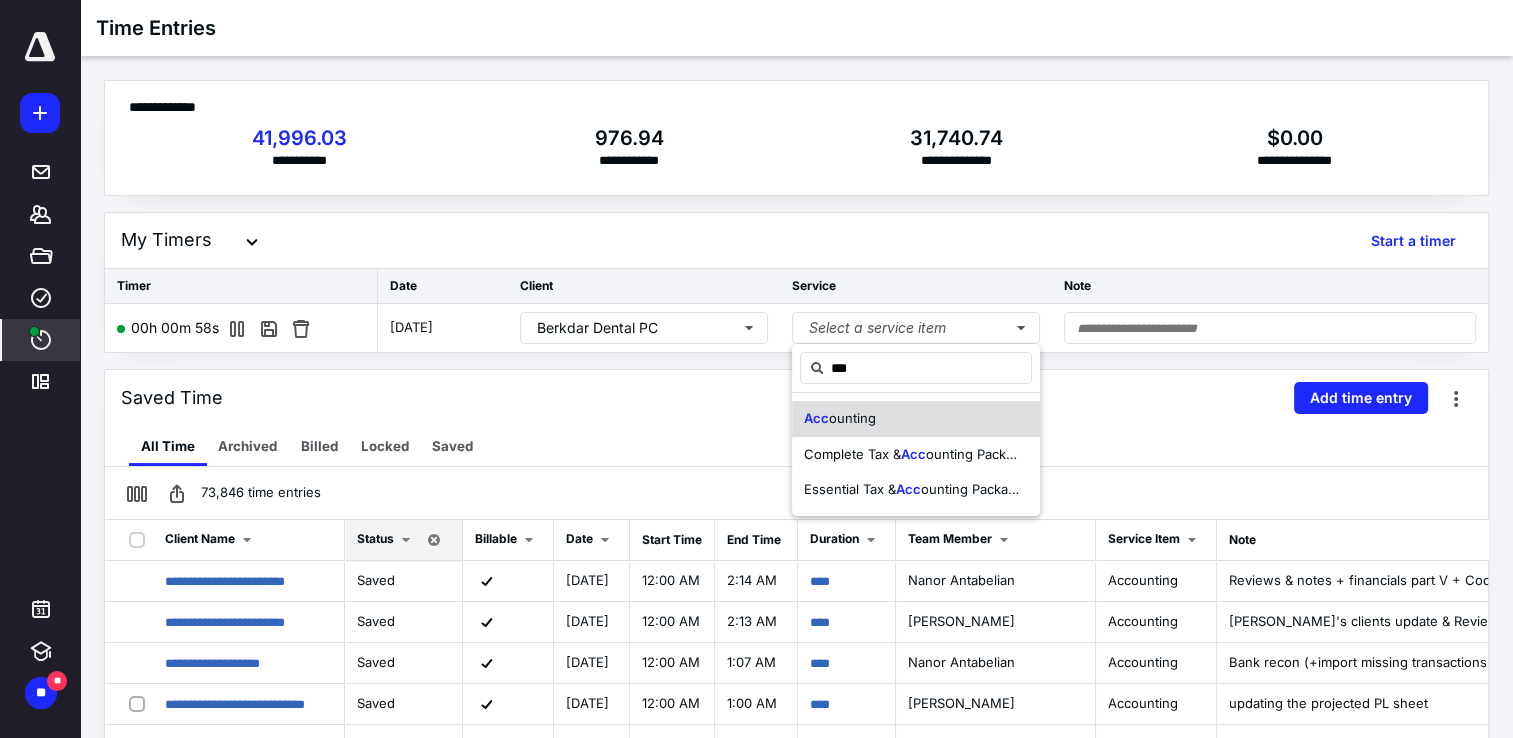 click on "Acc ounting" at bounding box center (916, 419) 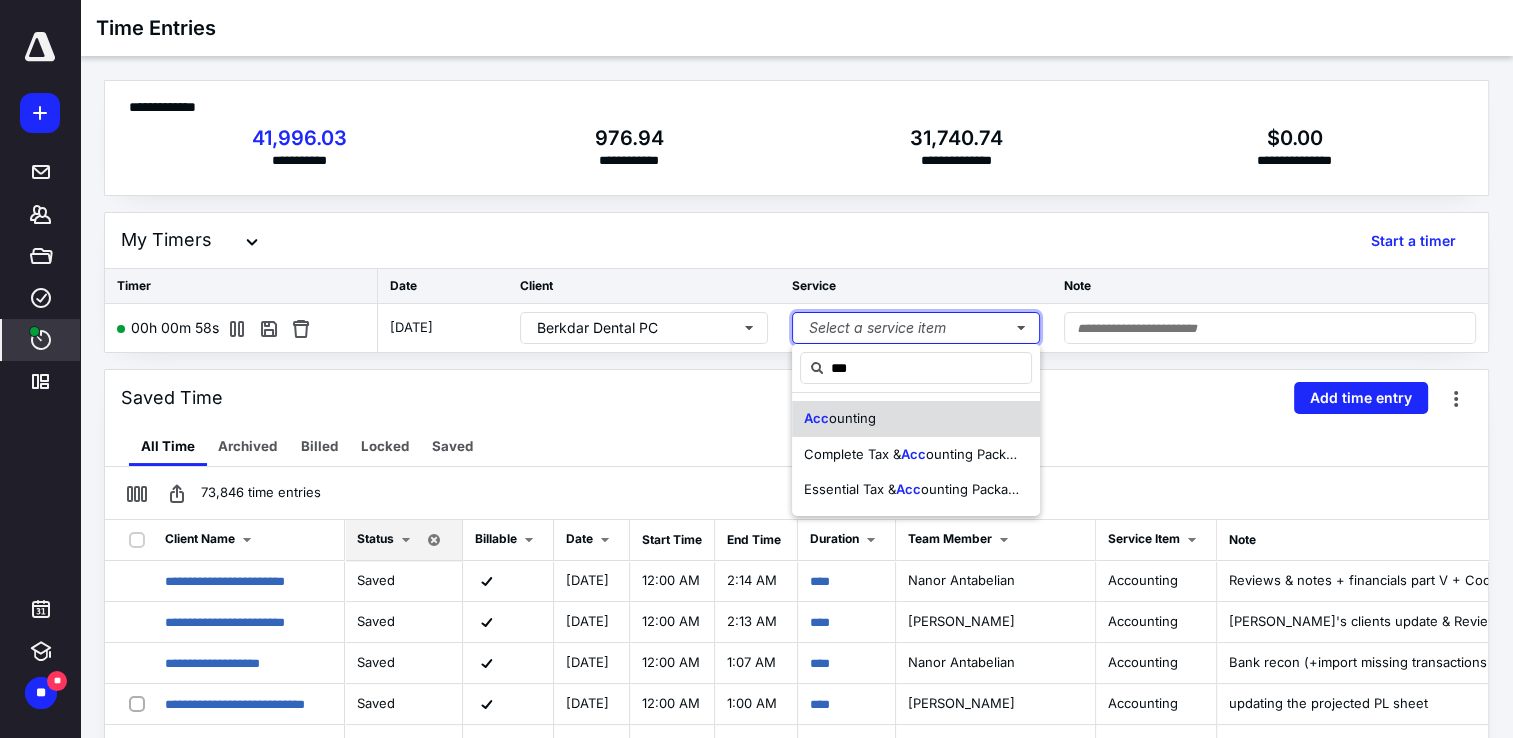 type 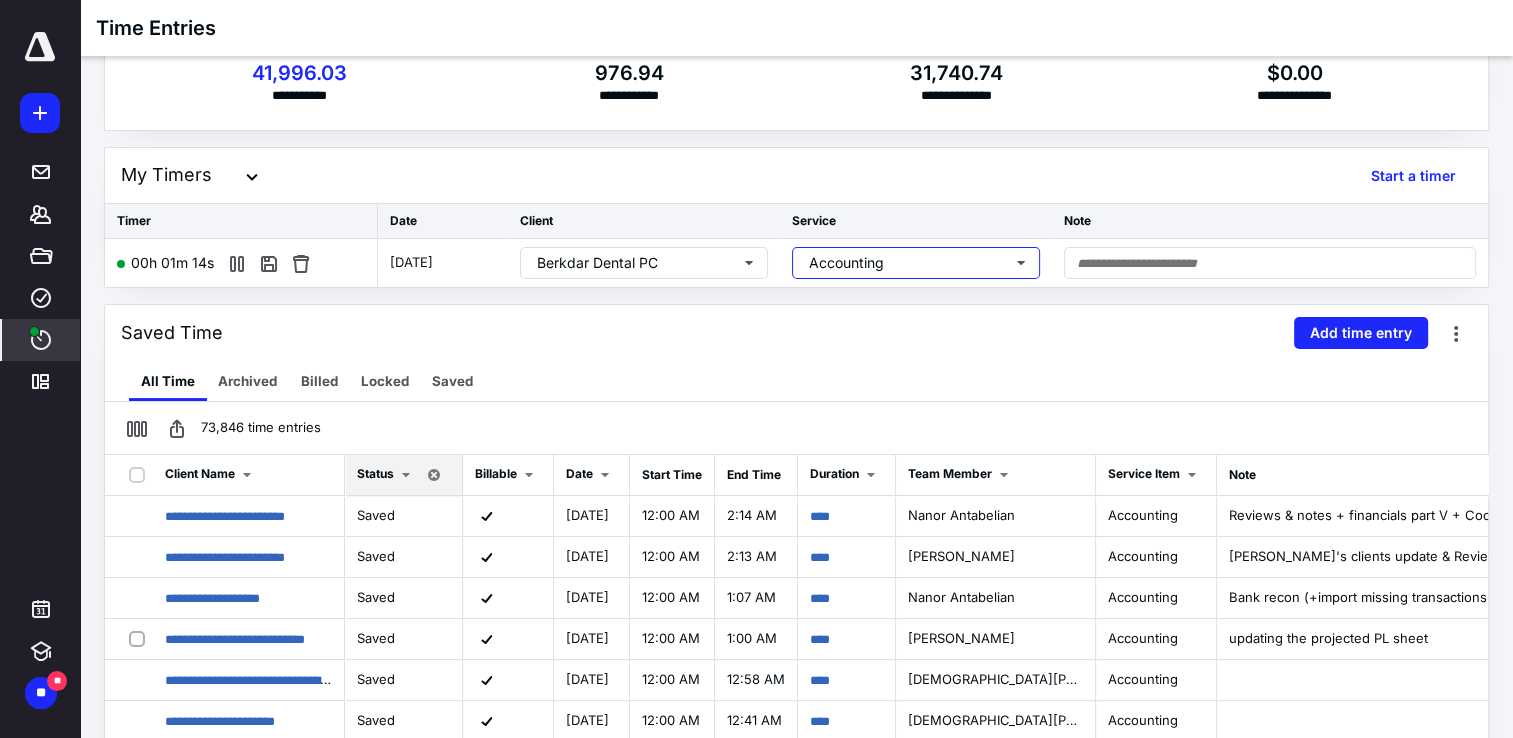 scroll, scrollTop: 200, scrollLeft: 0, axis: vertical 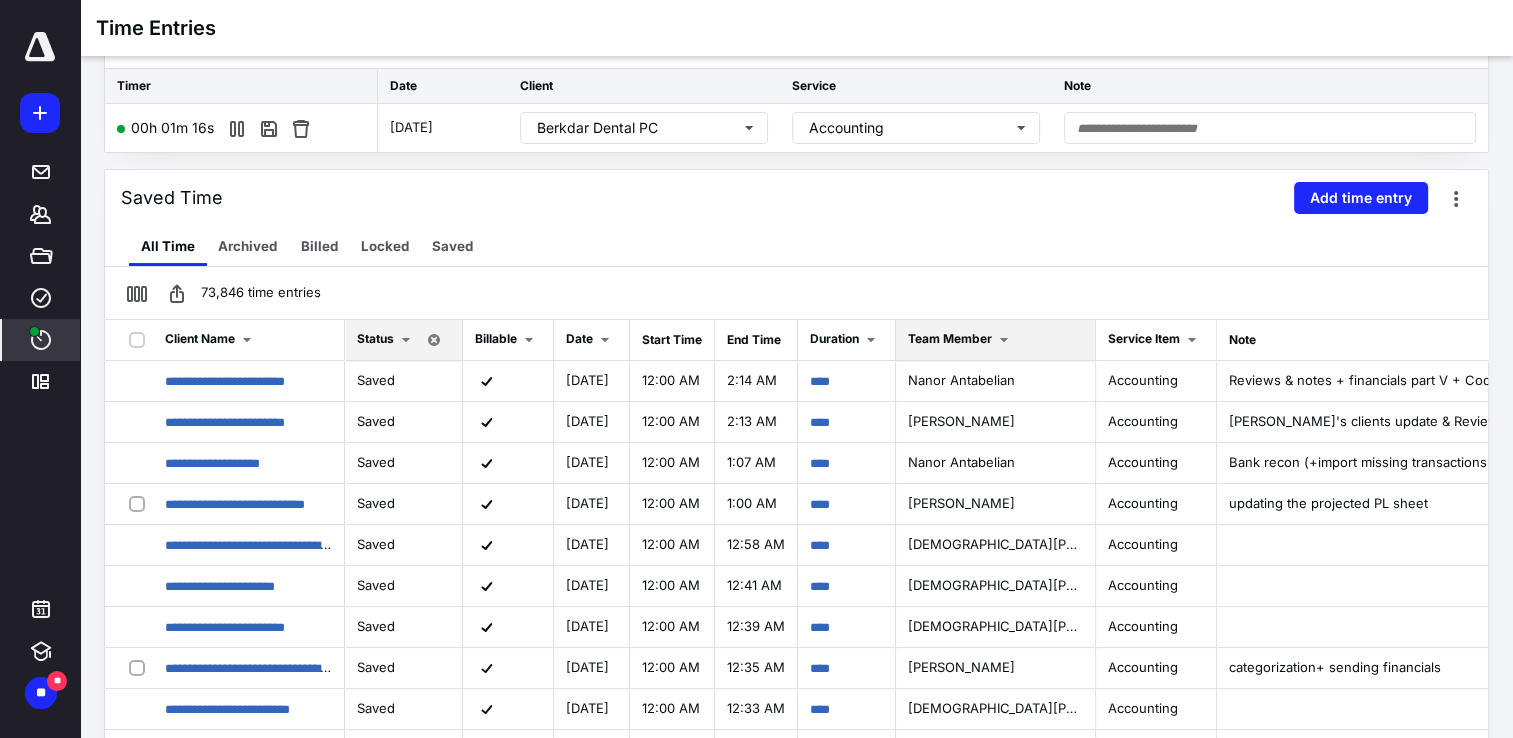 click at bounding box center [1004, 340] 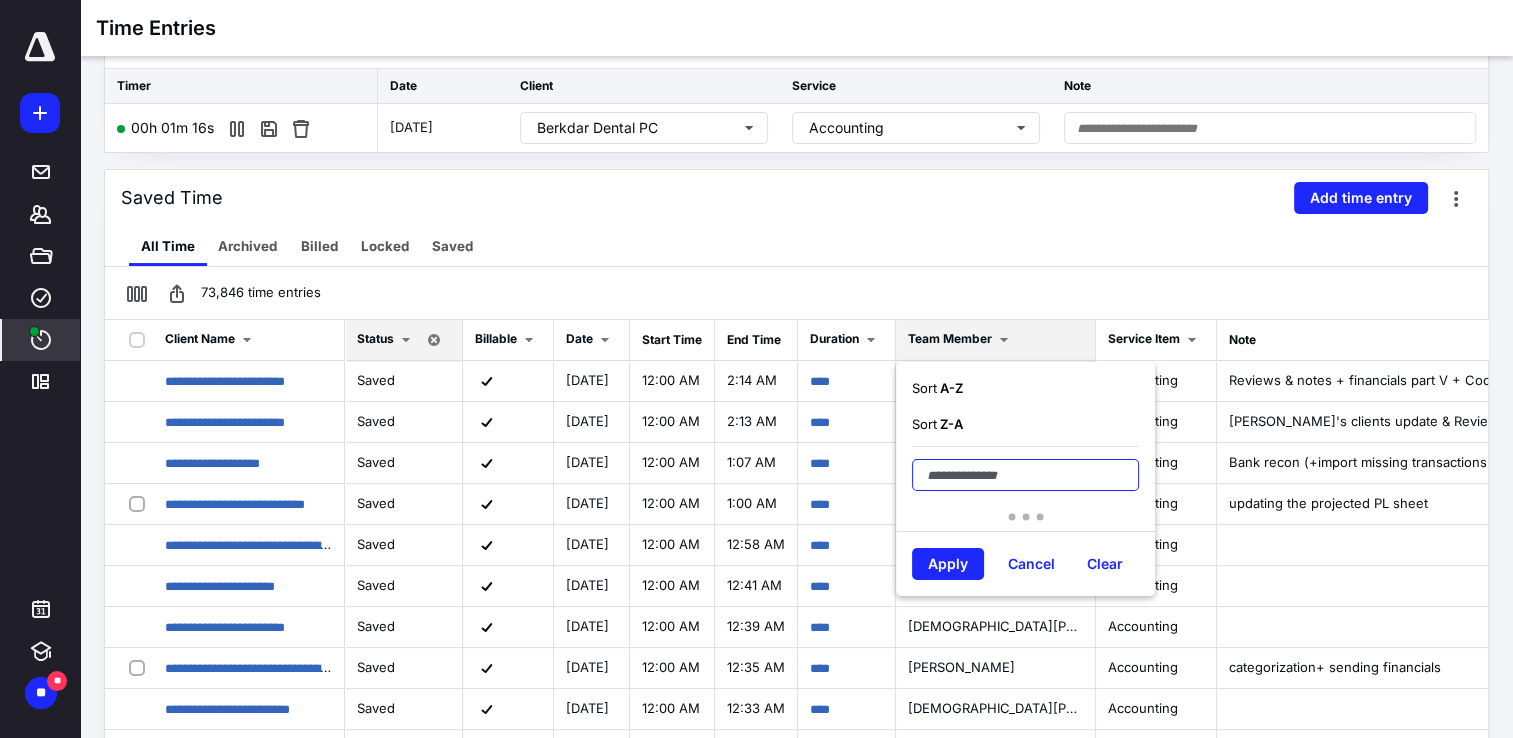 click at bounding box center [1025, 475] 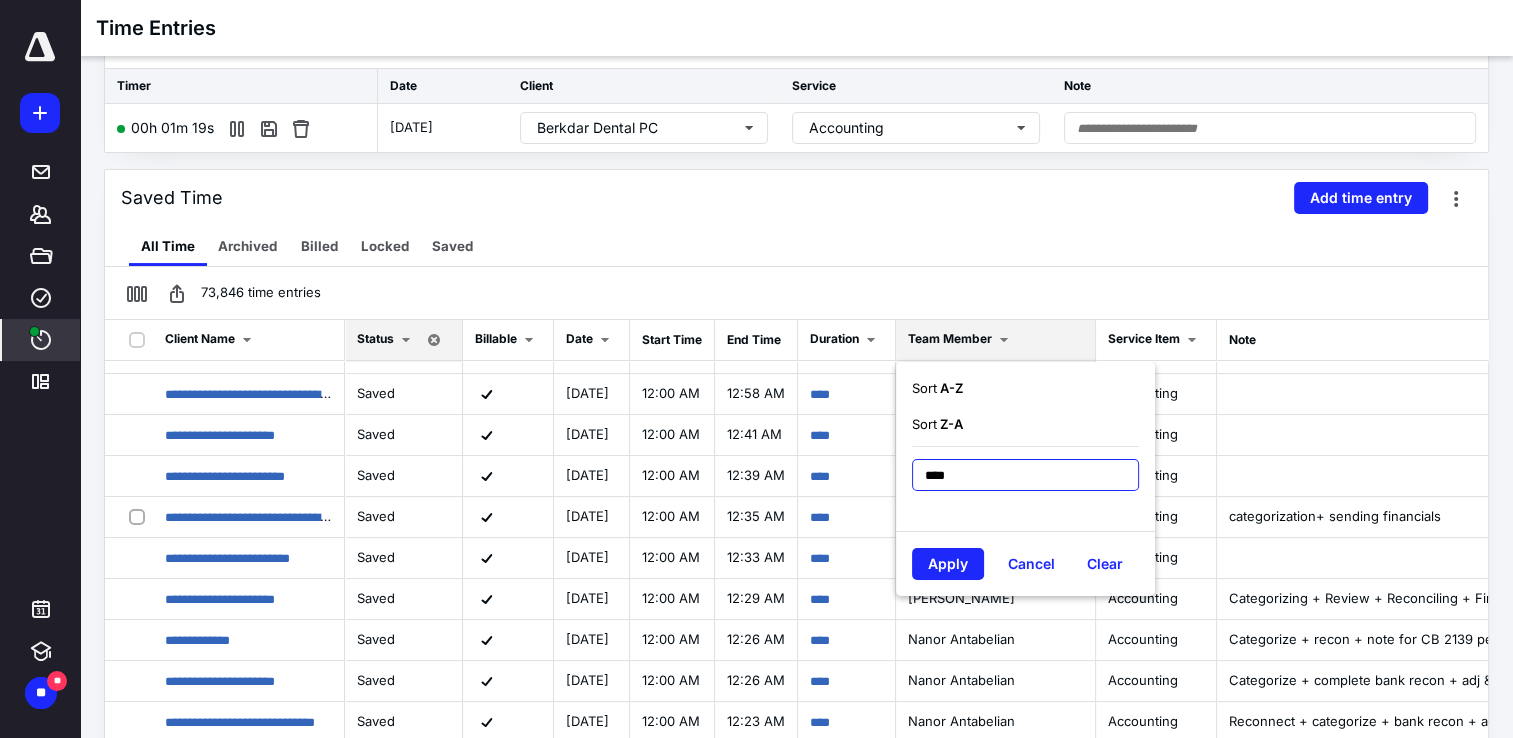 scroll, scrollTop: 200, scrollLeft: 0, axis: vertical 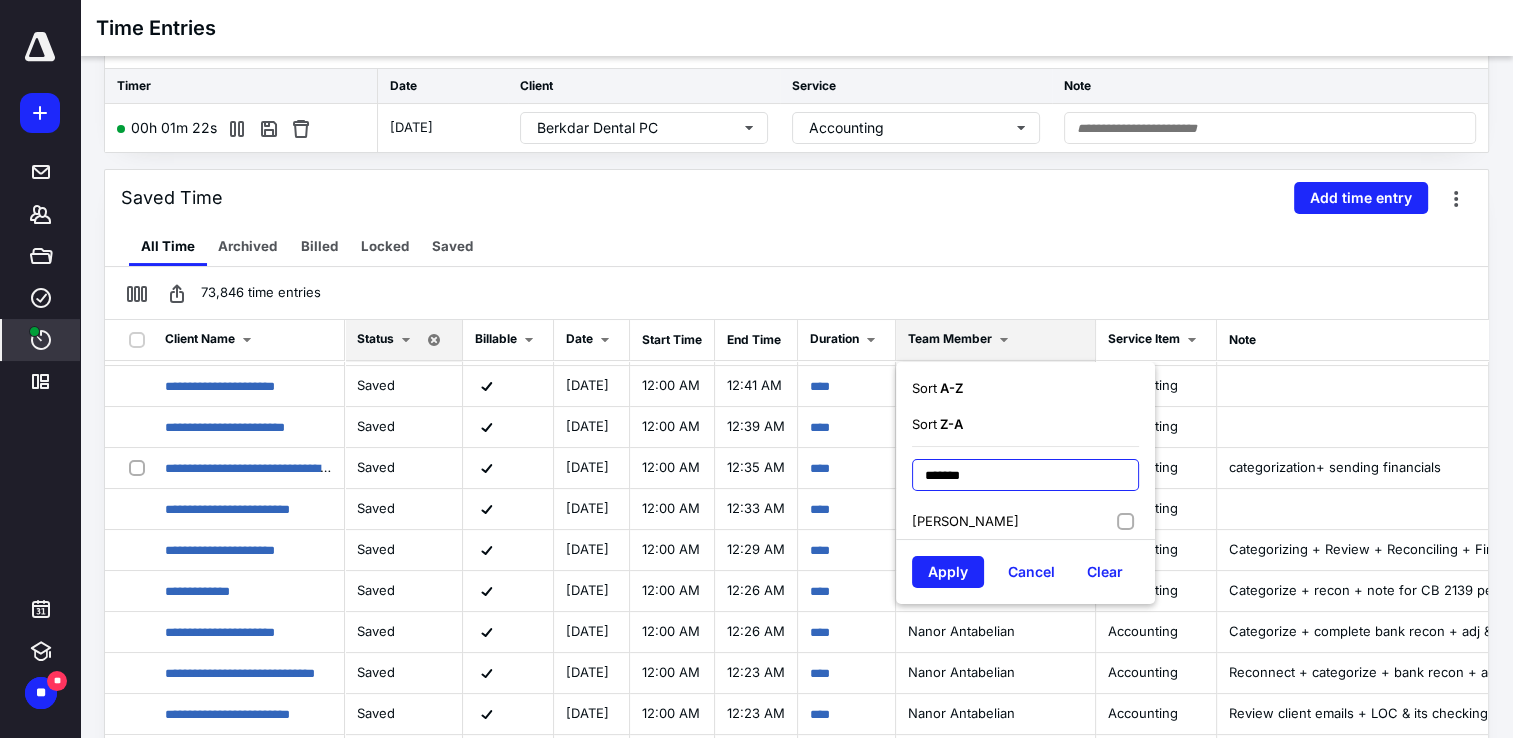 type on "*******" 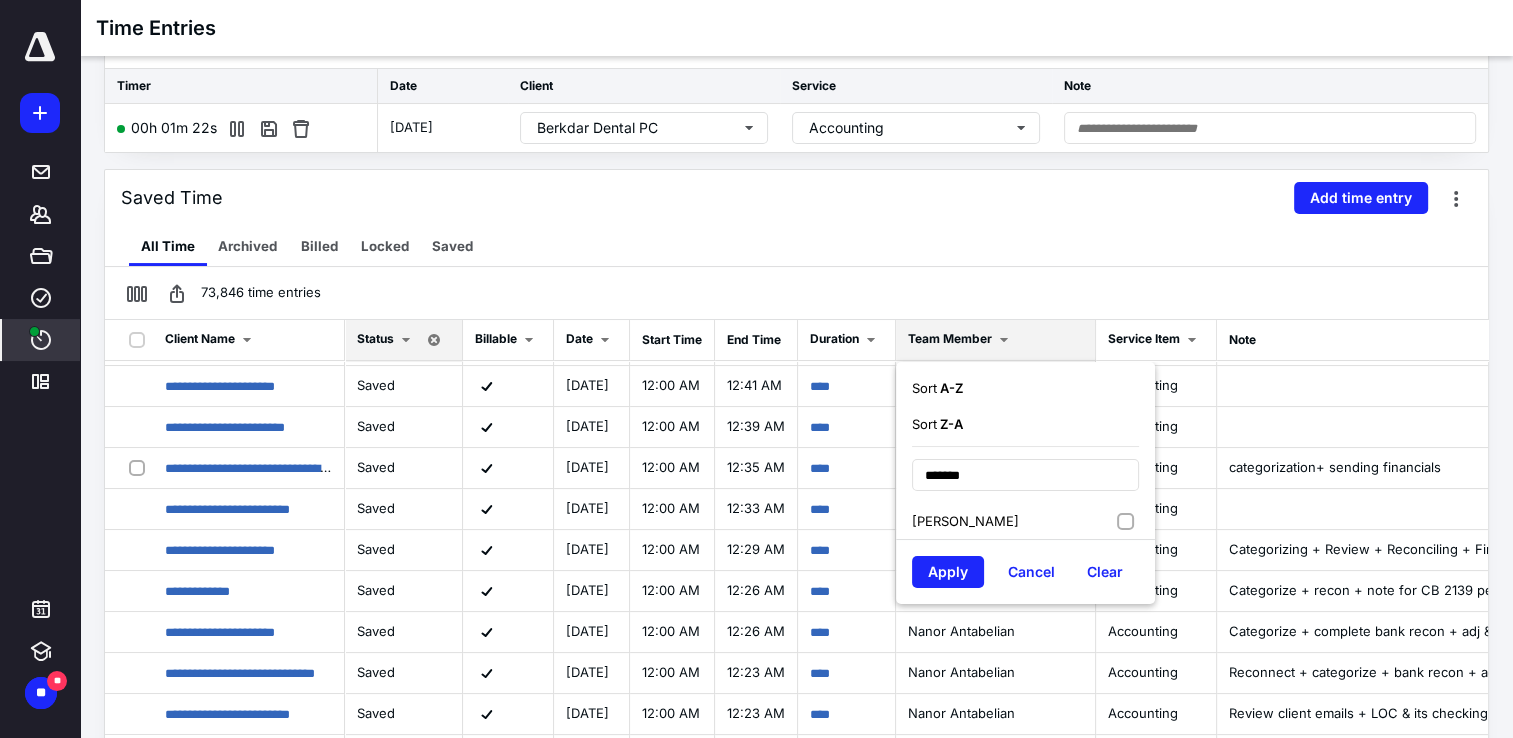 click on "[PERSON_NAME]" at bounding box center [1025, 521] 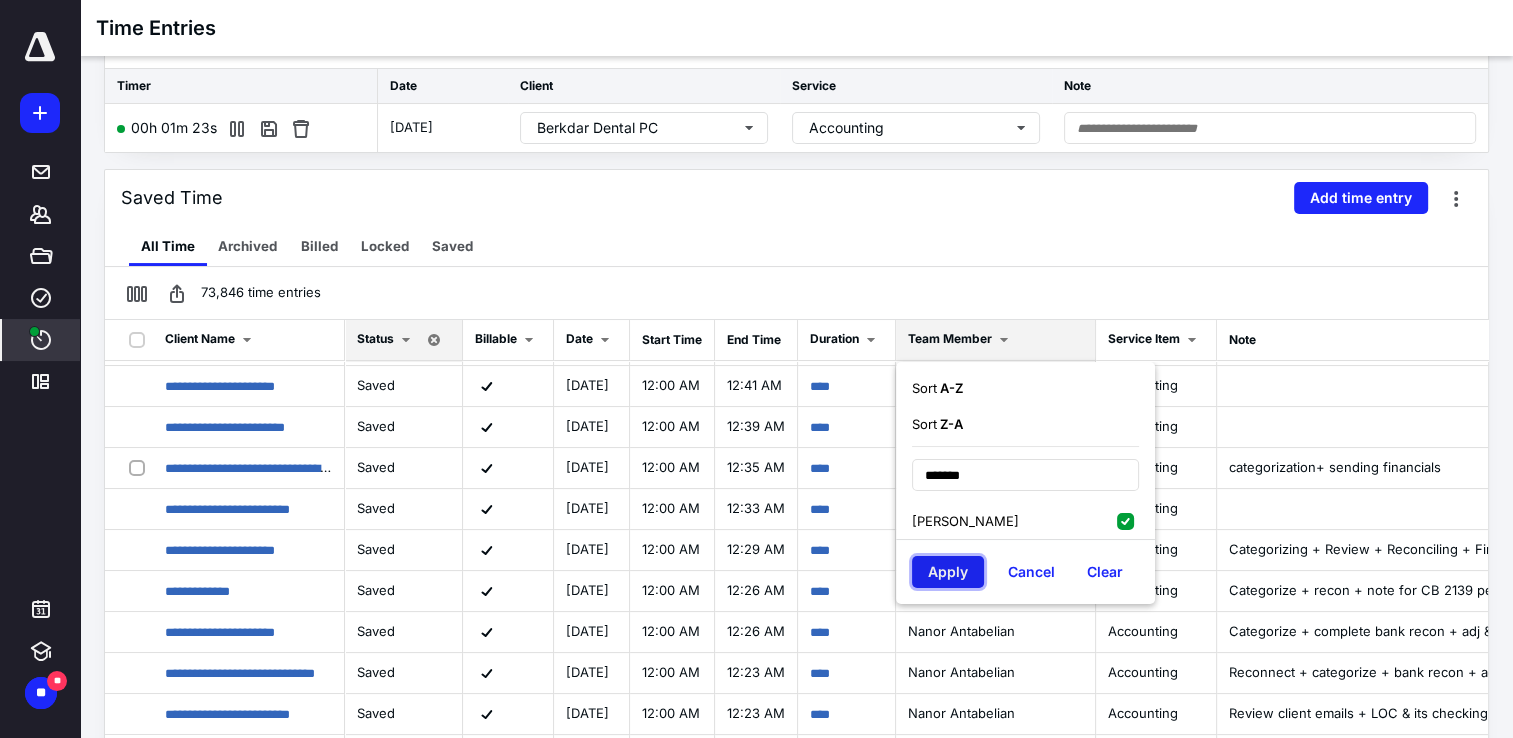 click on "Apply" at bounding box center [948, 572] 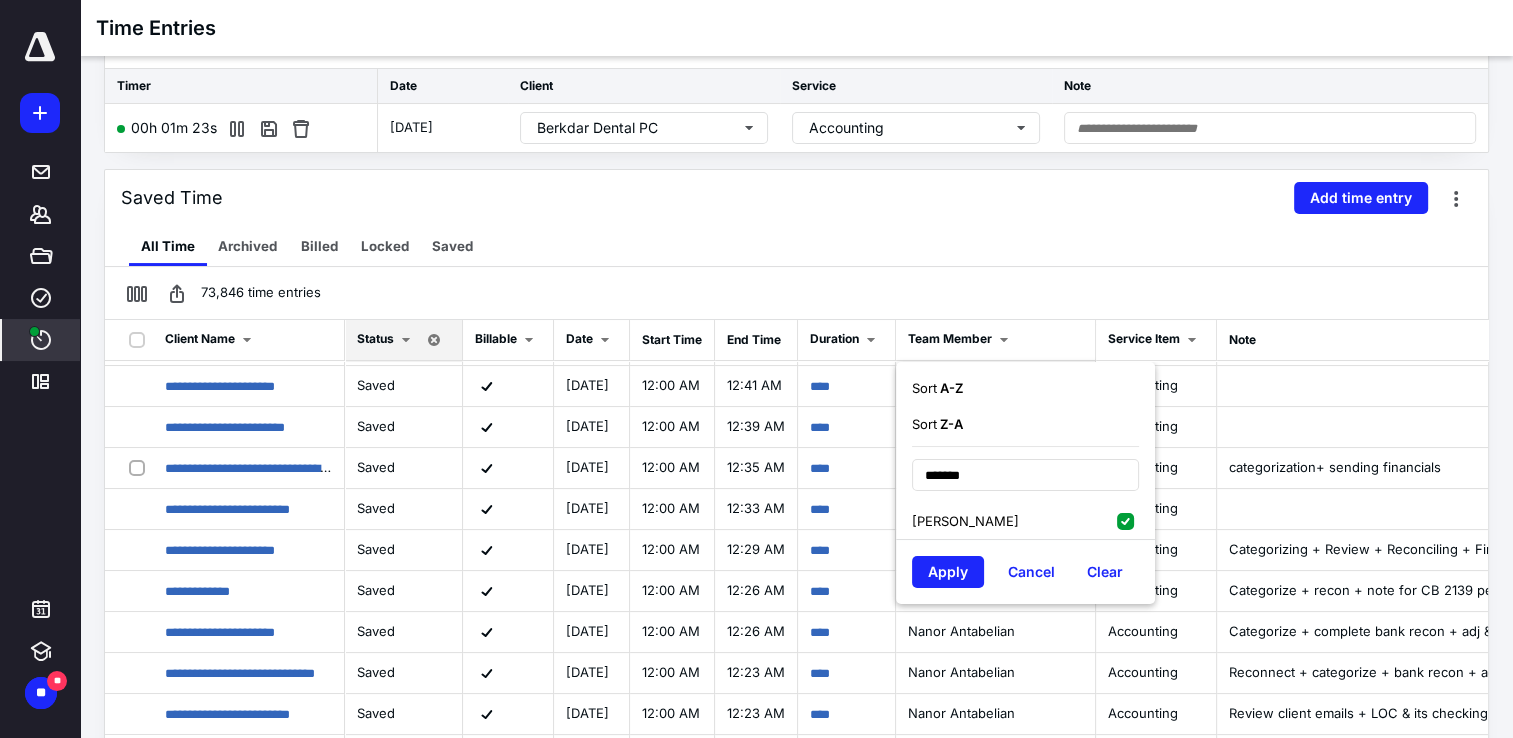 scroll, scrollTop: 0, scrollLeft: 0, axis: both 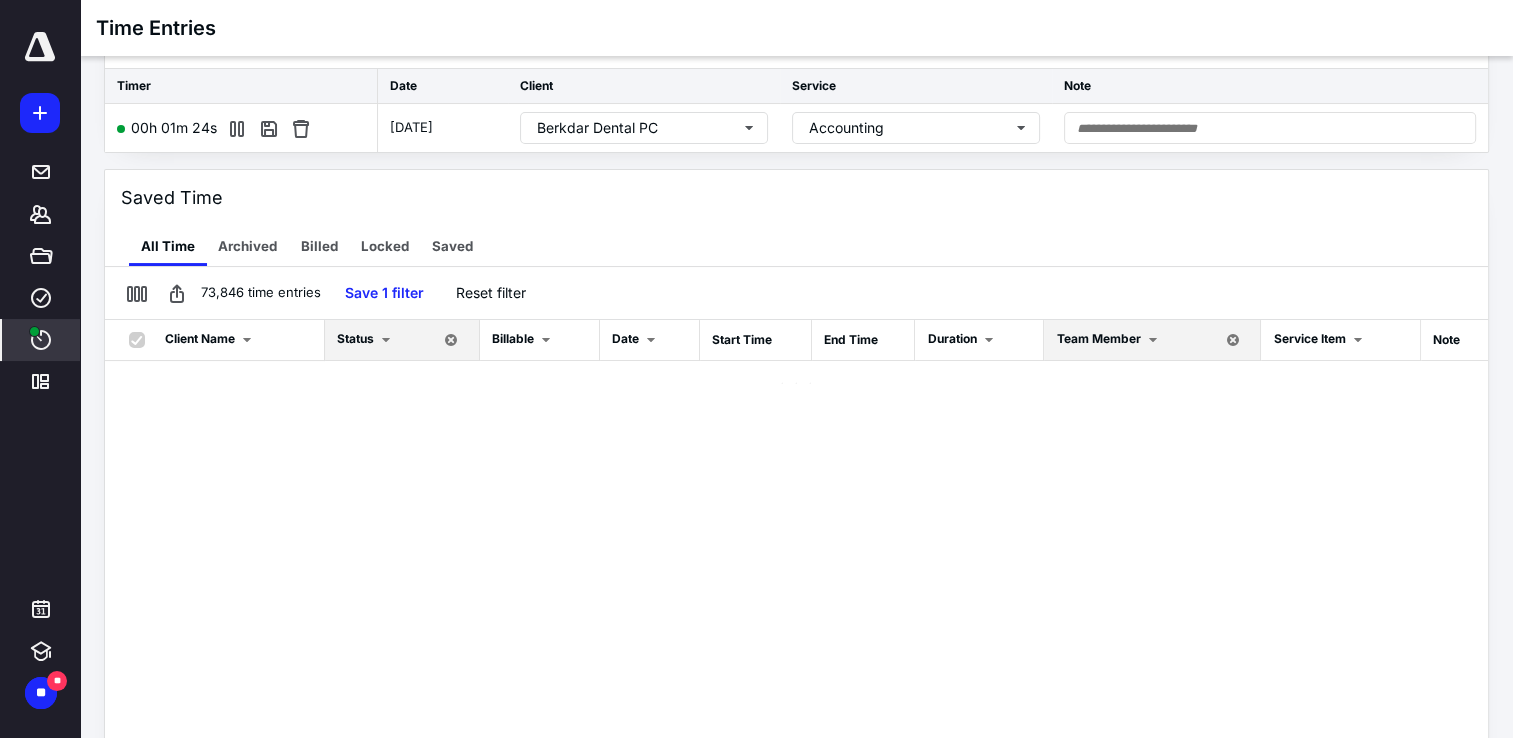 checkbox on "true" 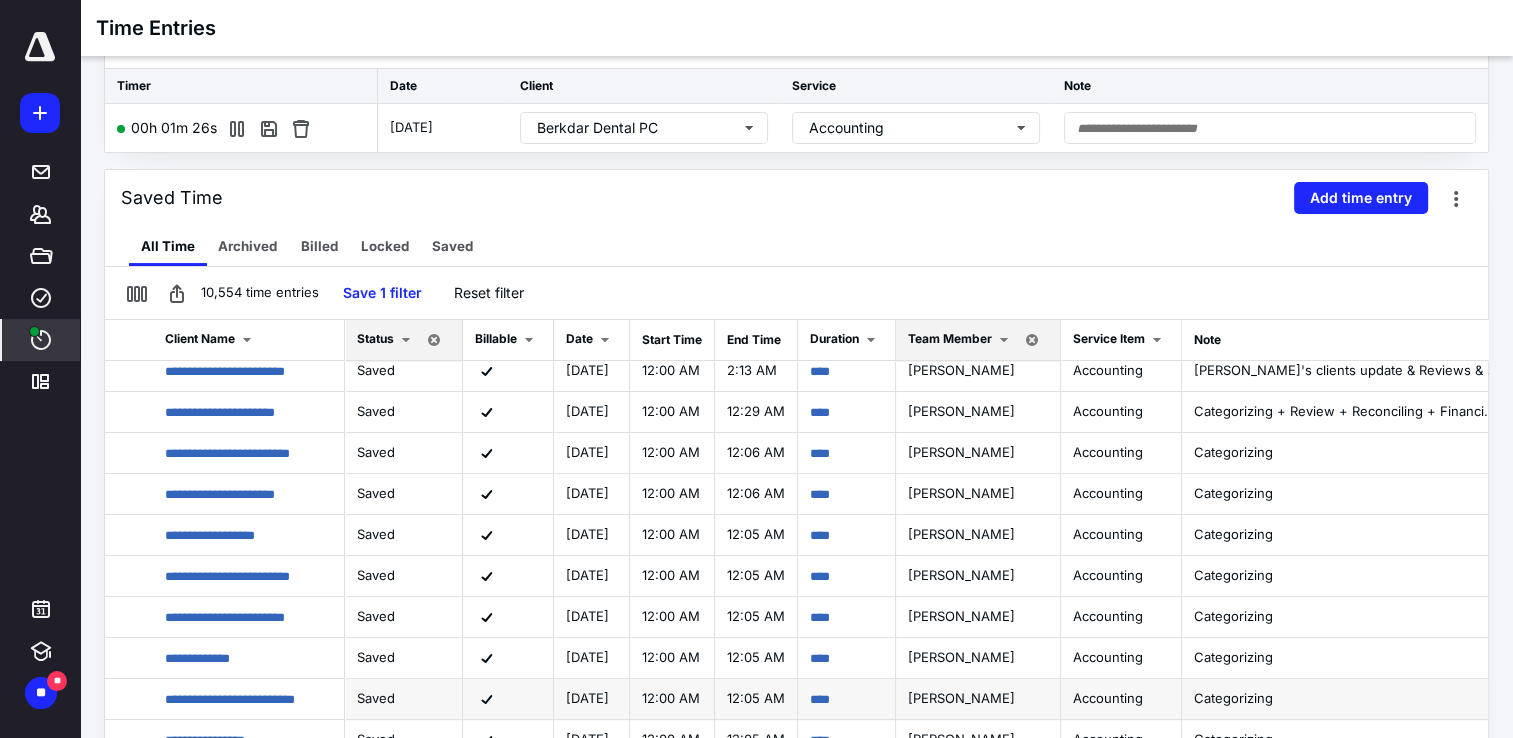 scroll, scrollTop: 0, scrollLeft: 0, axis: both 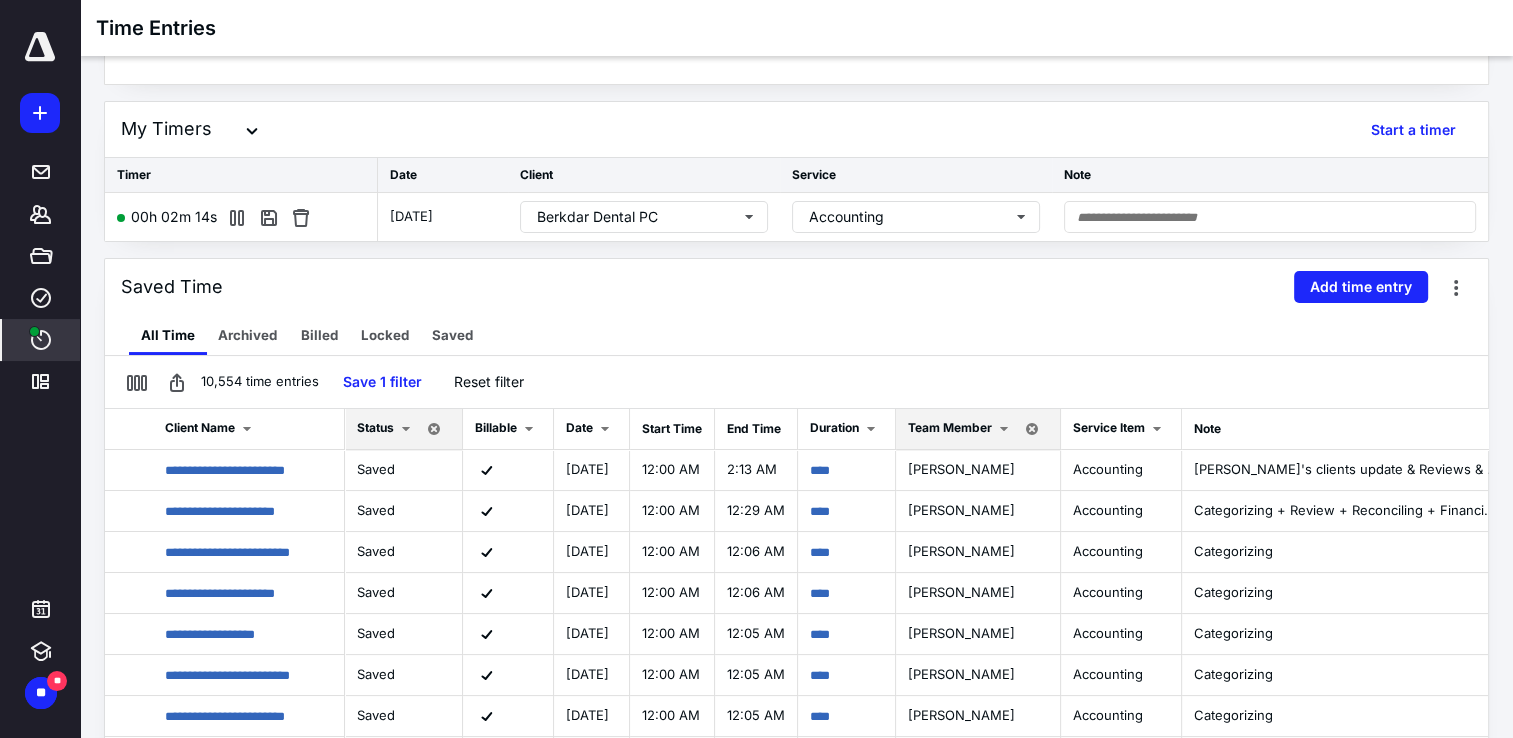 click at bounding box center [1004, 429] 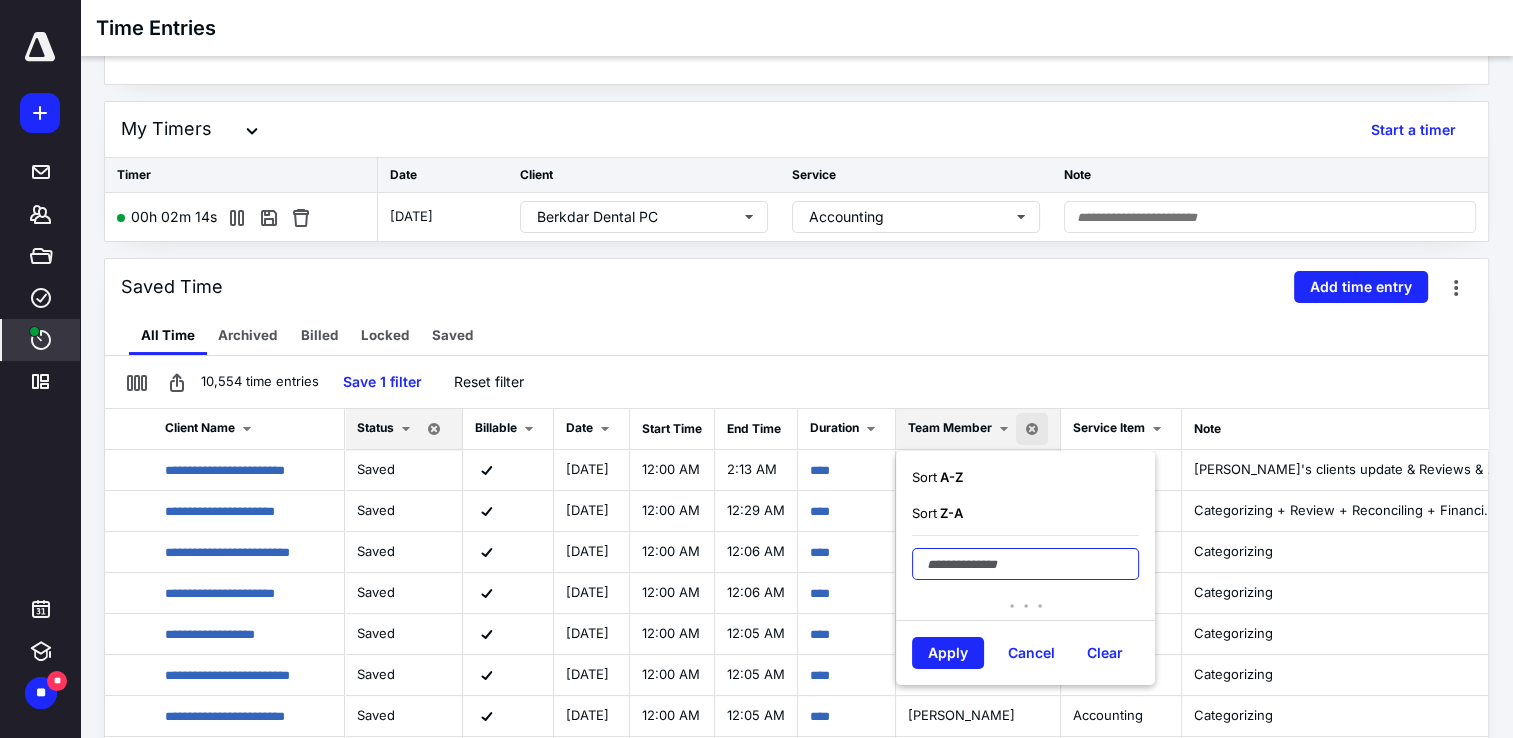 click at bounding box center [1025, 564] 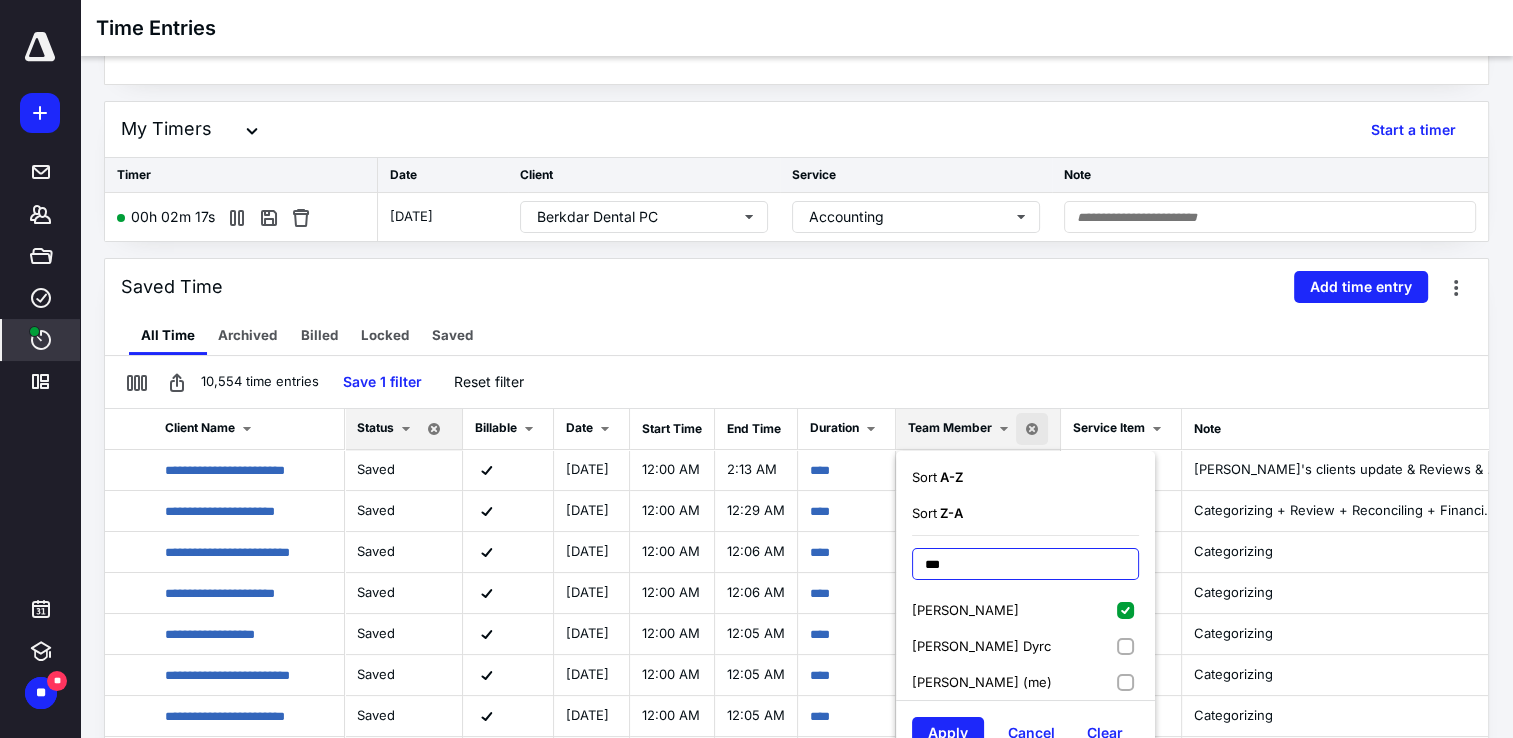 type on "***" 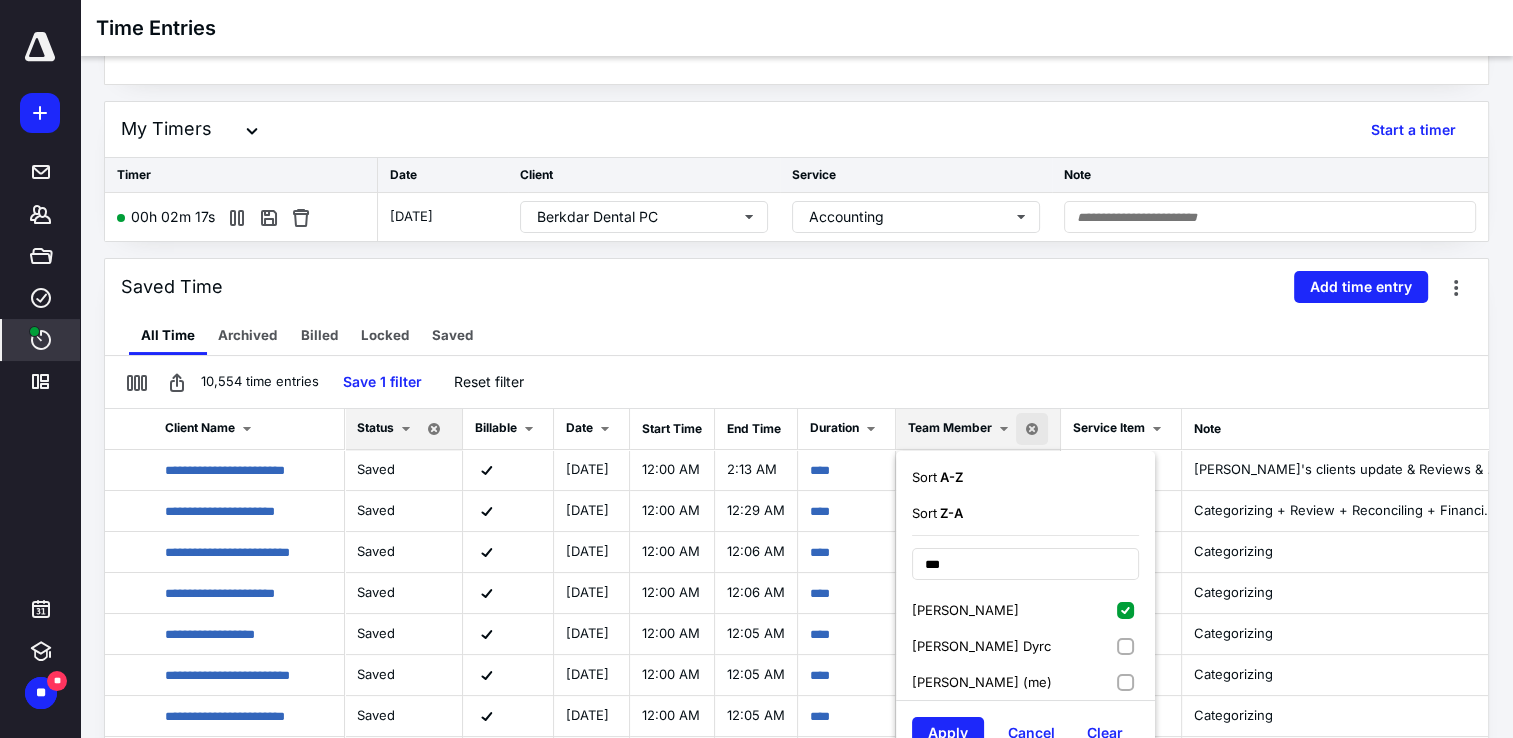 click on "[PERSON_NAME] (me)" at bounding box center [1025, 682] 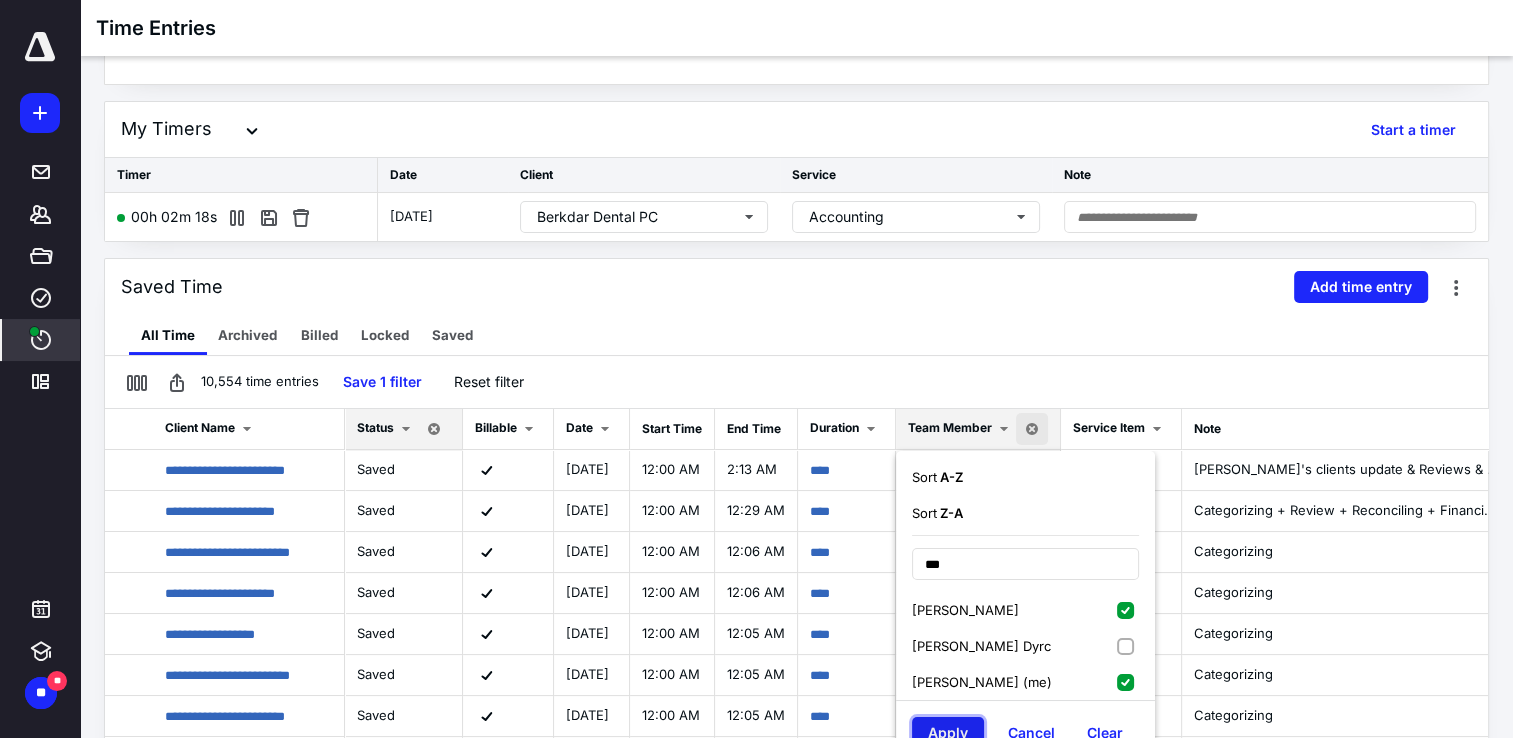 click on "Apply" at bounding box center (948, 733) 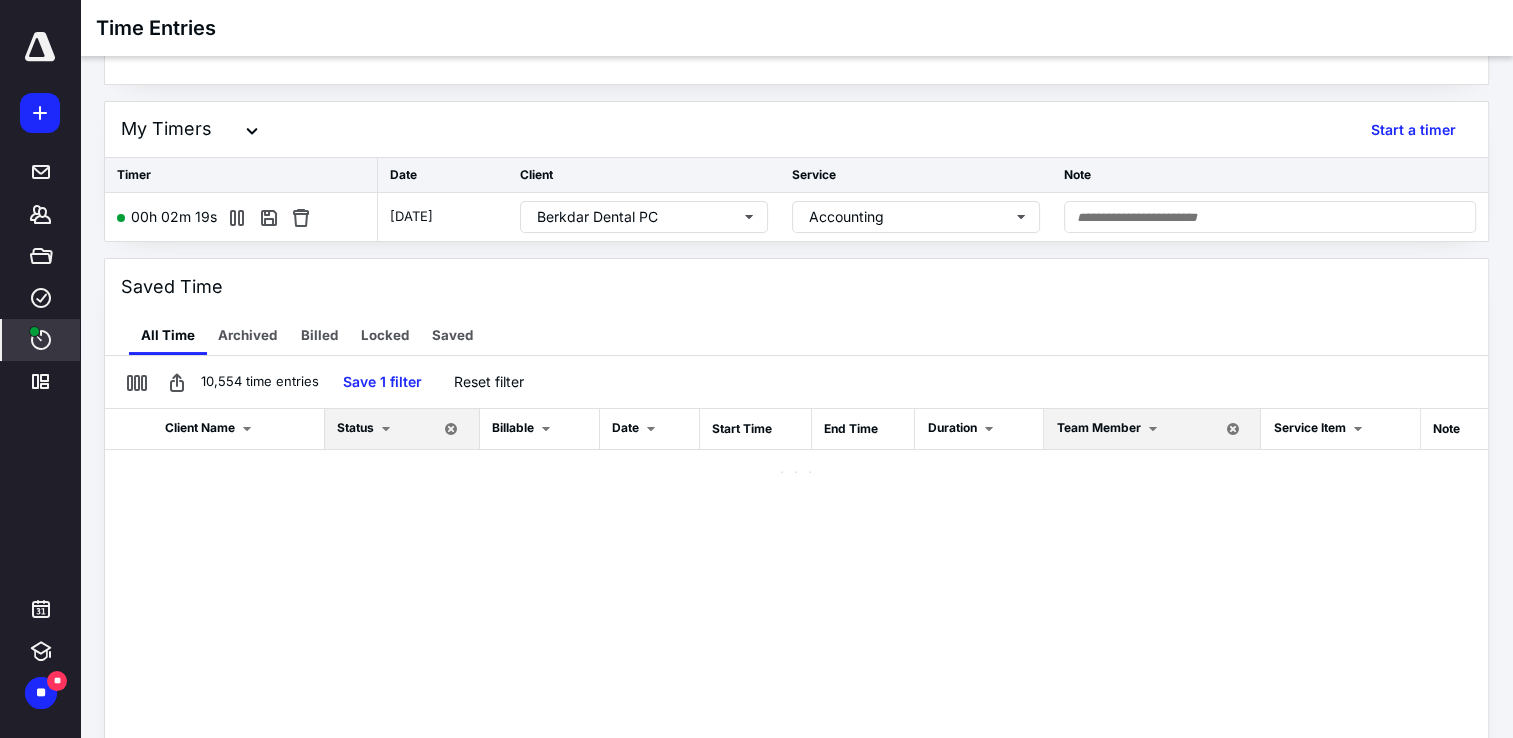 checkbox on "false" 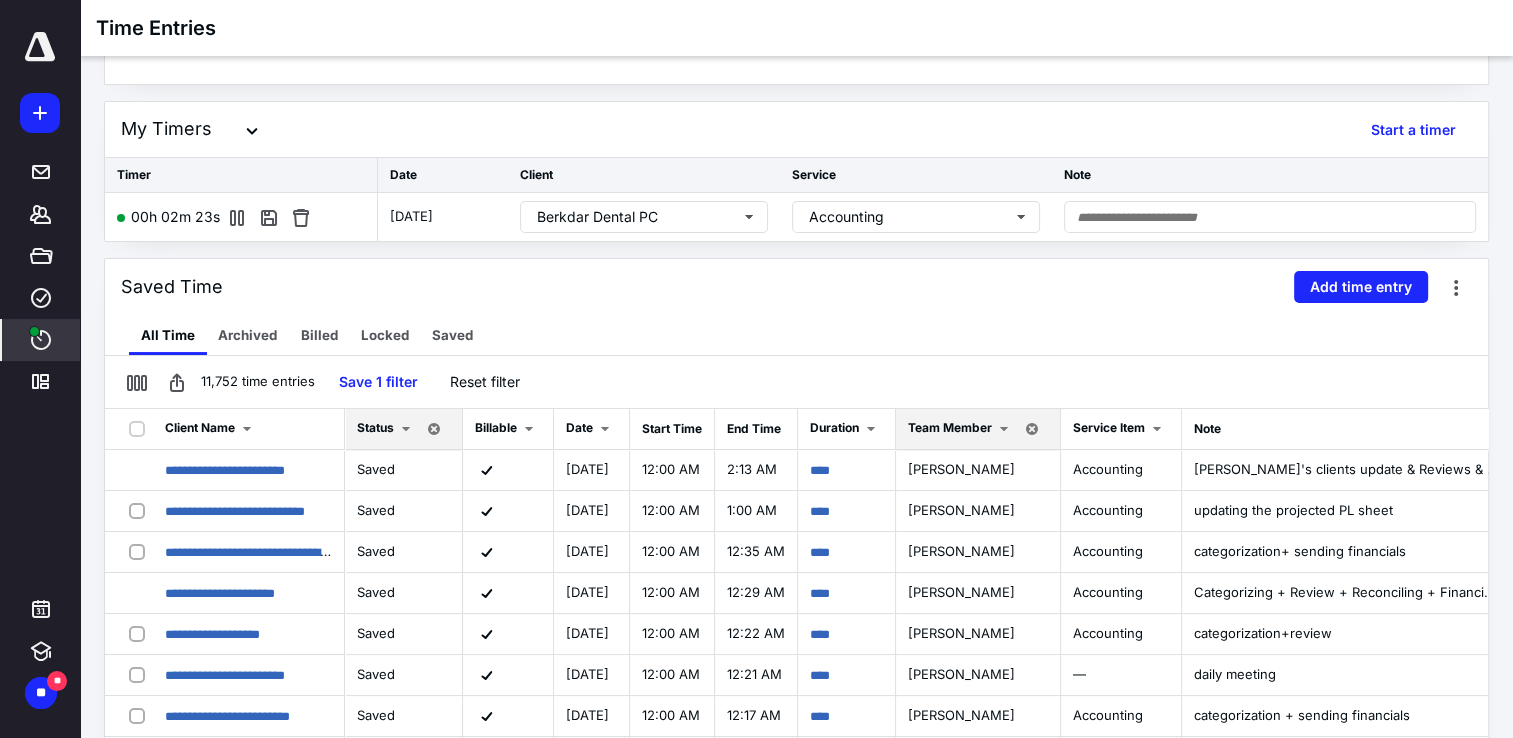 scroll, scrollTop: 211, scrollLeft: 0, axis: vertical 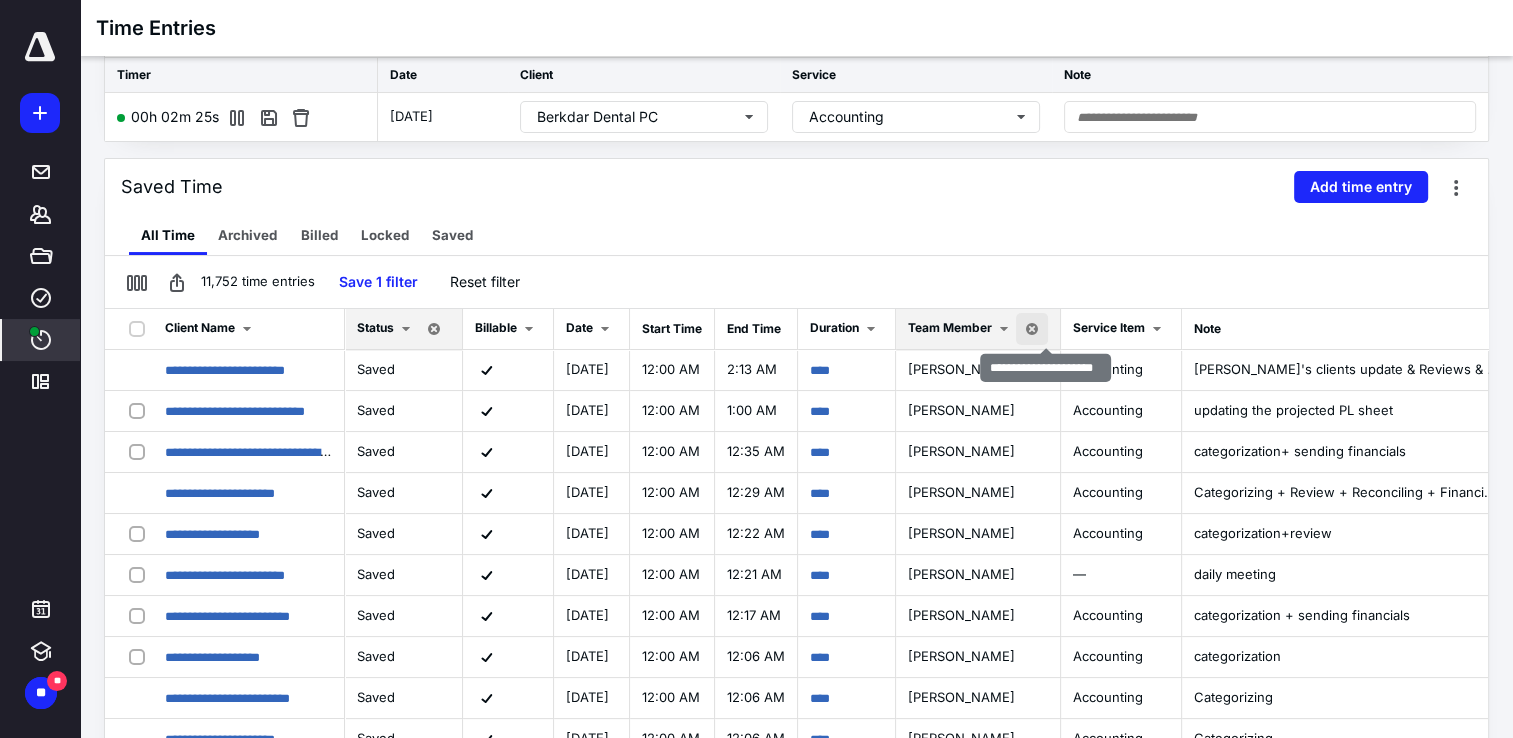 click at bounding box center [1032, 329] 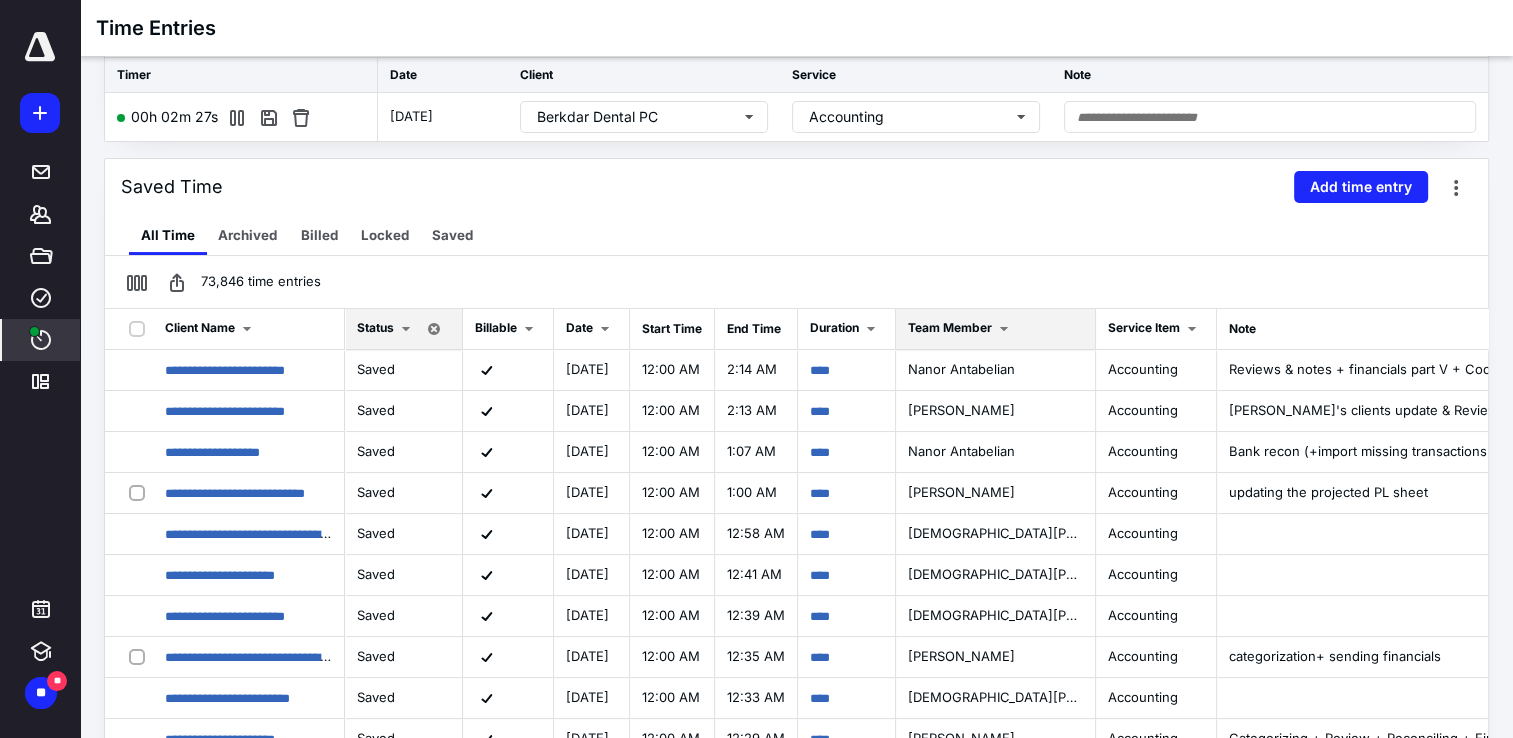click on "Team Member" at bounding box center [950, 327] 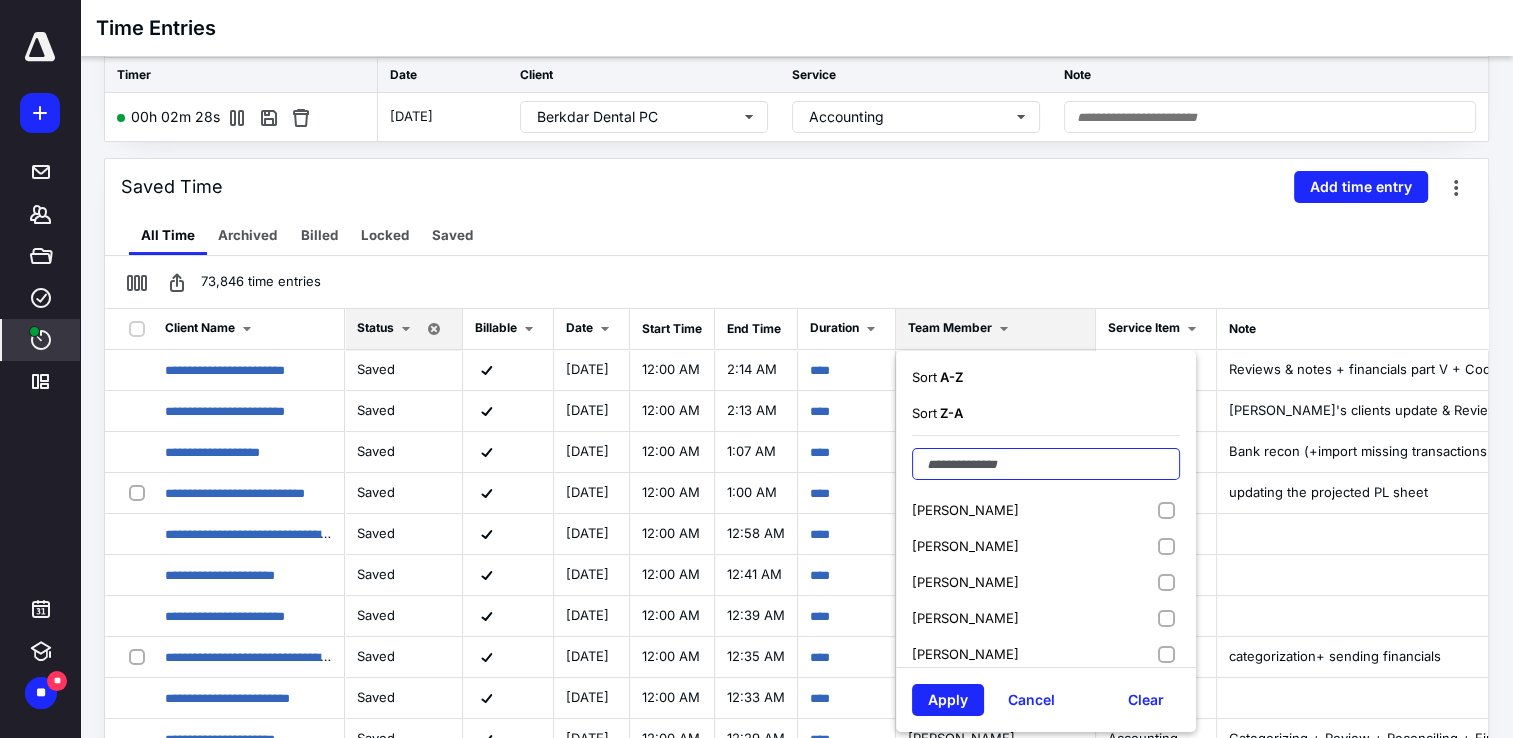 click at bounding box center [1046, 464] 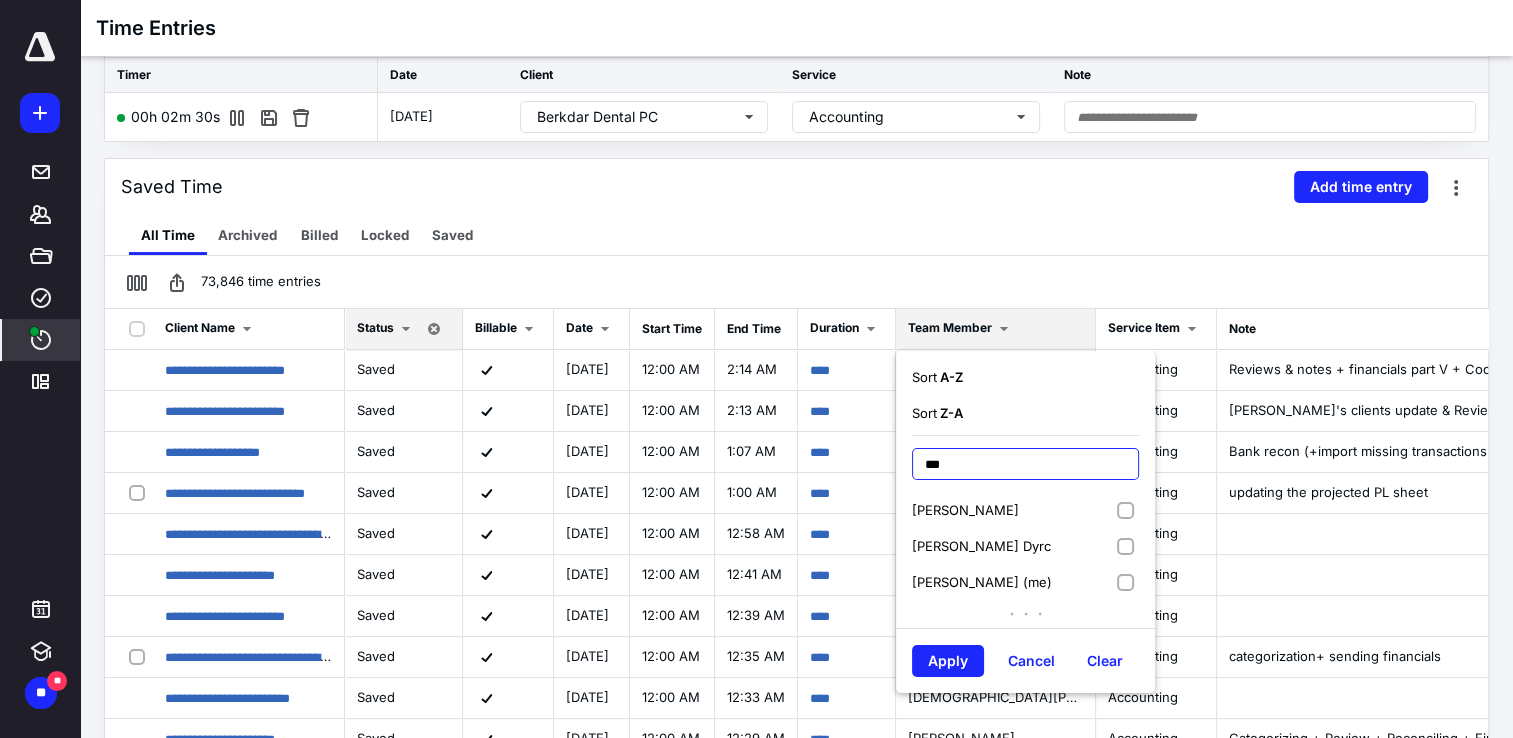 type on "***" 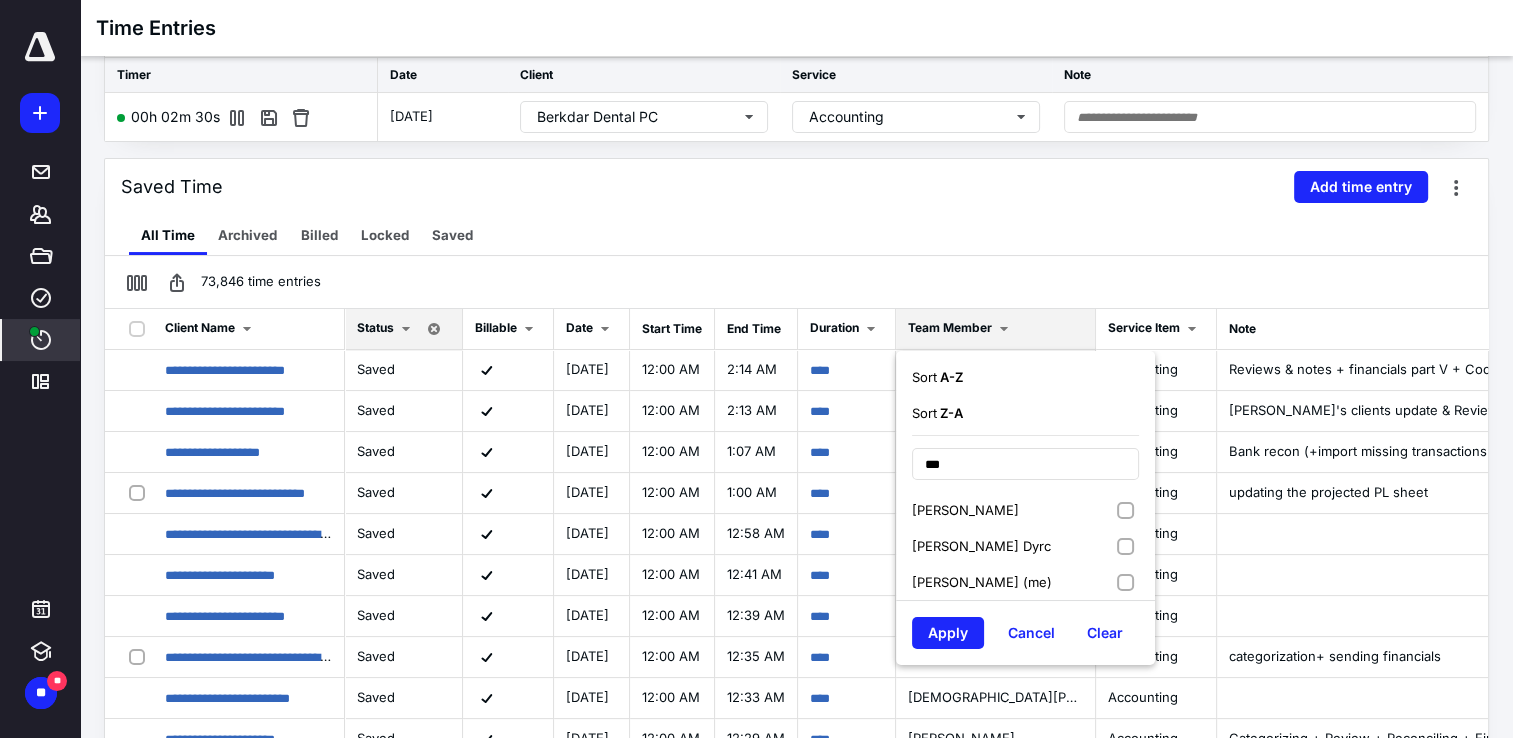 click on "[PERSON_NAME] (me)" at bounding box center [1025, 582] 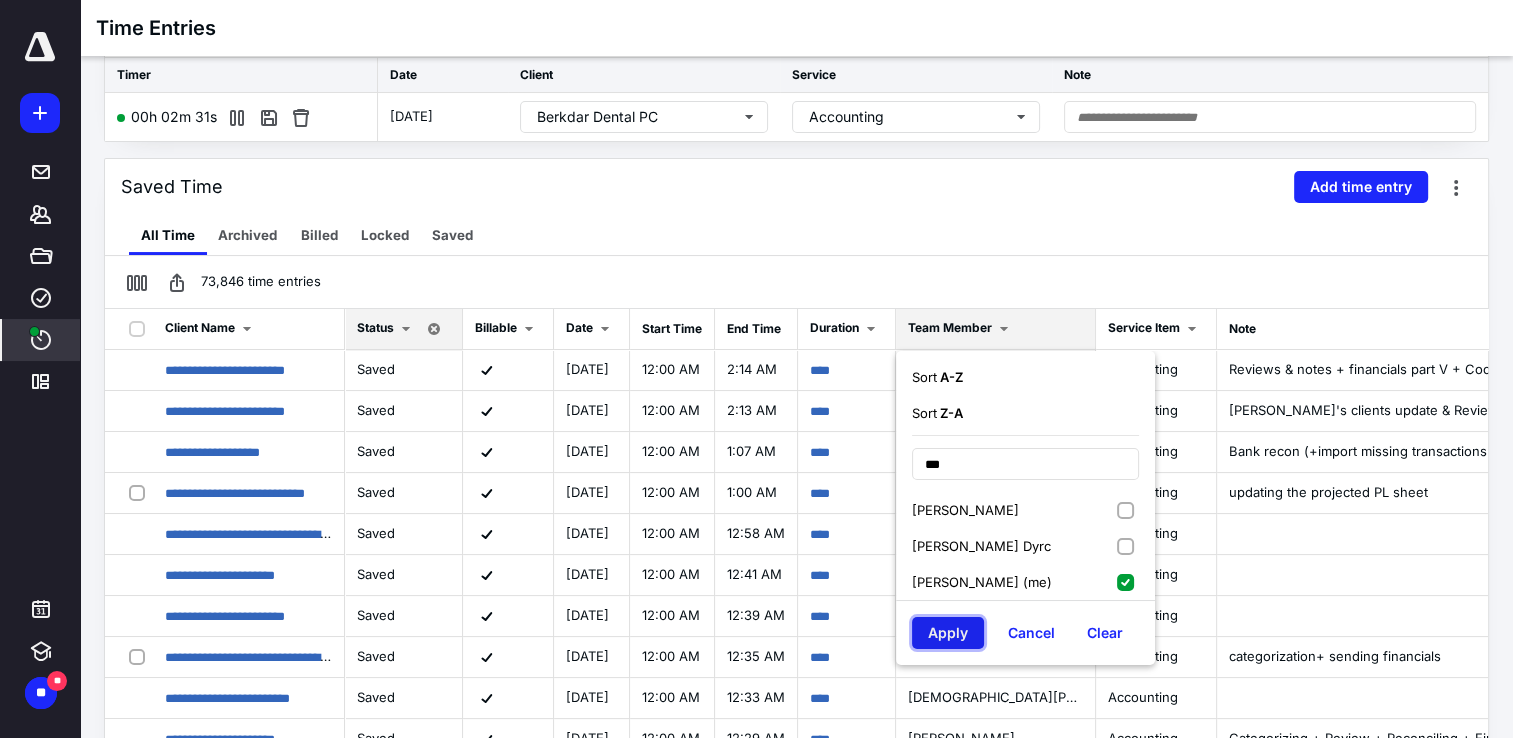click on "Apply" at bounding box center (948, 633) 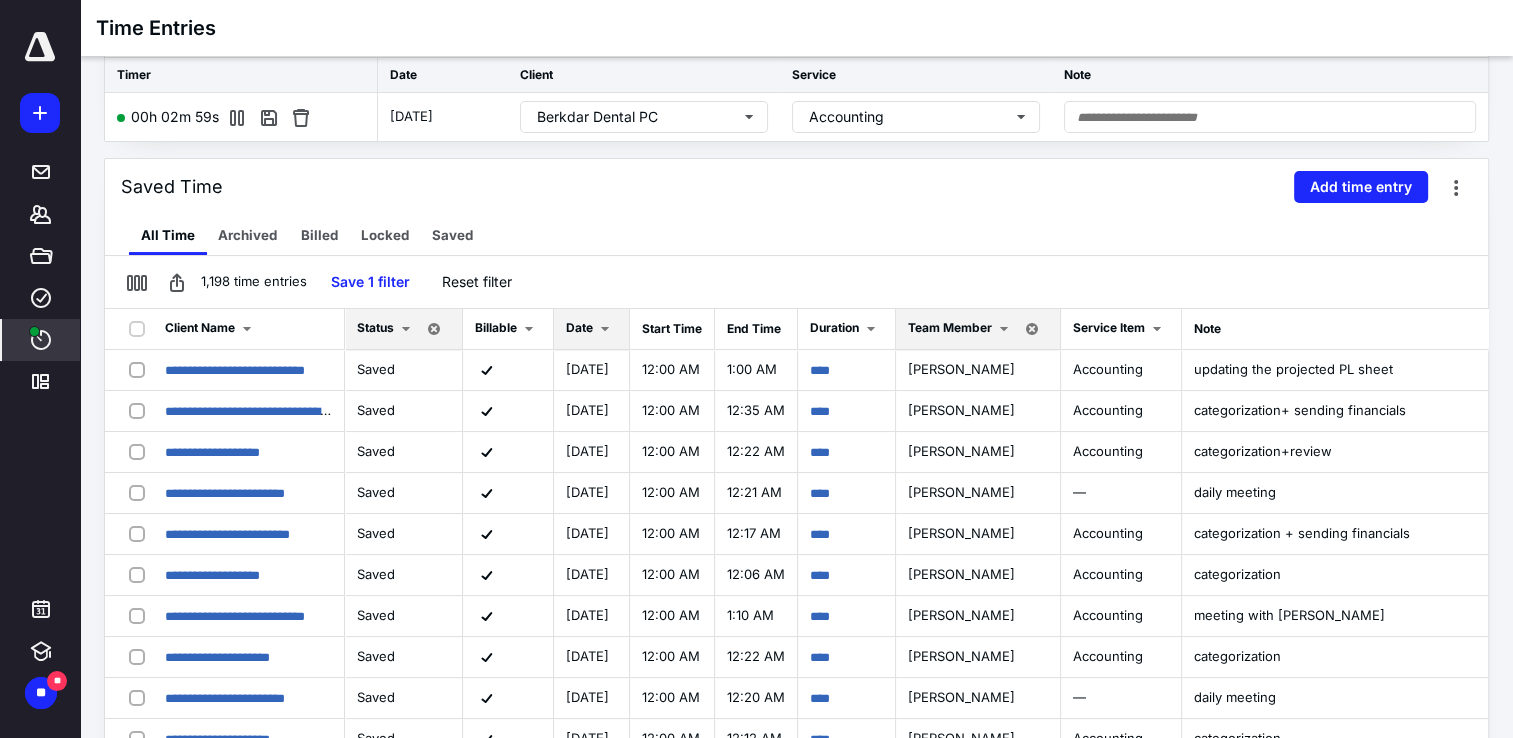 scroll, scrollTop: 0, scrollLeft: 0, axis: both 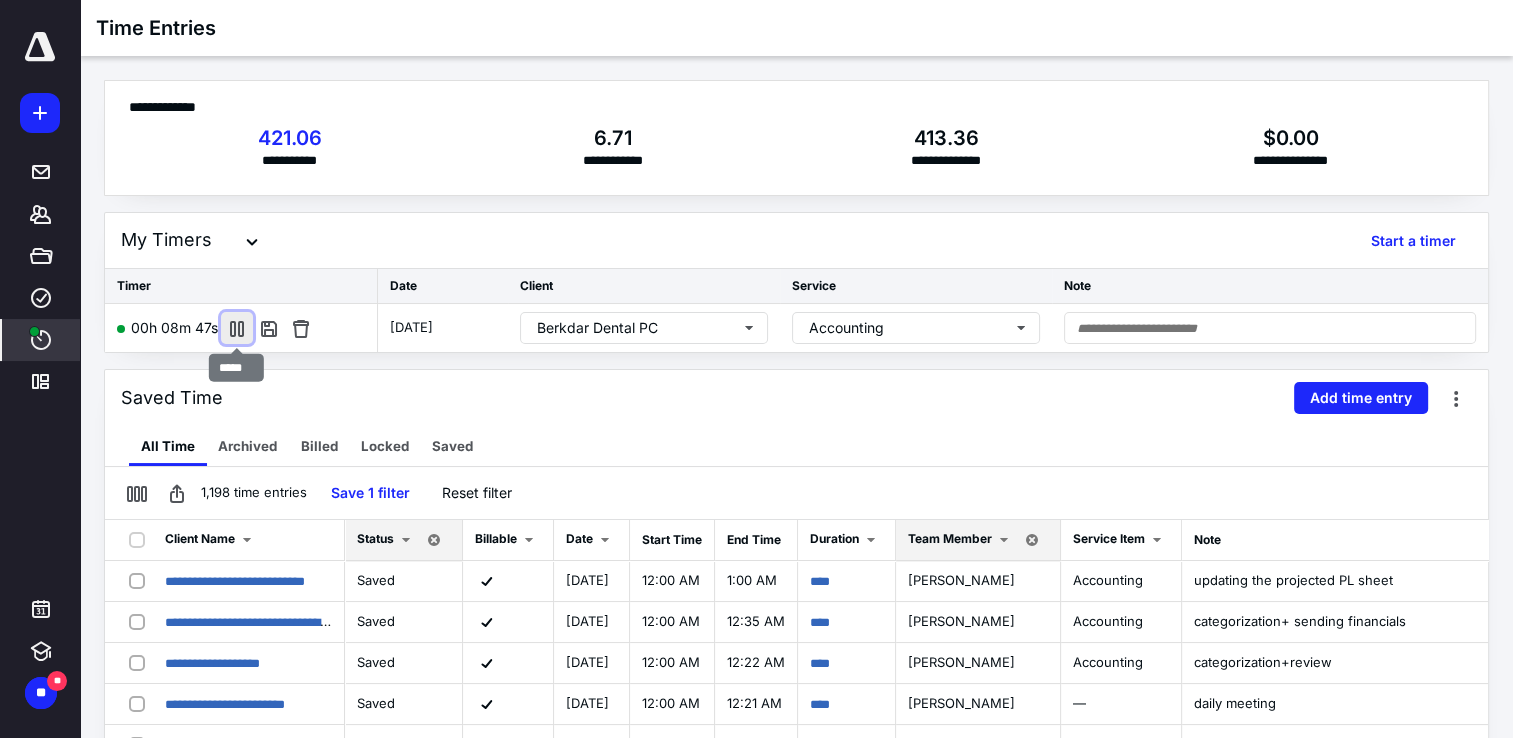 click at bounding box center (237, 328) 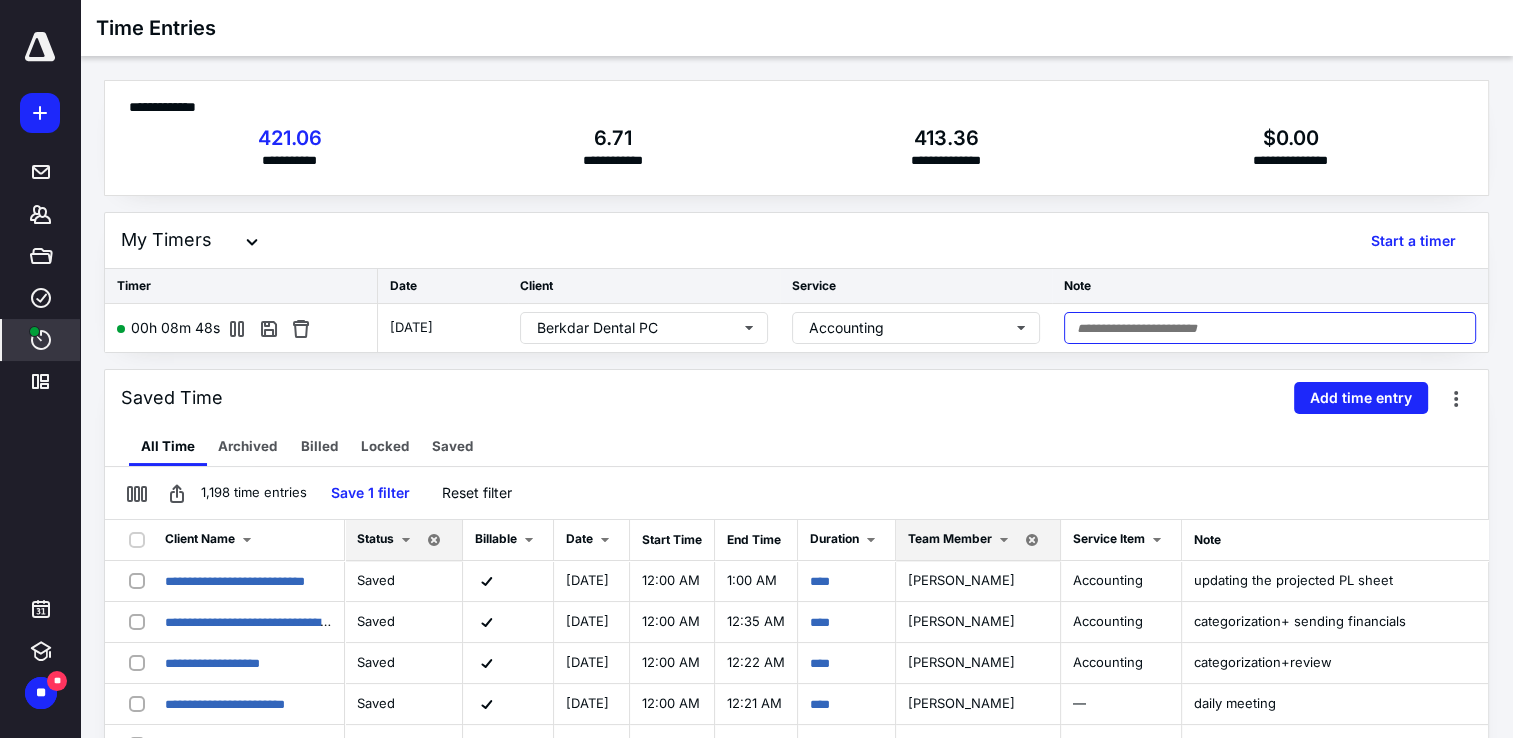 click at bounding box center [1270, 328] 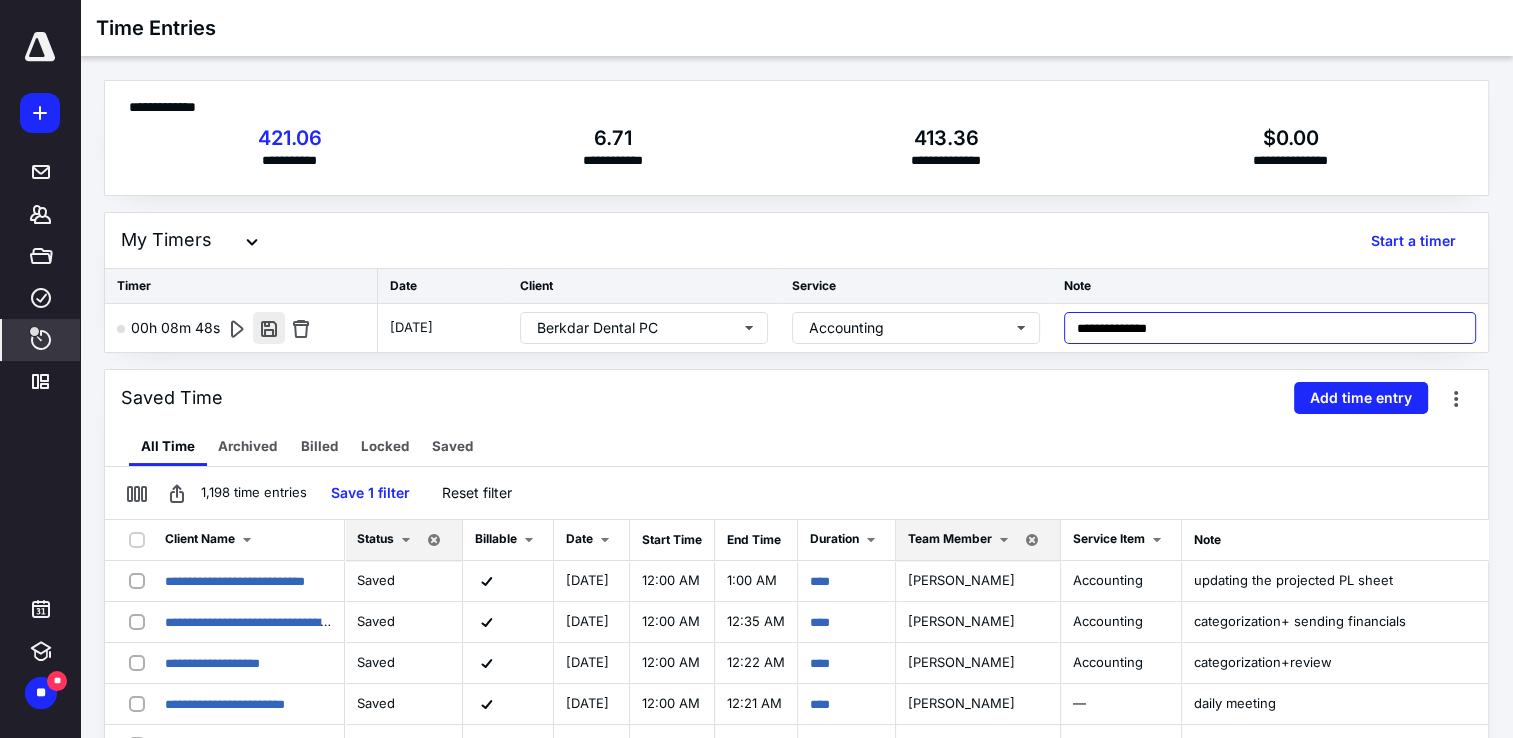 type on "**********" 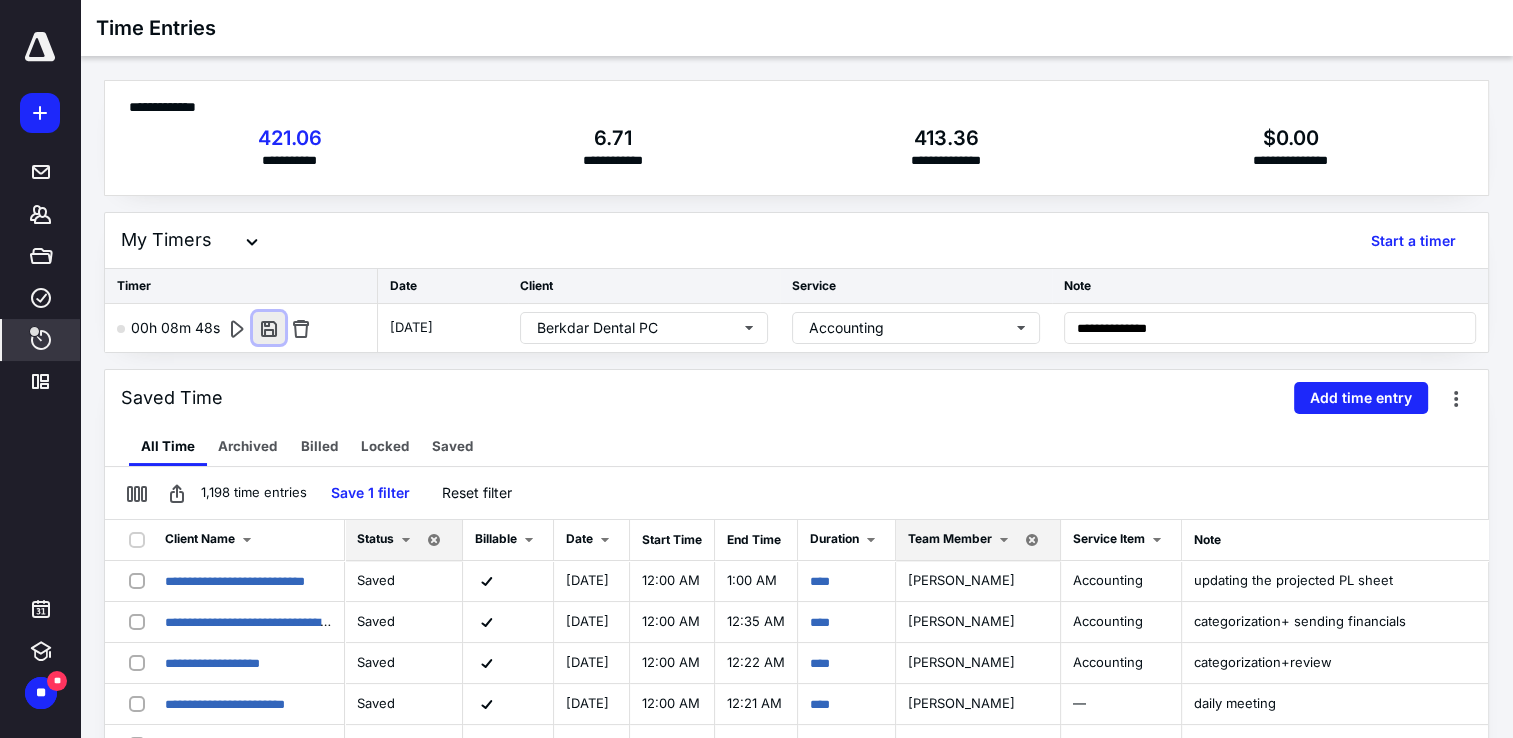 click at bounding box center [269, 328] 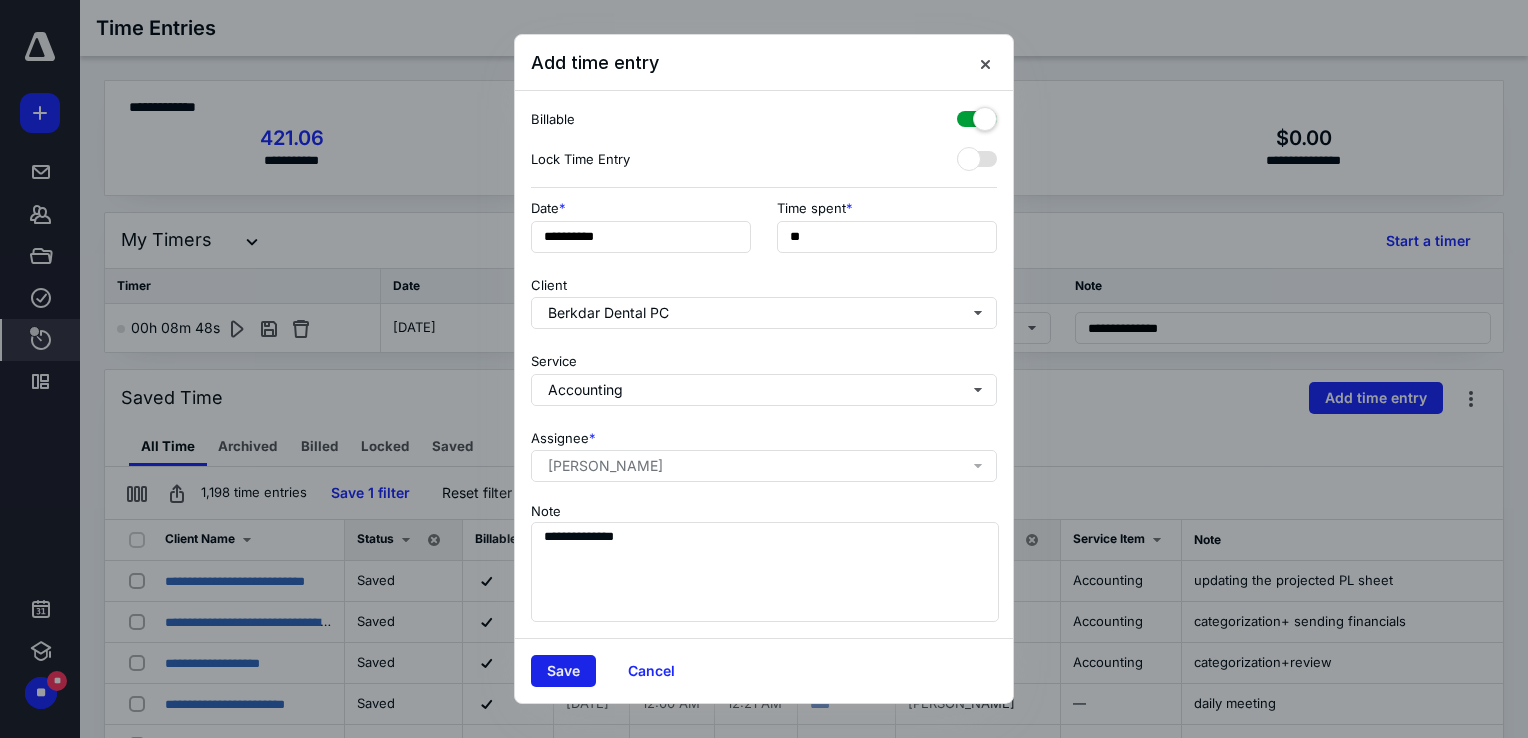 click on "Save" at bounding box center (563, 671) 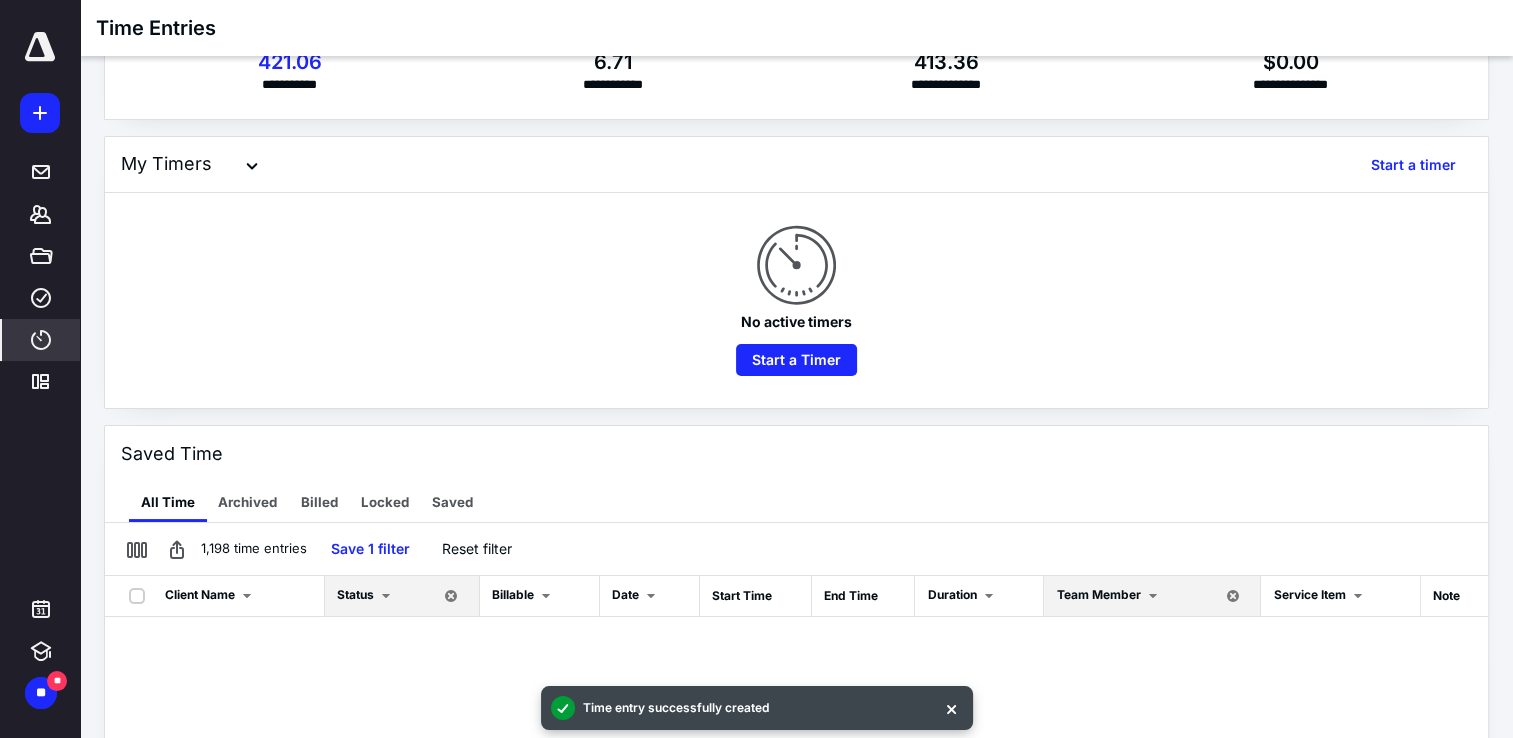 scroll, scrollTop: 300, scrollLeft: 0, axis: vertical 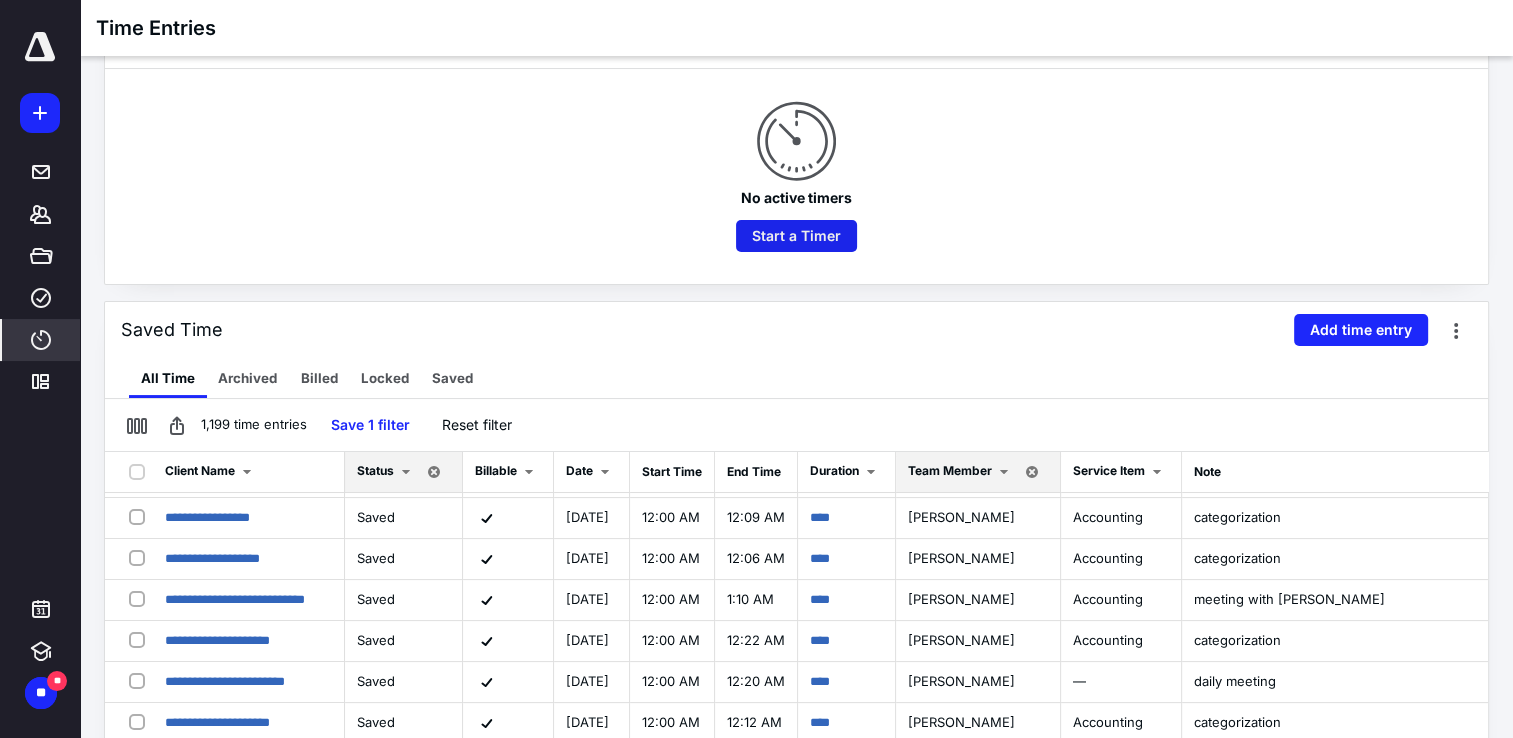 click on "Start a Timer" at bounding box center (796, 236) 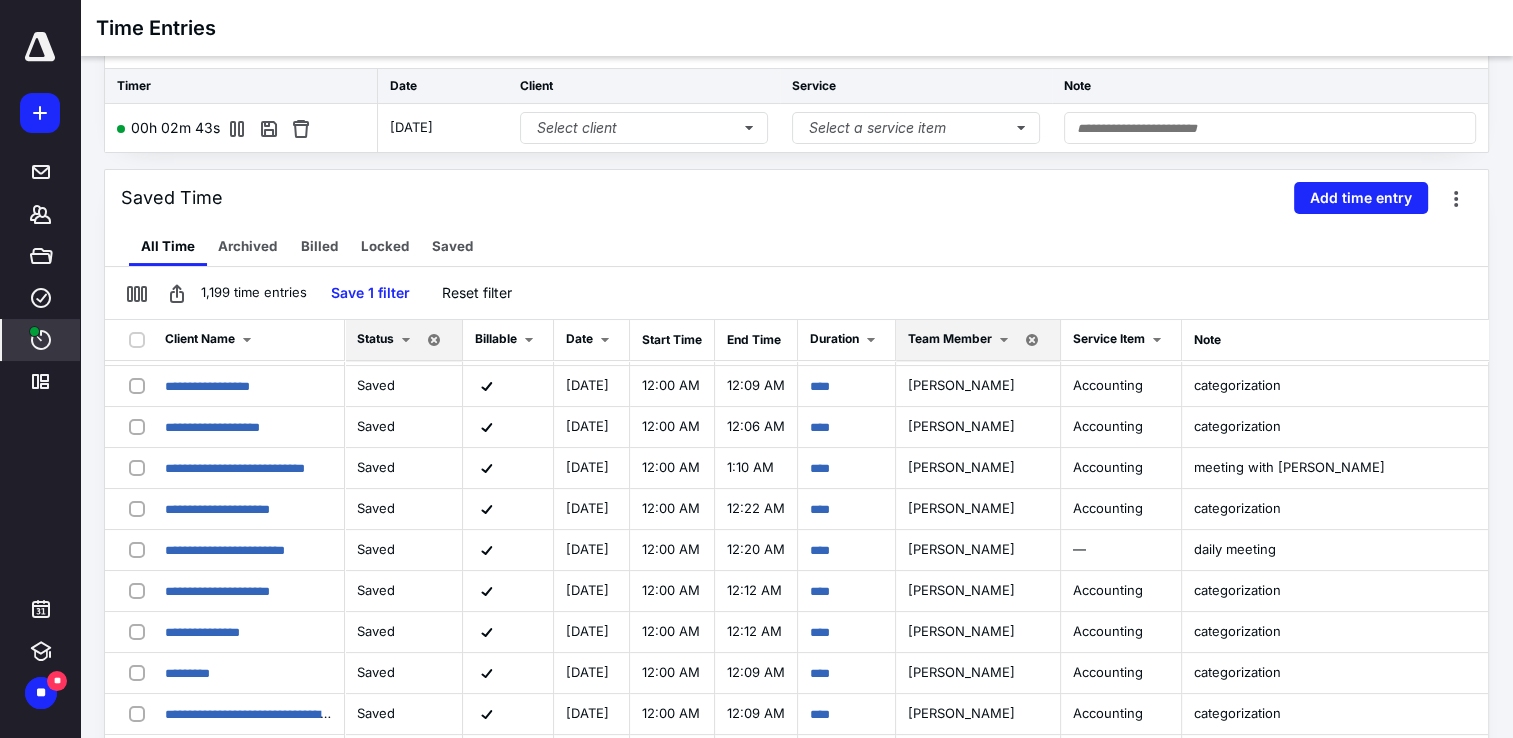 scroll, scrollTop: 0, scrollLeft: 0, axis: both 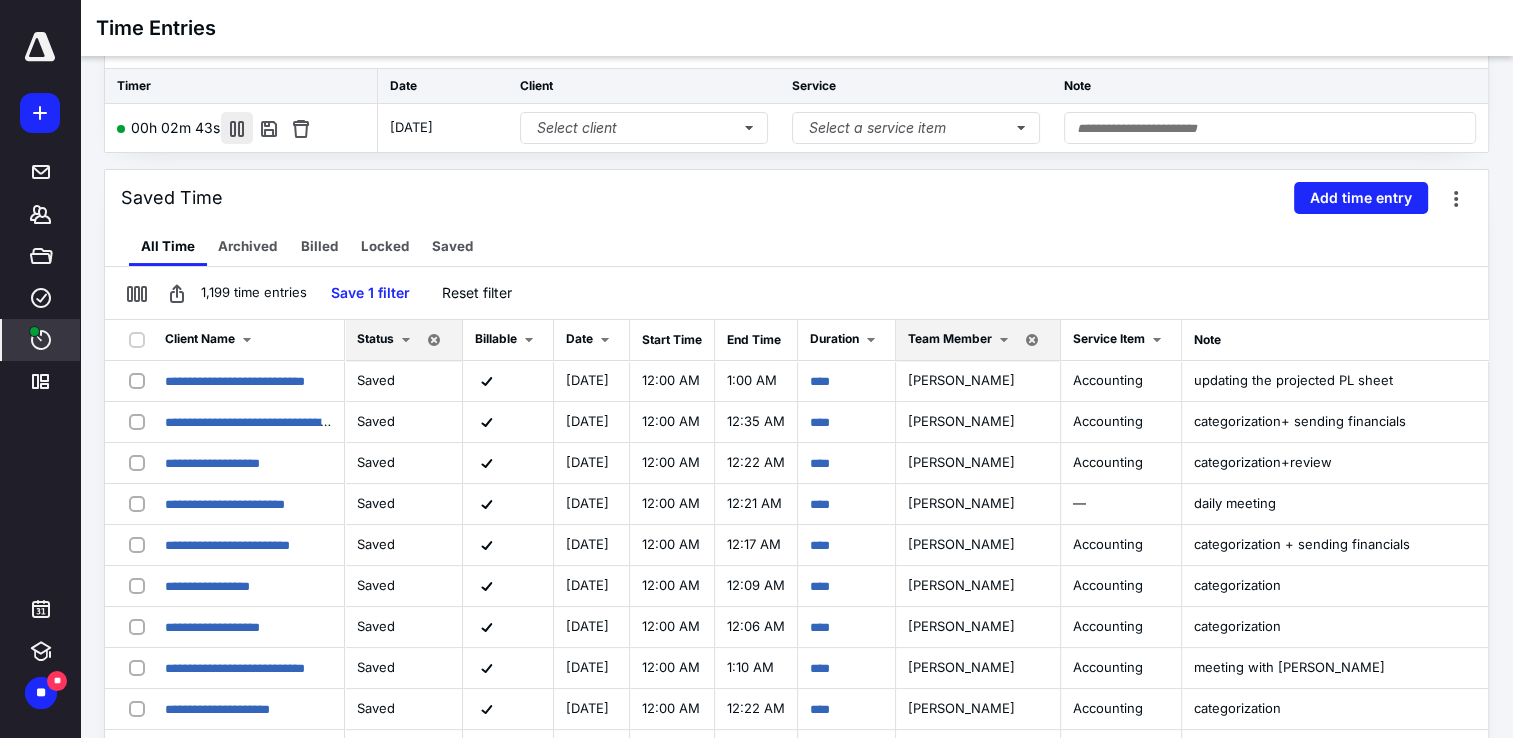 click at bounding box center (237, 128) 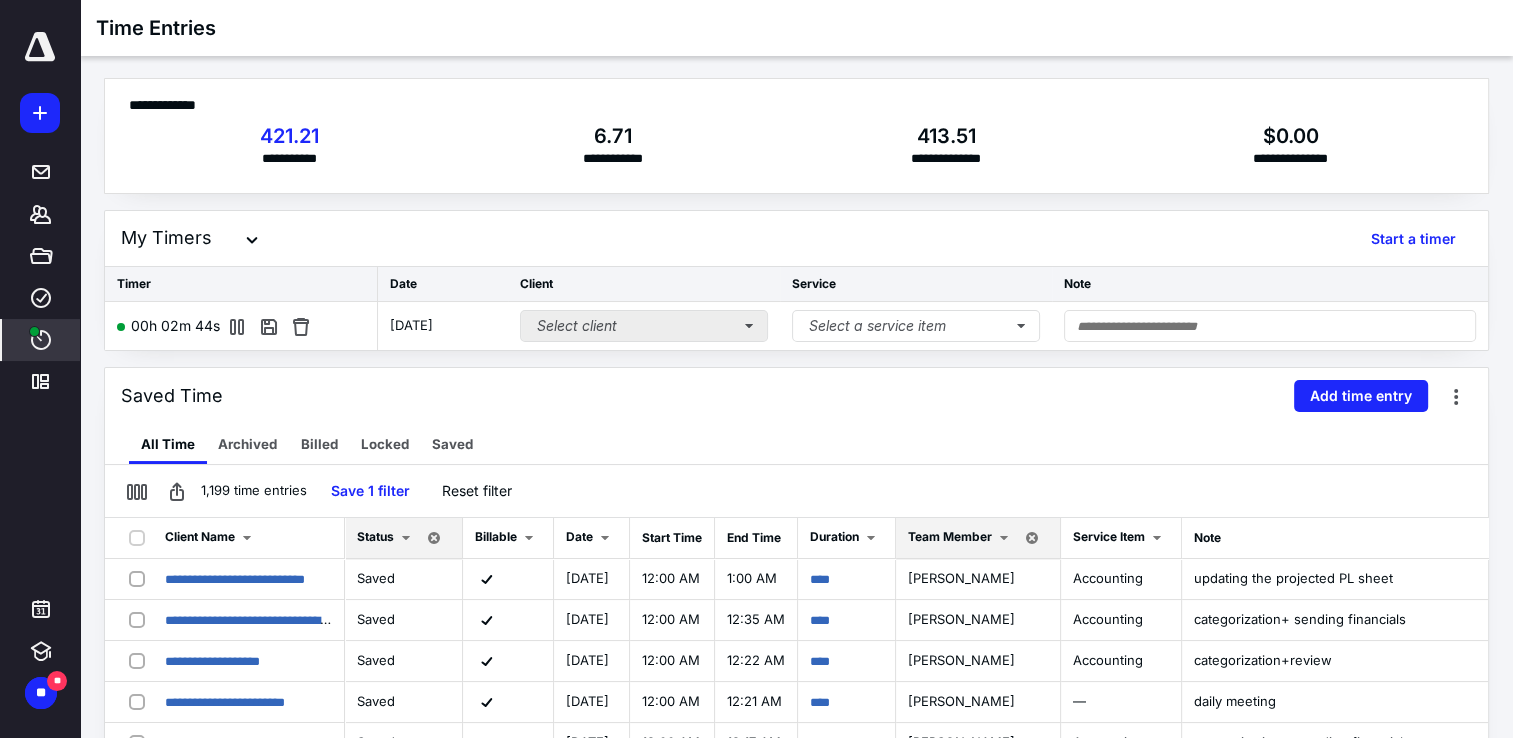 scroll, scrollTop: 0, scrollLeft: 0, axis: both 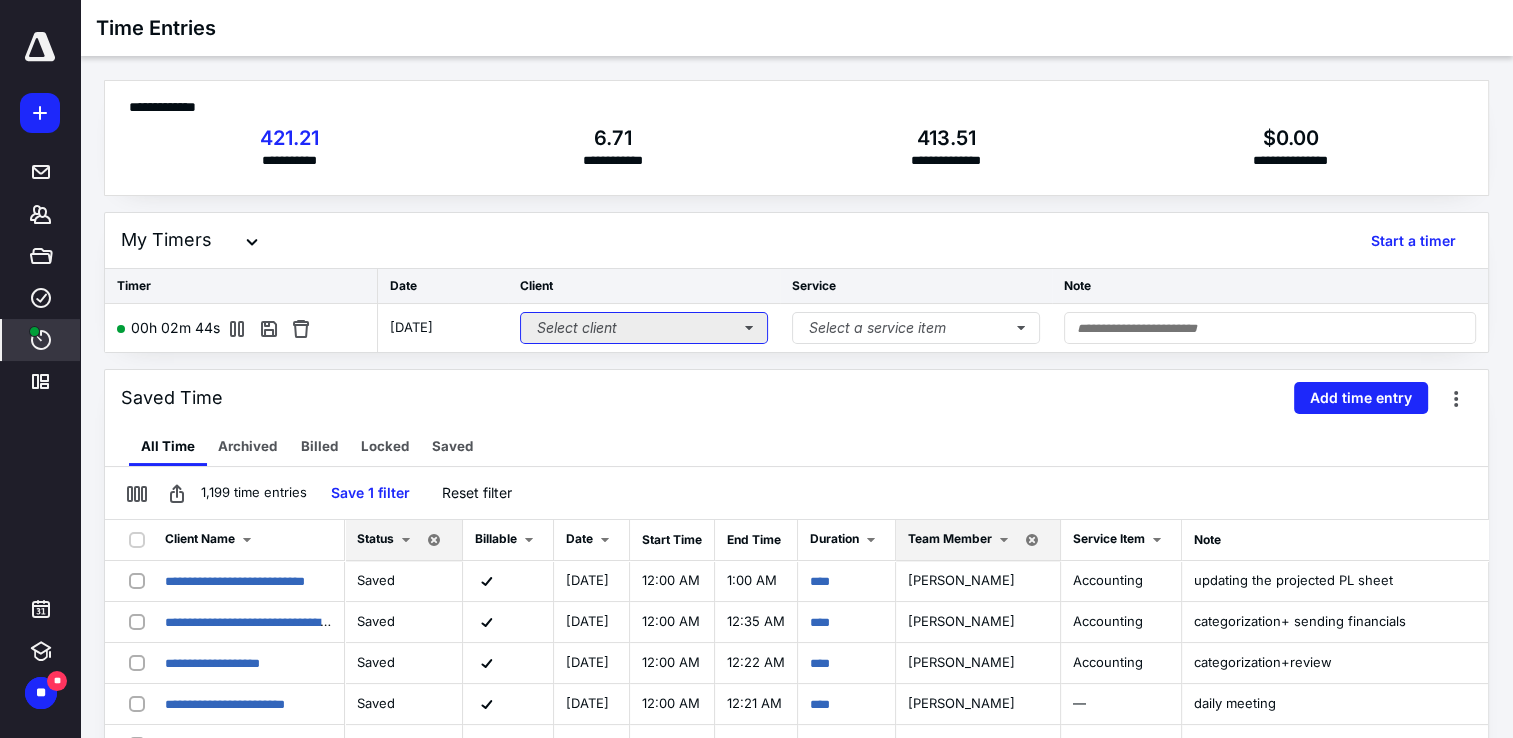 click on "Select client" at bounding box center (644, 328) 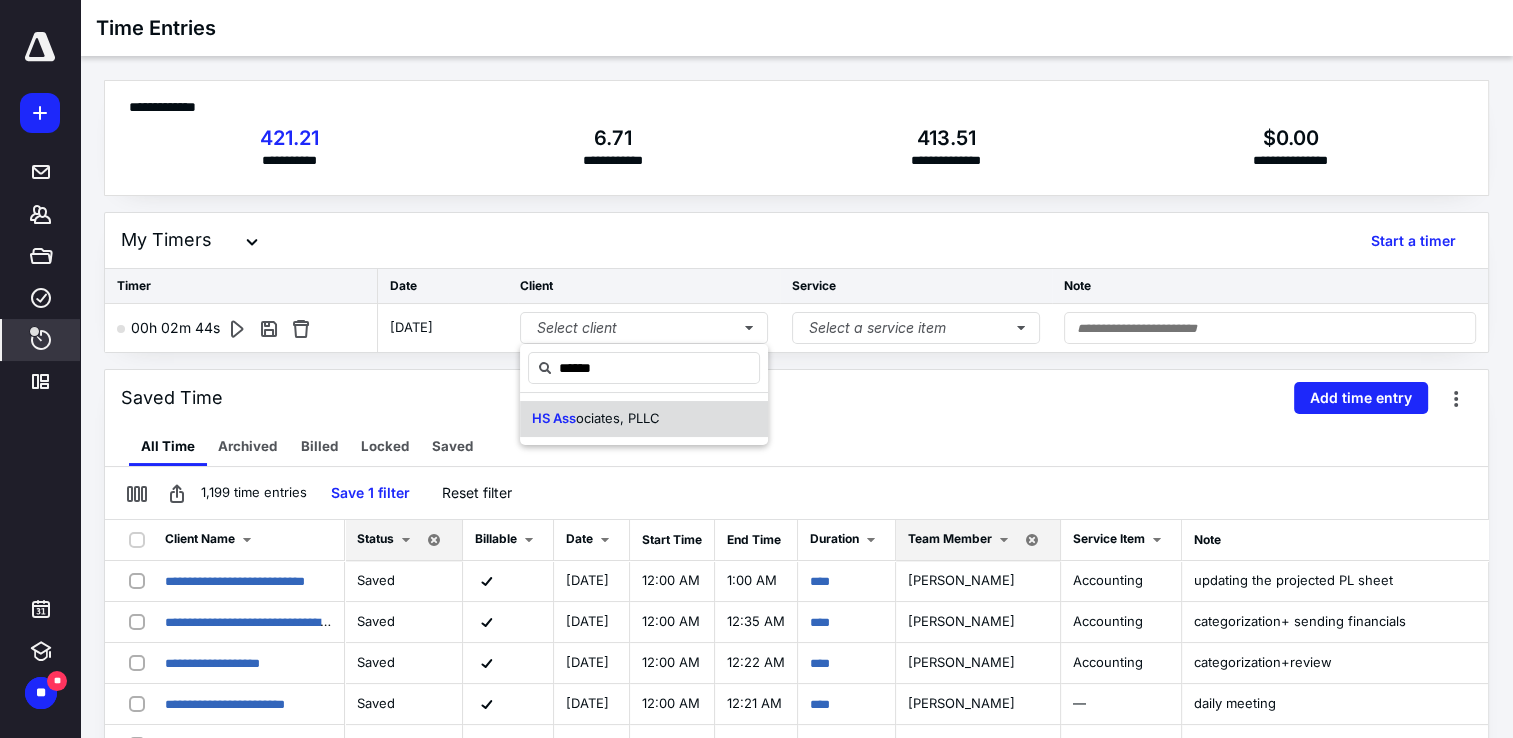 click on "ociates, PLLC" at bounding box center (618, 418) 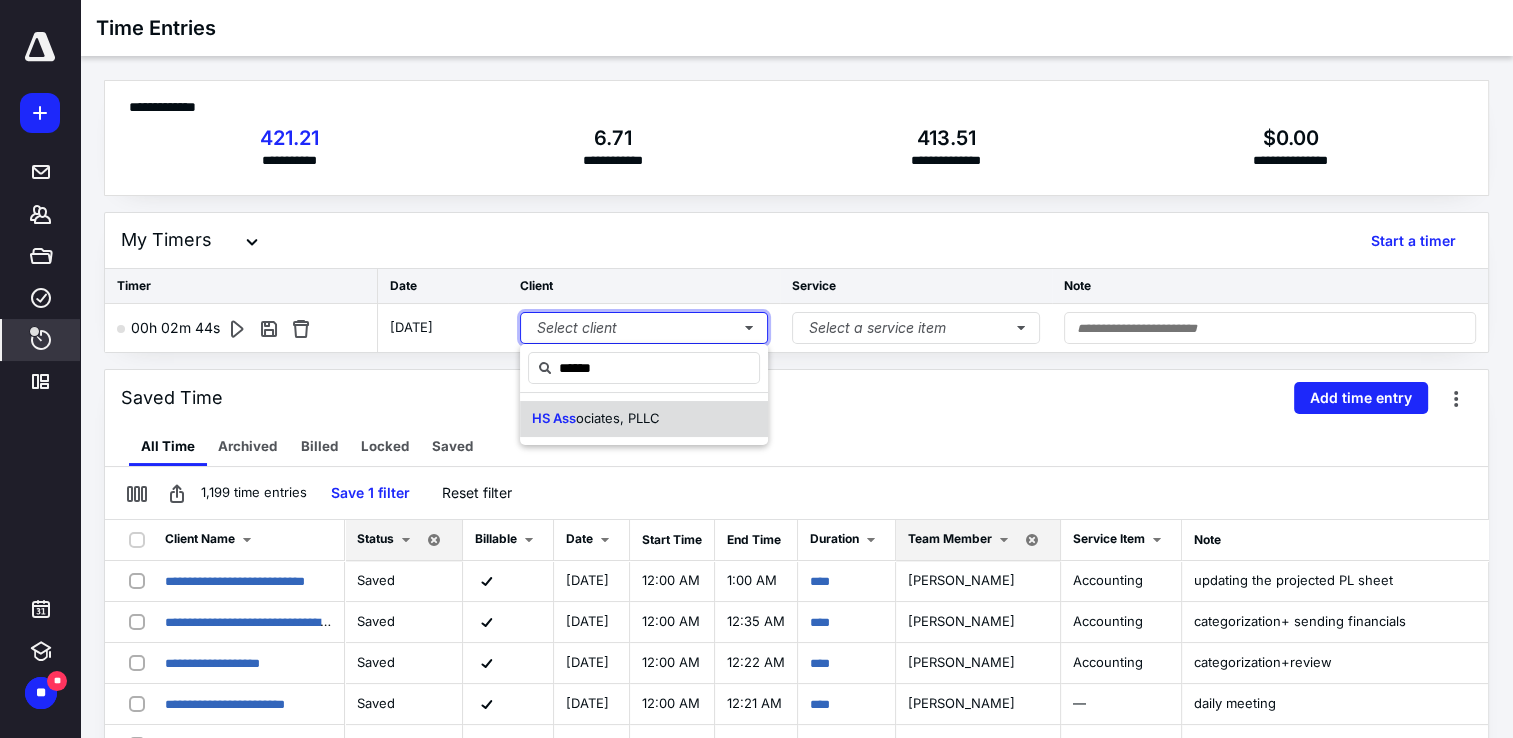 type 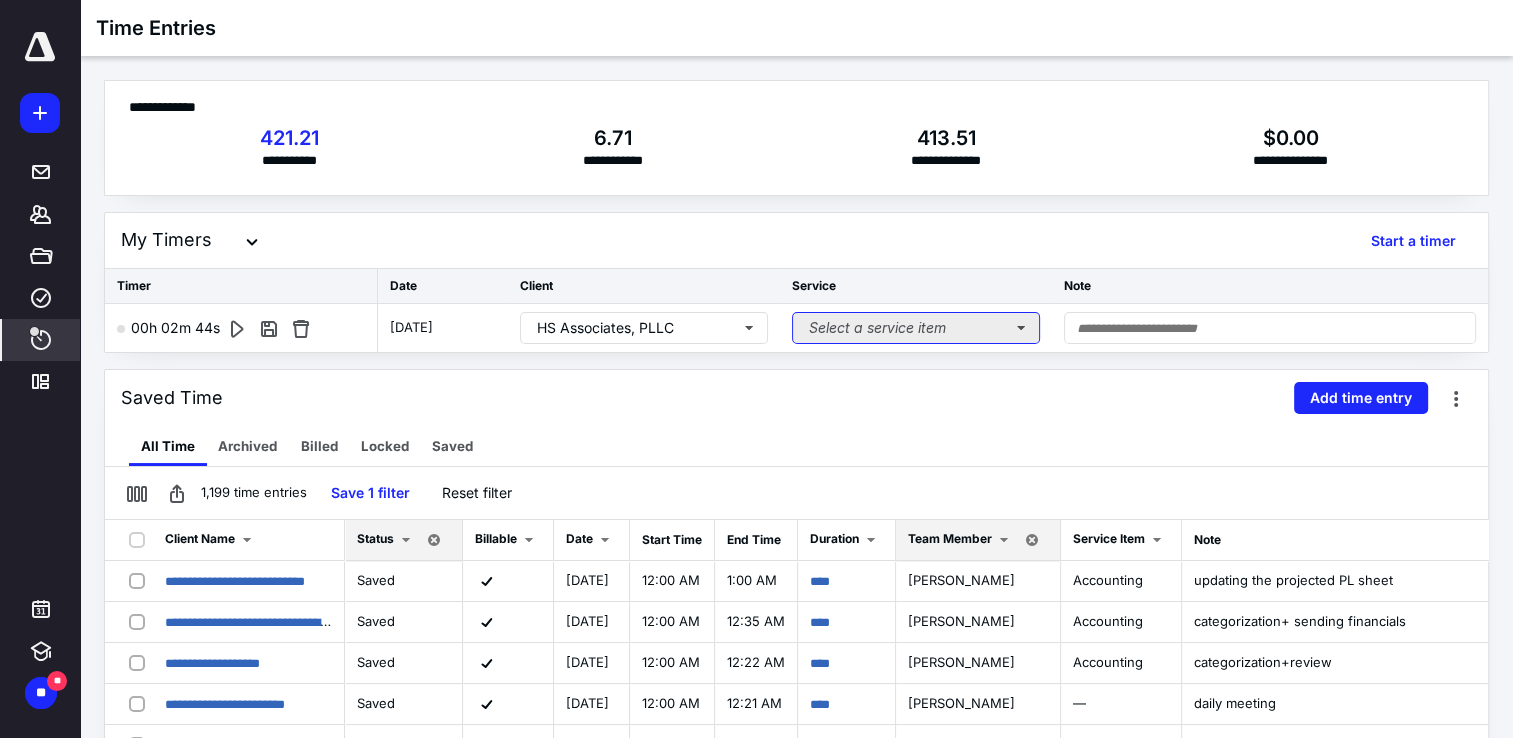 click on "Select a service item" at bounding box center (916, 328) 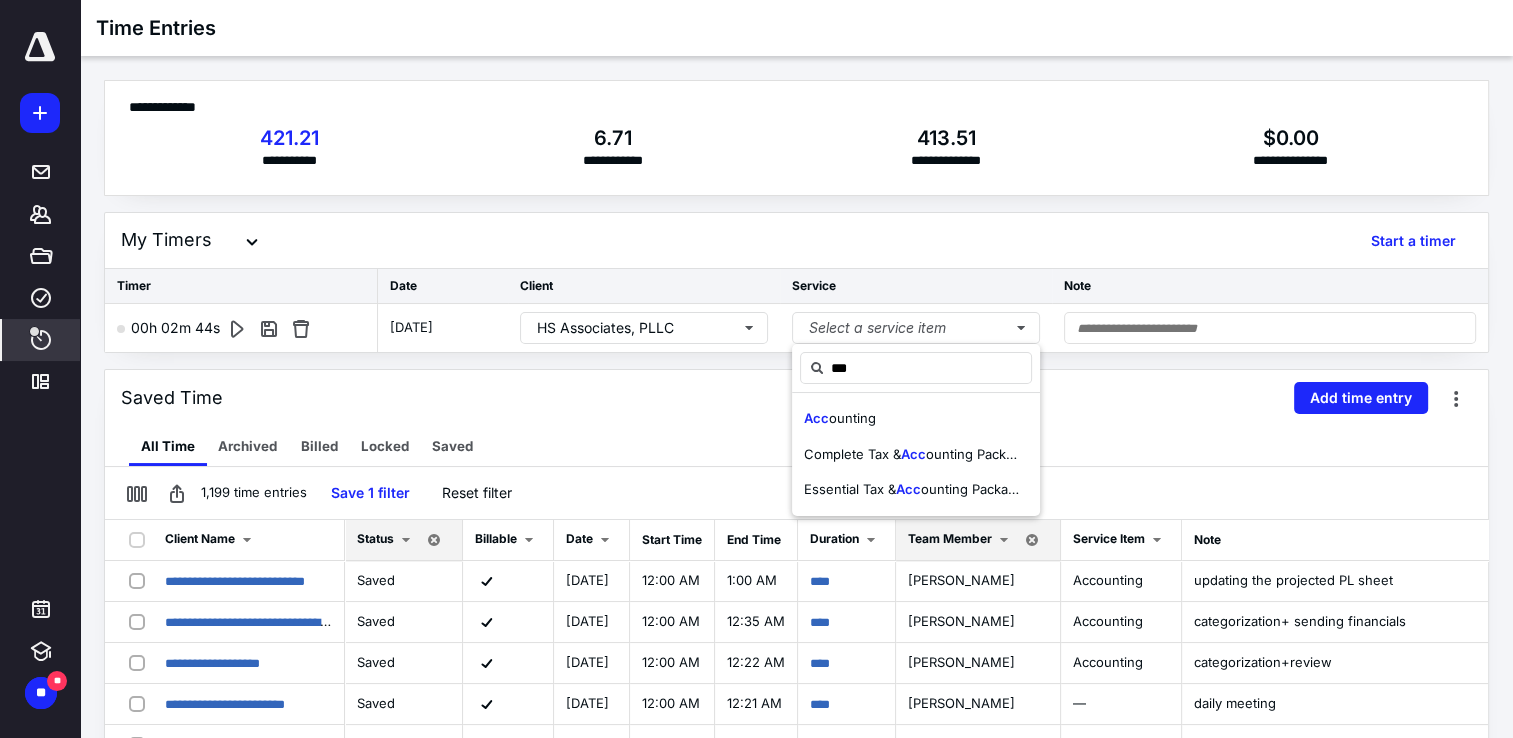 click on "ounting" at bounding box center [852, 418] 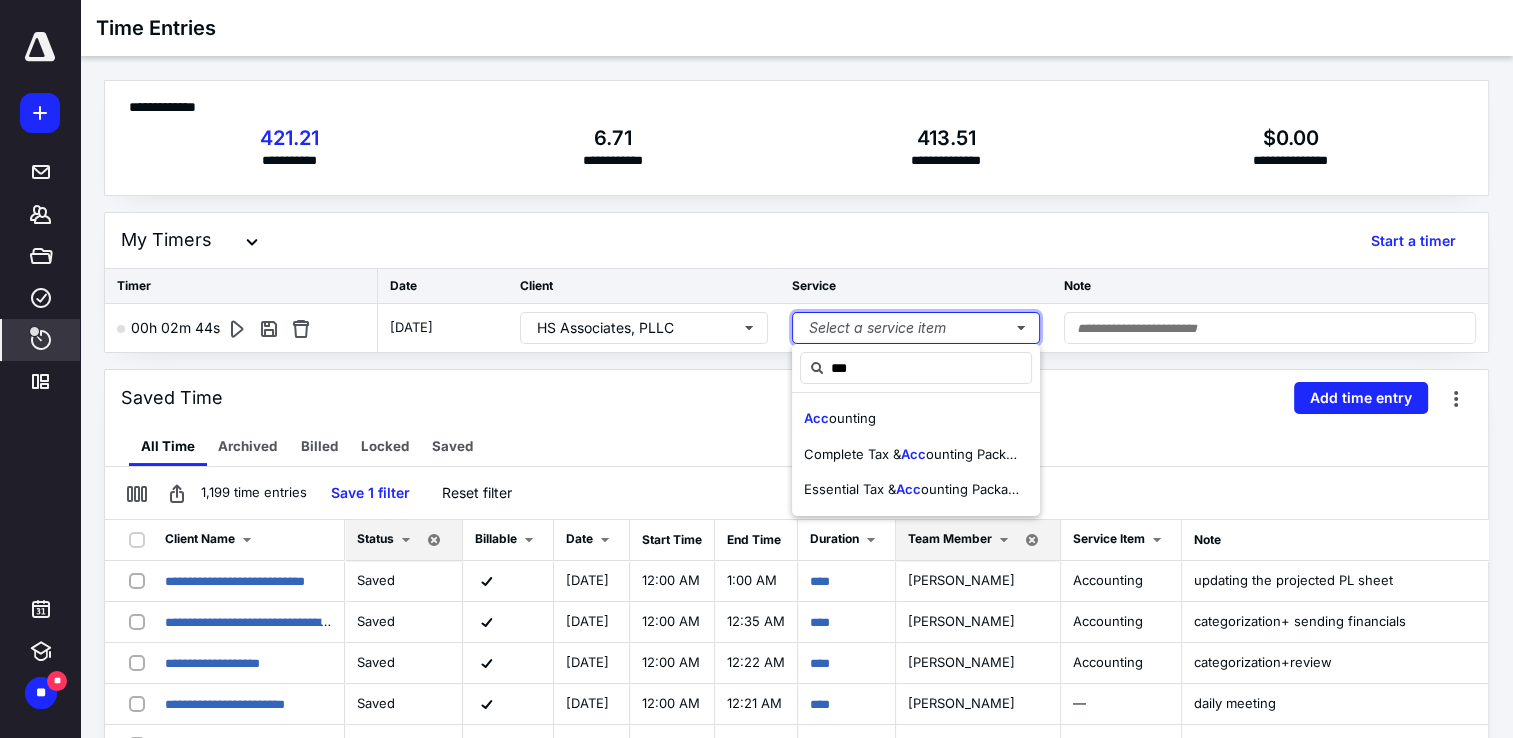 type 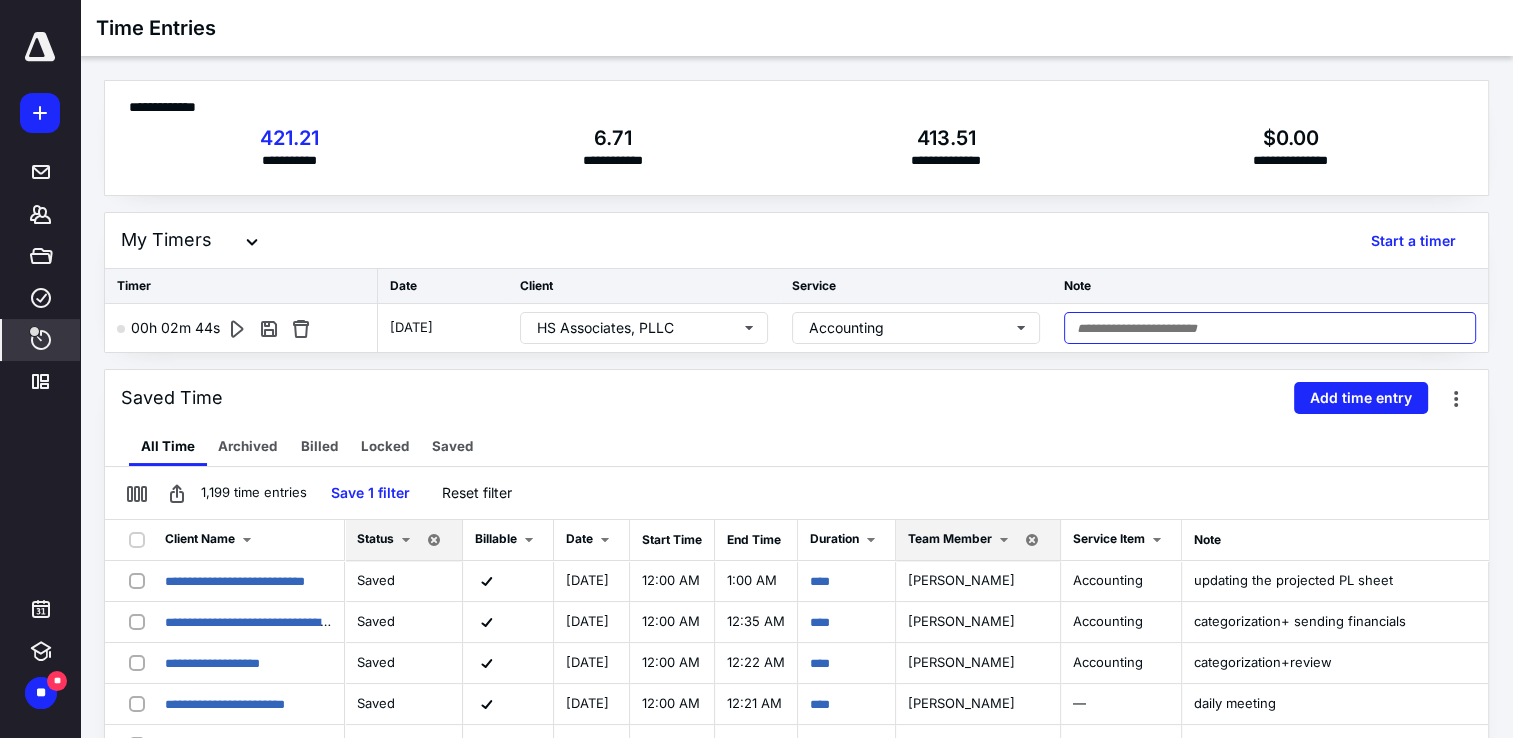 click at bounding box center [1270, 328] 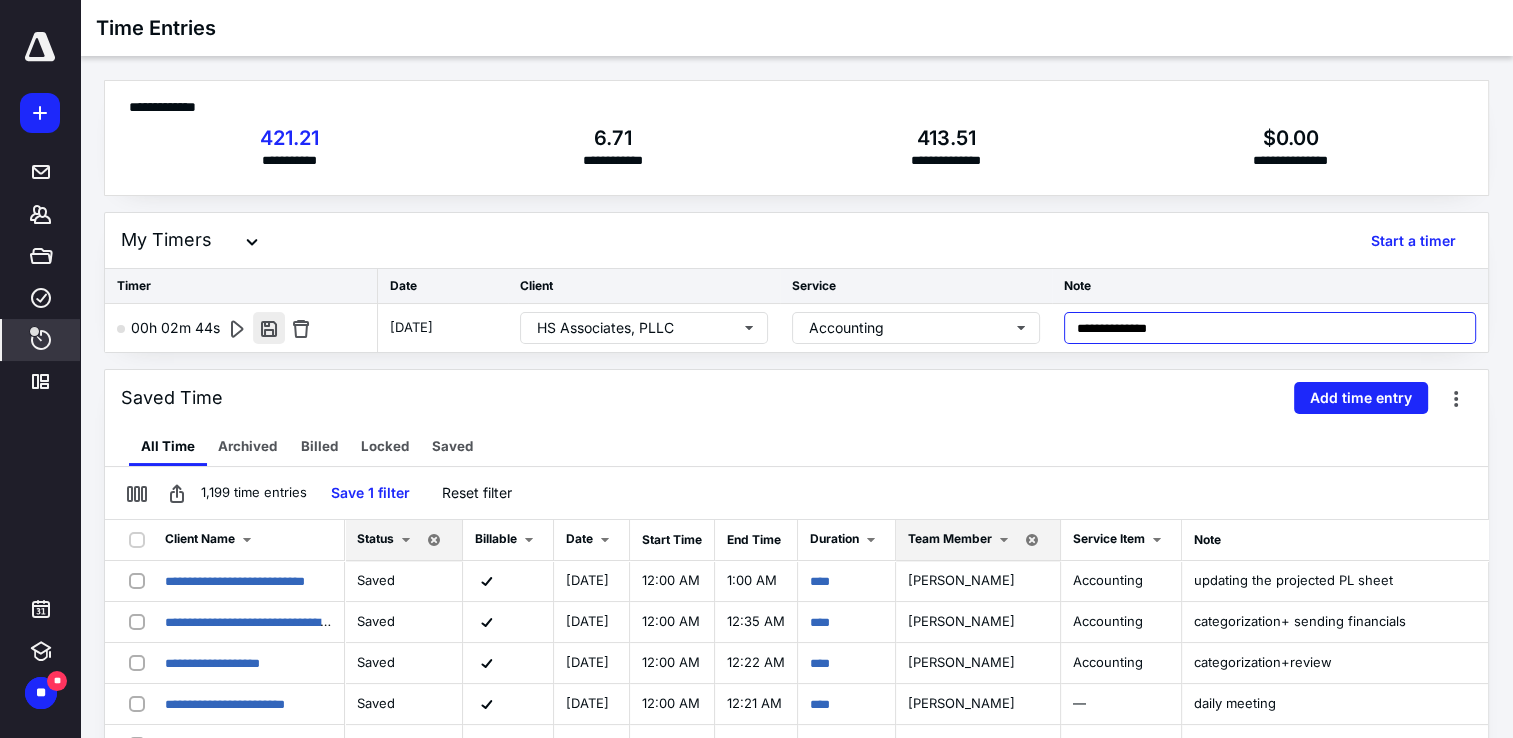type on "**********" 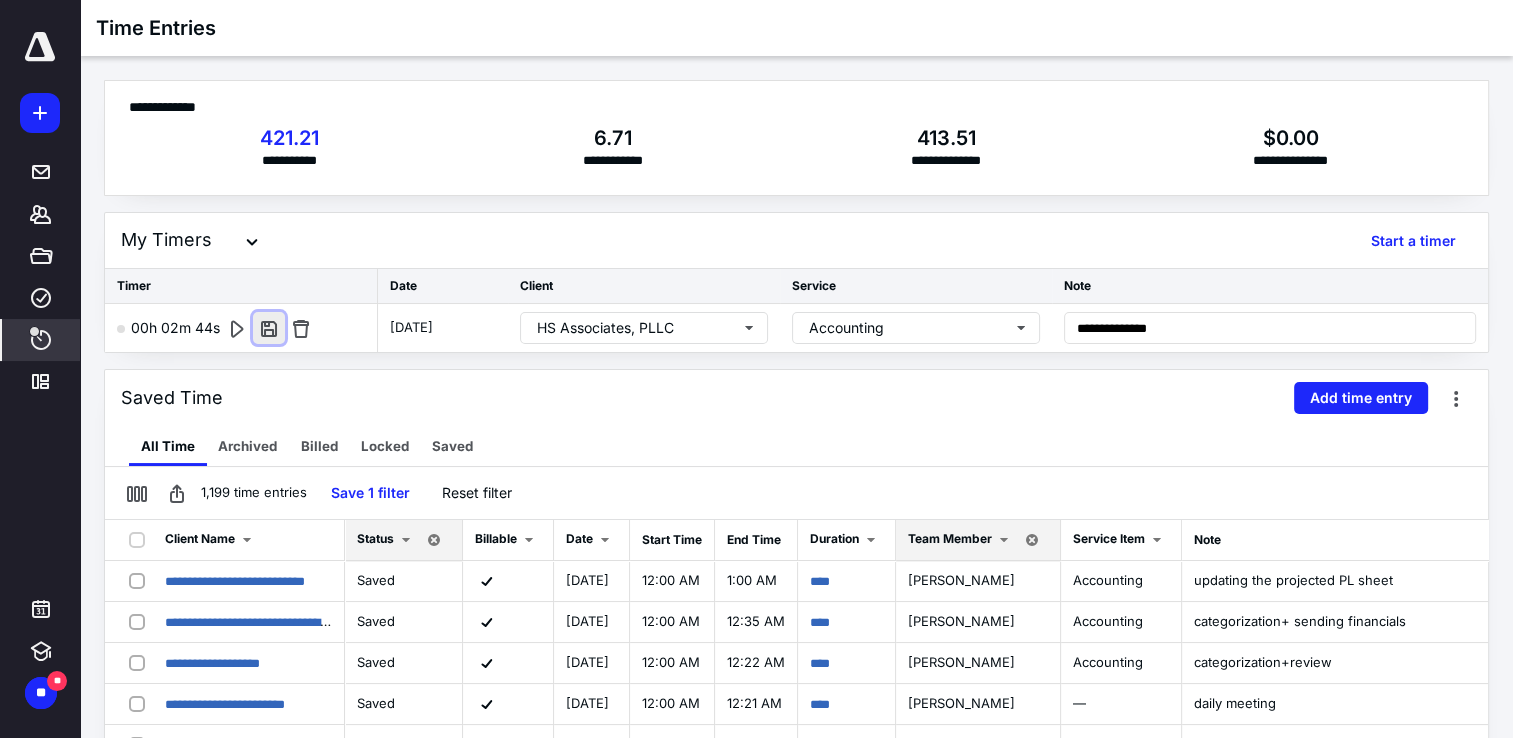 click at bounding box center (269, 328) 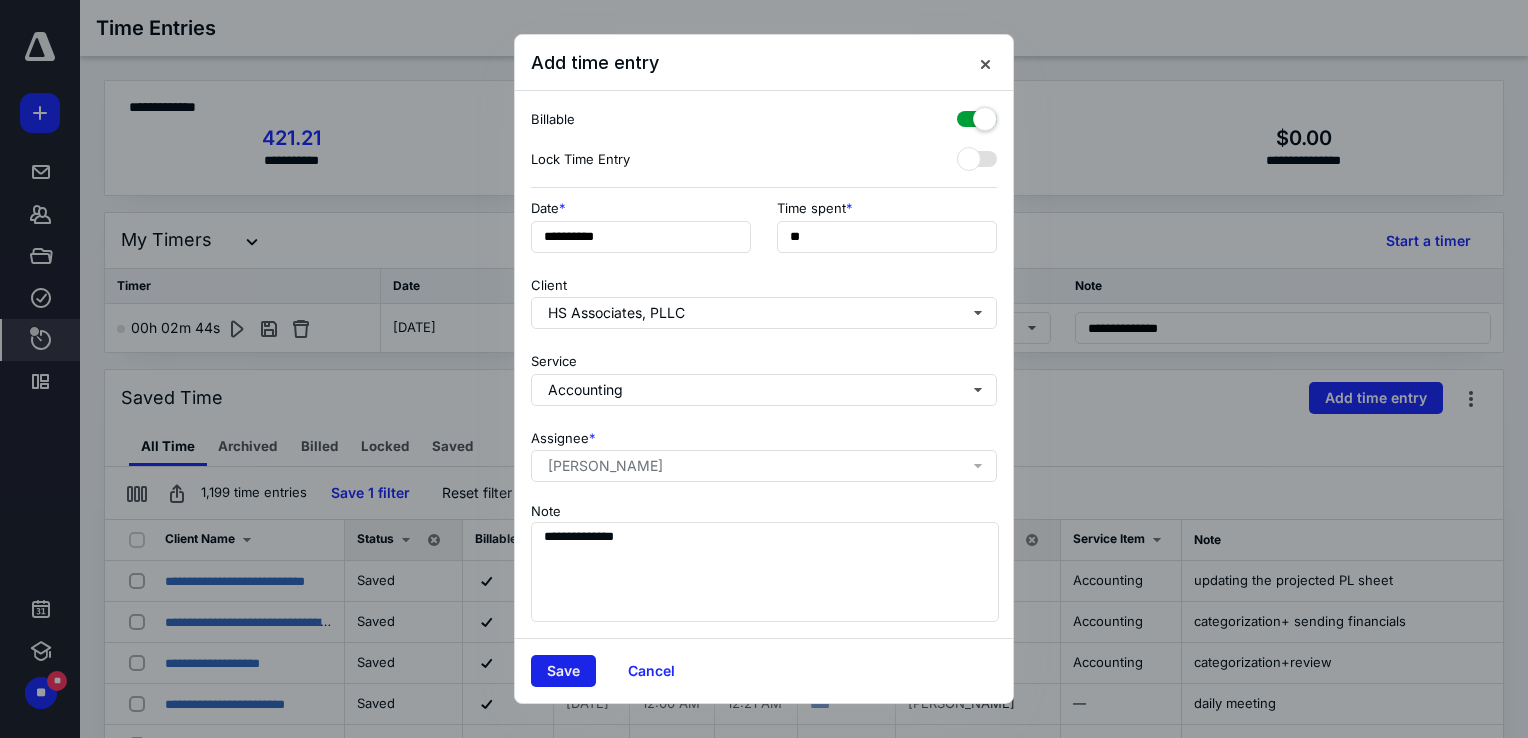 click on "Save" at bounding box center [563, 671] 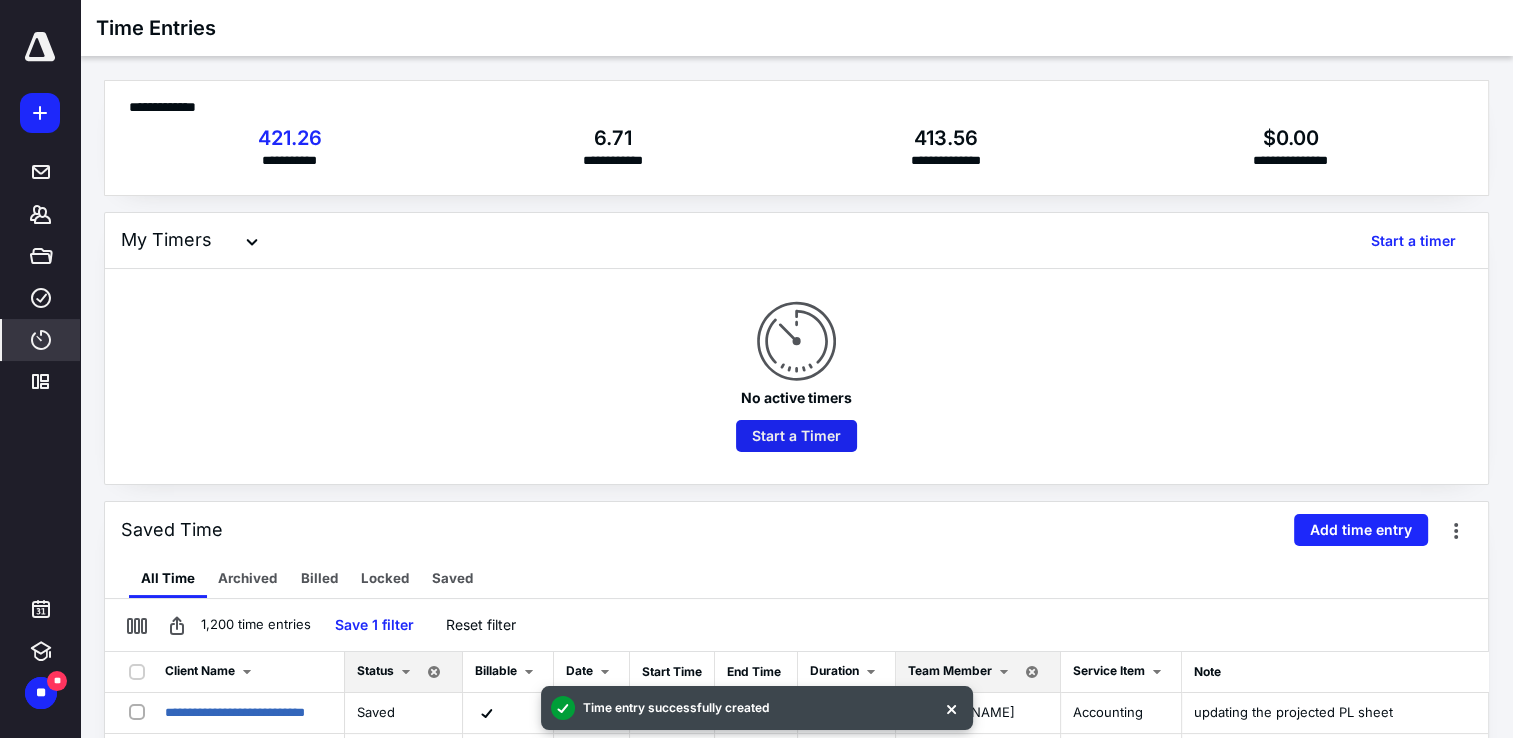 click on "Start a Timer" at bounding box center [796, 436] 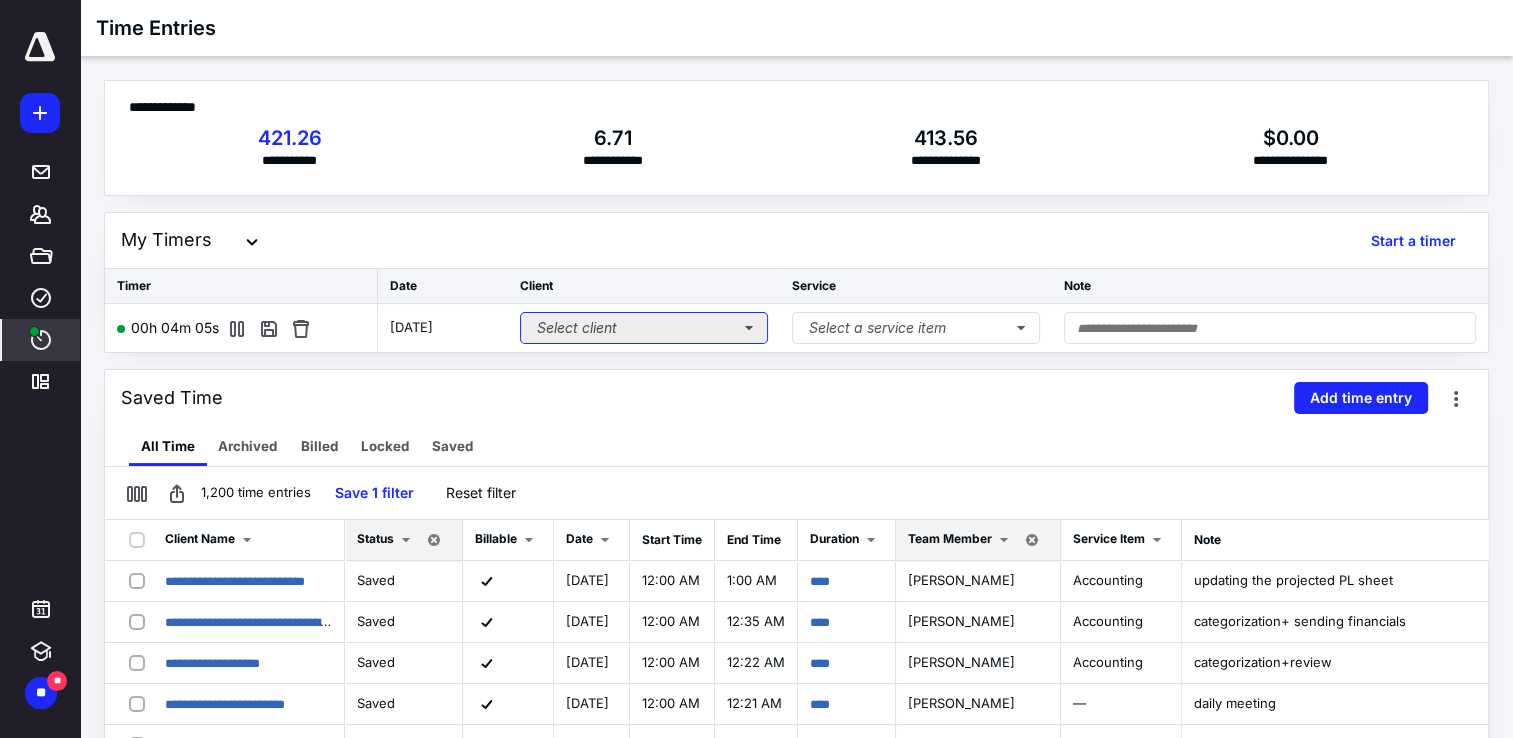 click on "Select client" at bounding box center [644, 328] 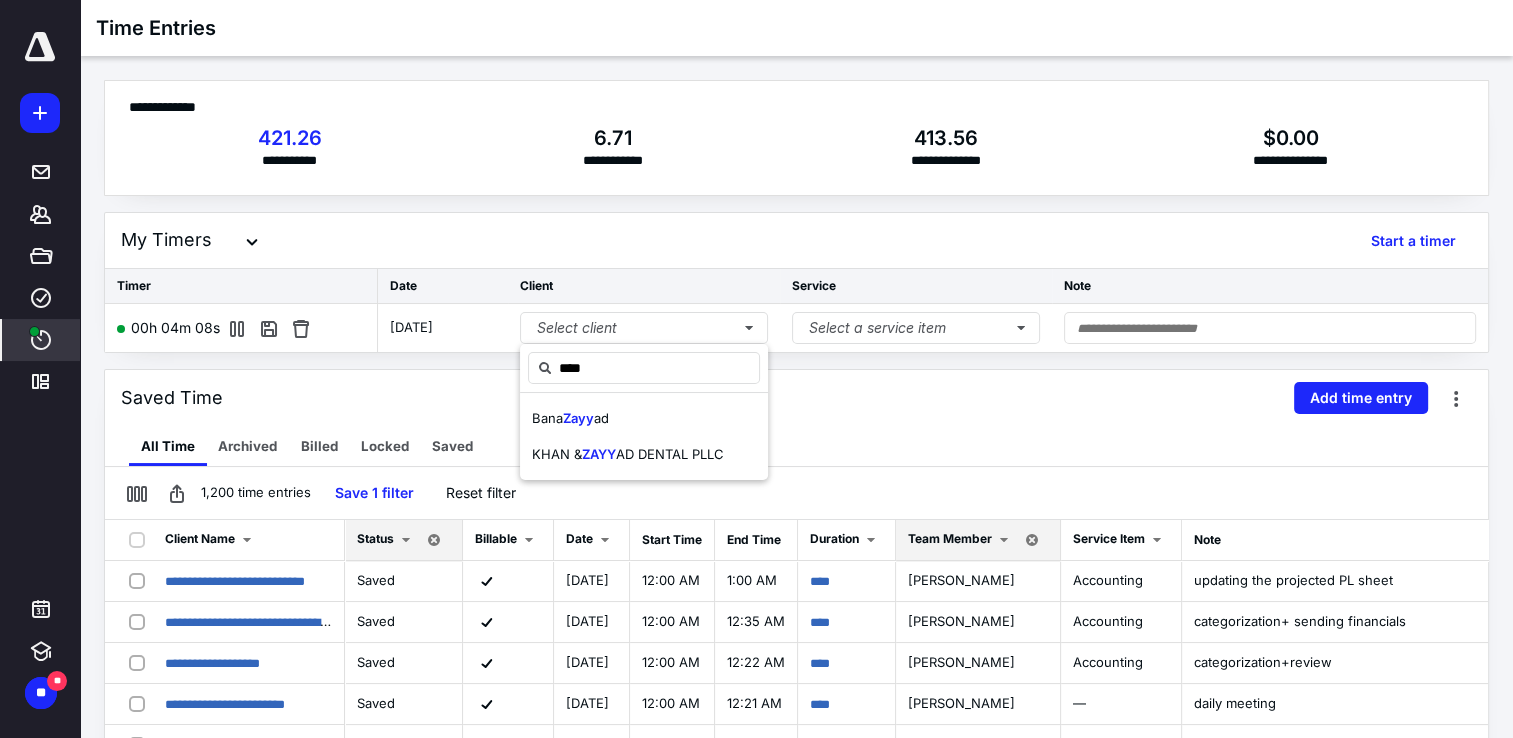 click on "ZAYY" at bounding box center (599, 454) 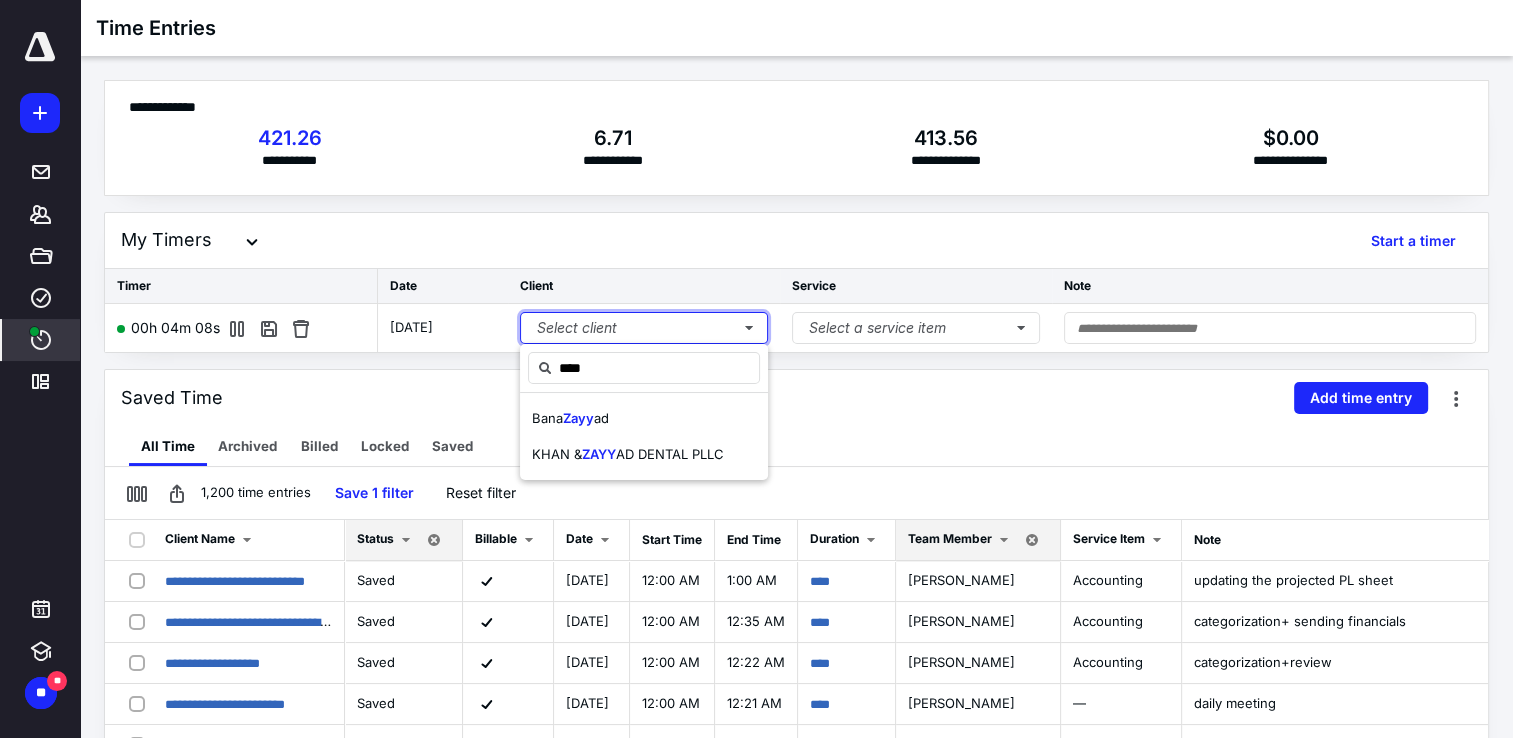type 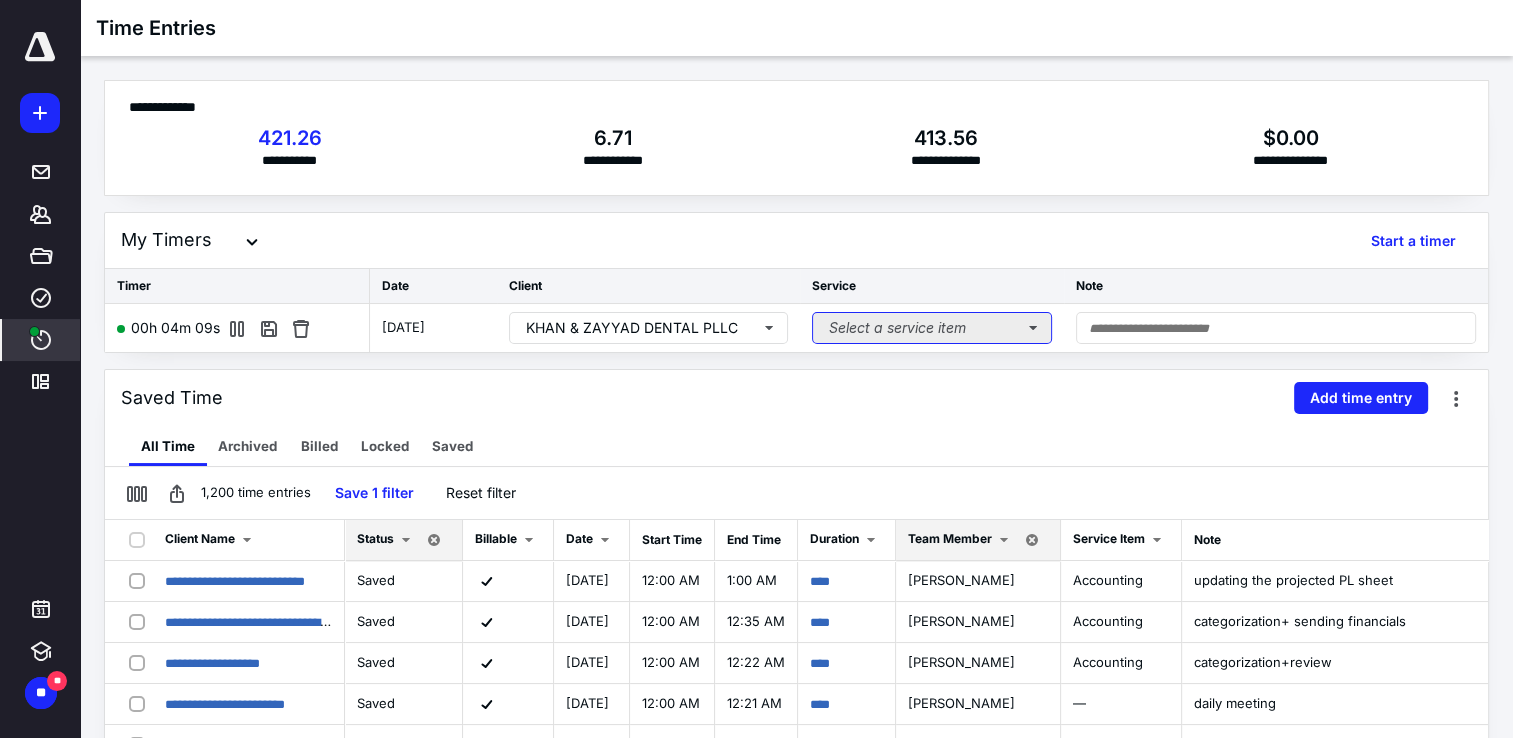 click on "Select a service item" at bounding box center [932, 328] 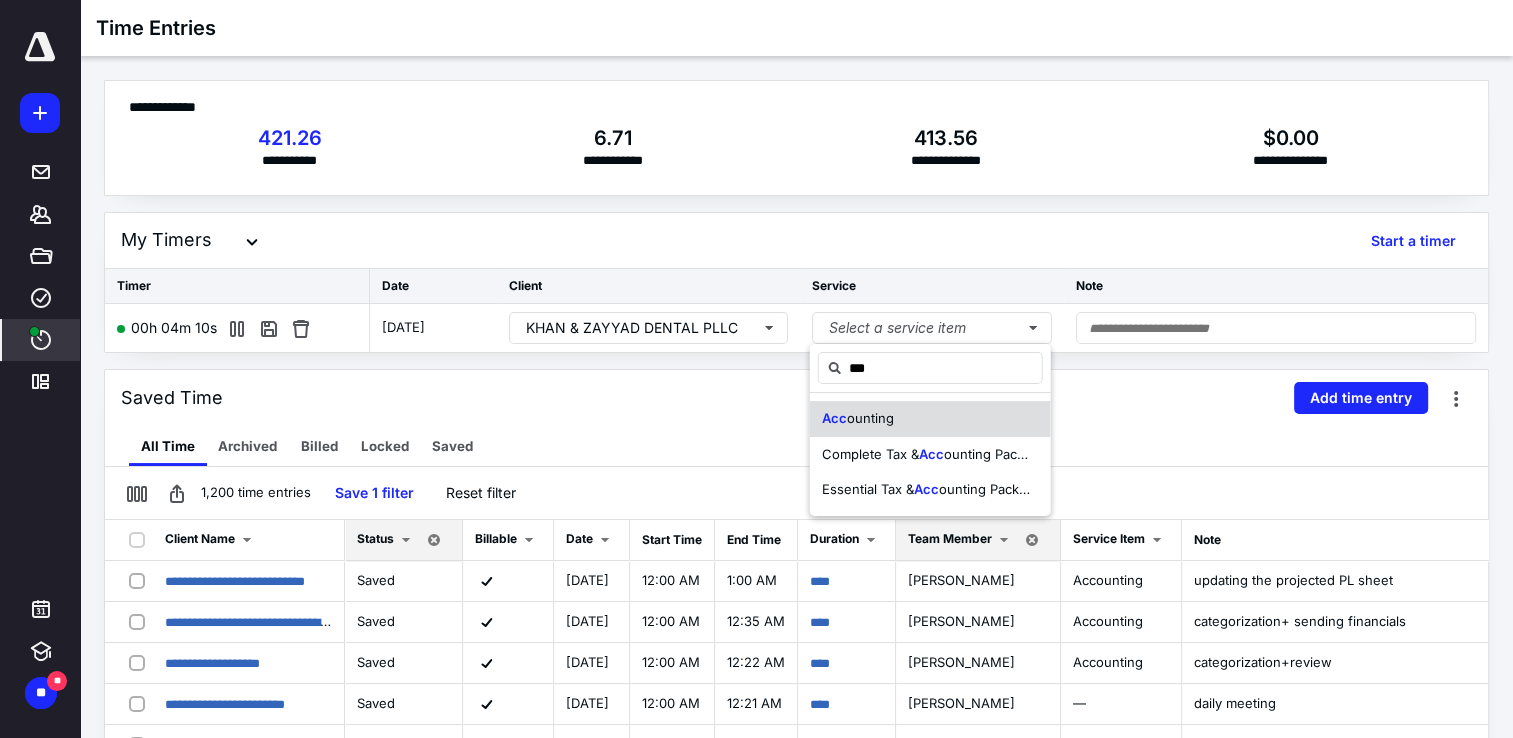 click on "ounting" at bounding box center (870, 418) 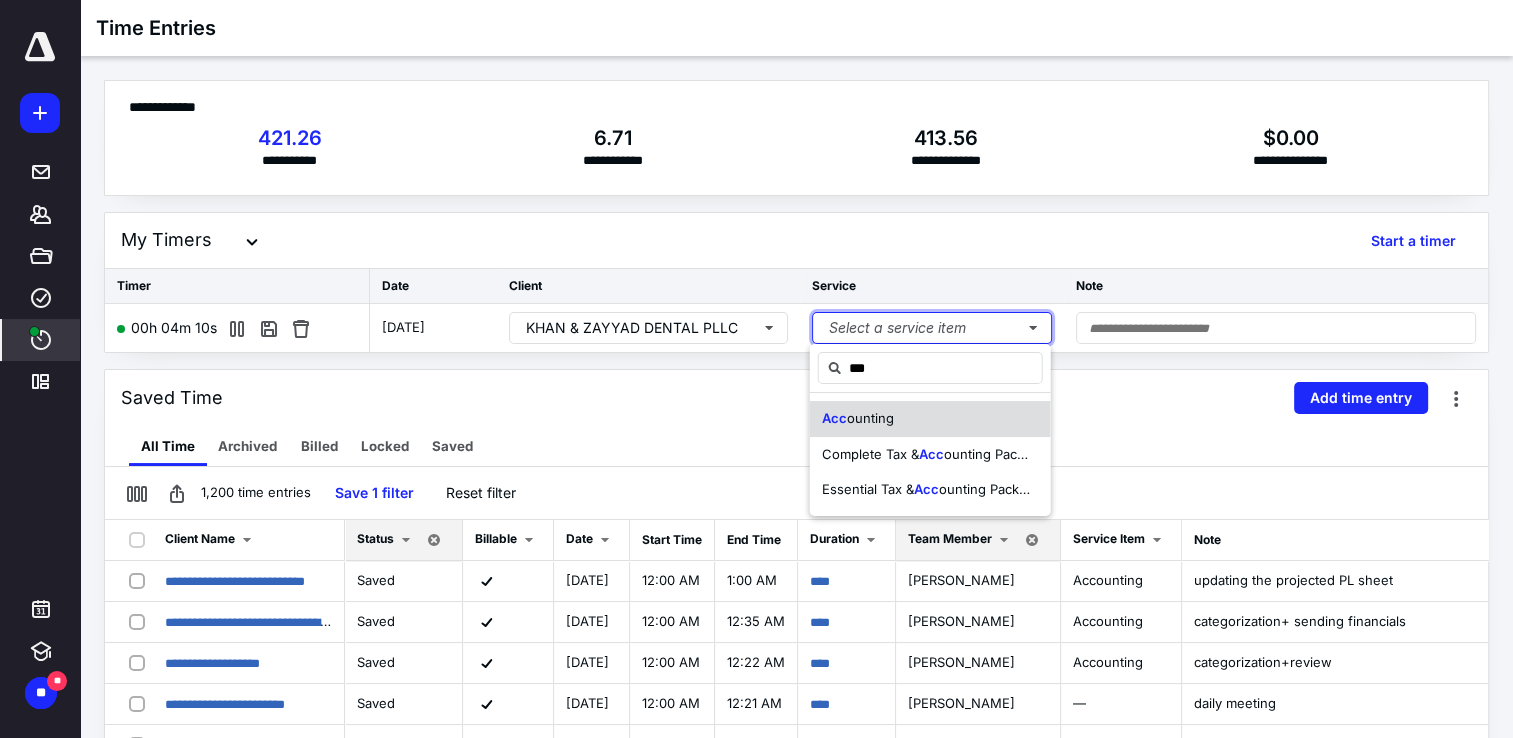 type 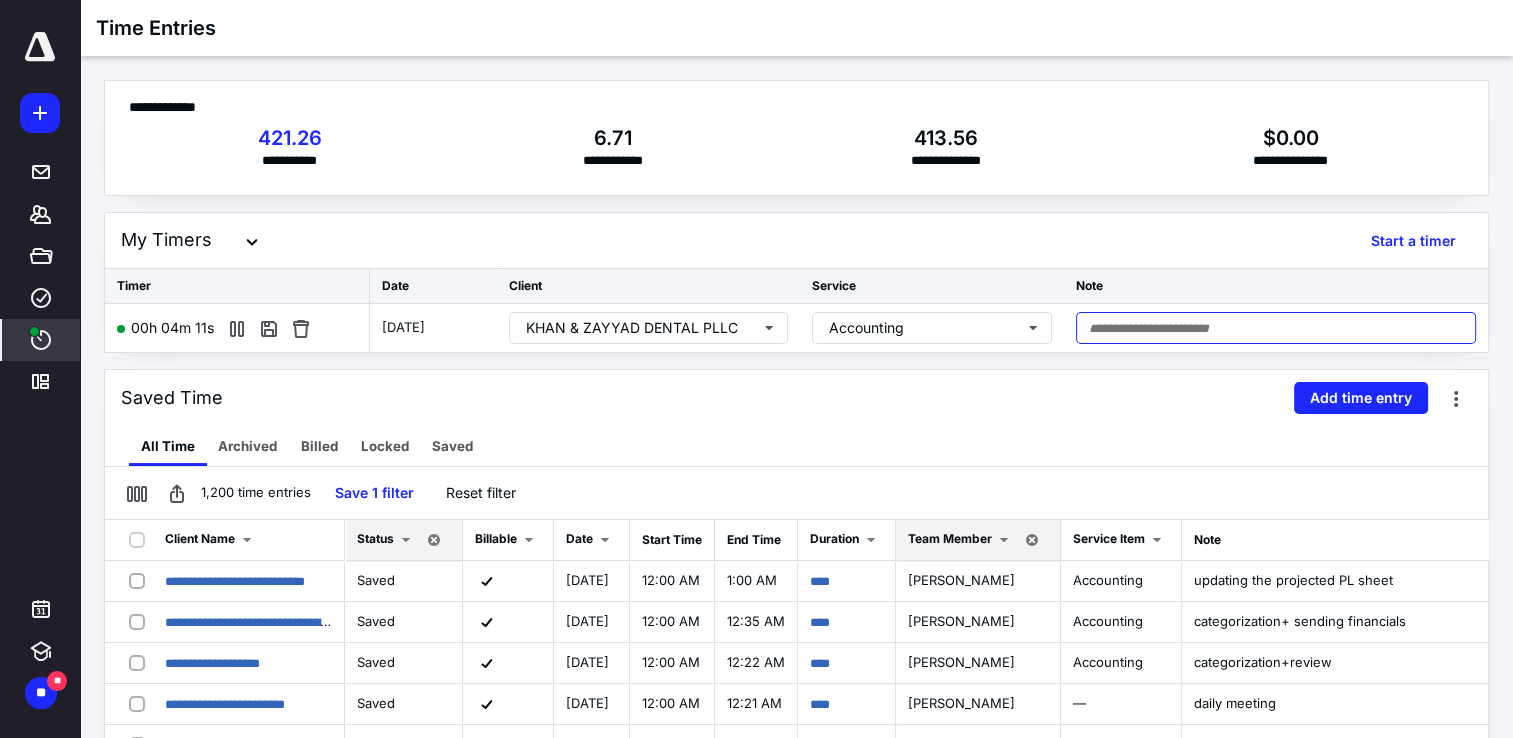 click at bounding box center (1276, 328) 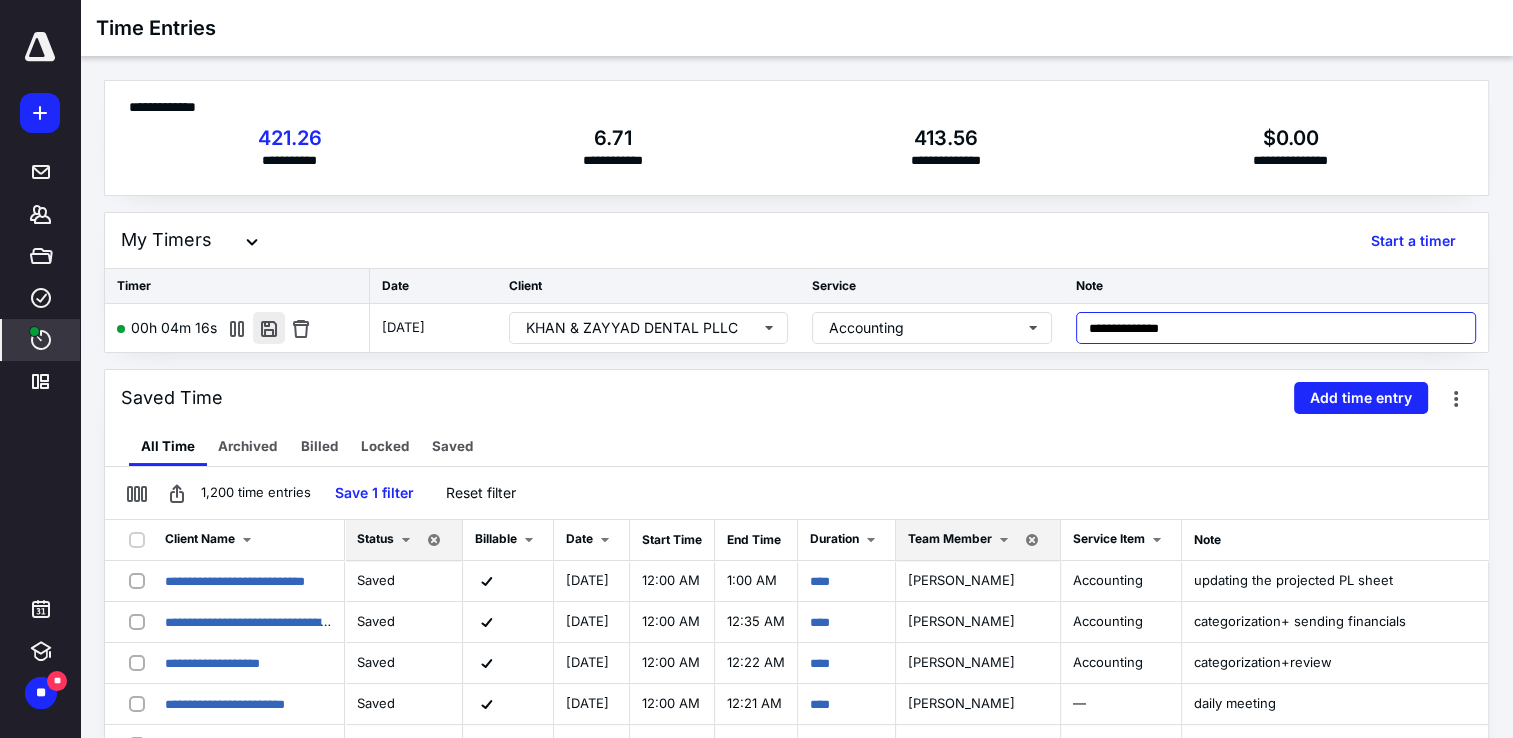type on "**********" 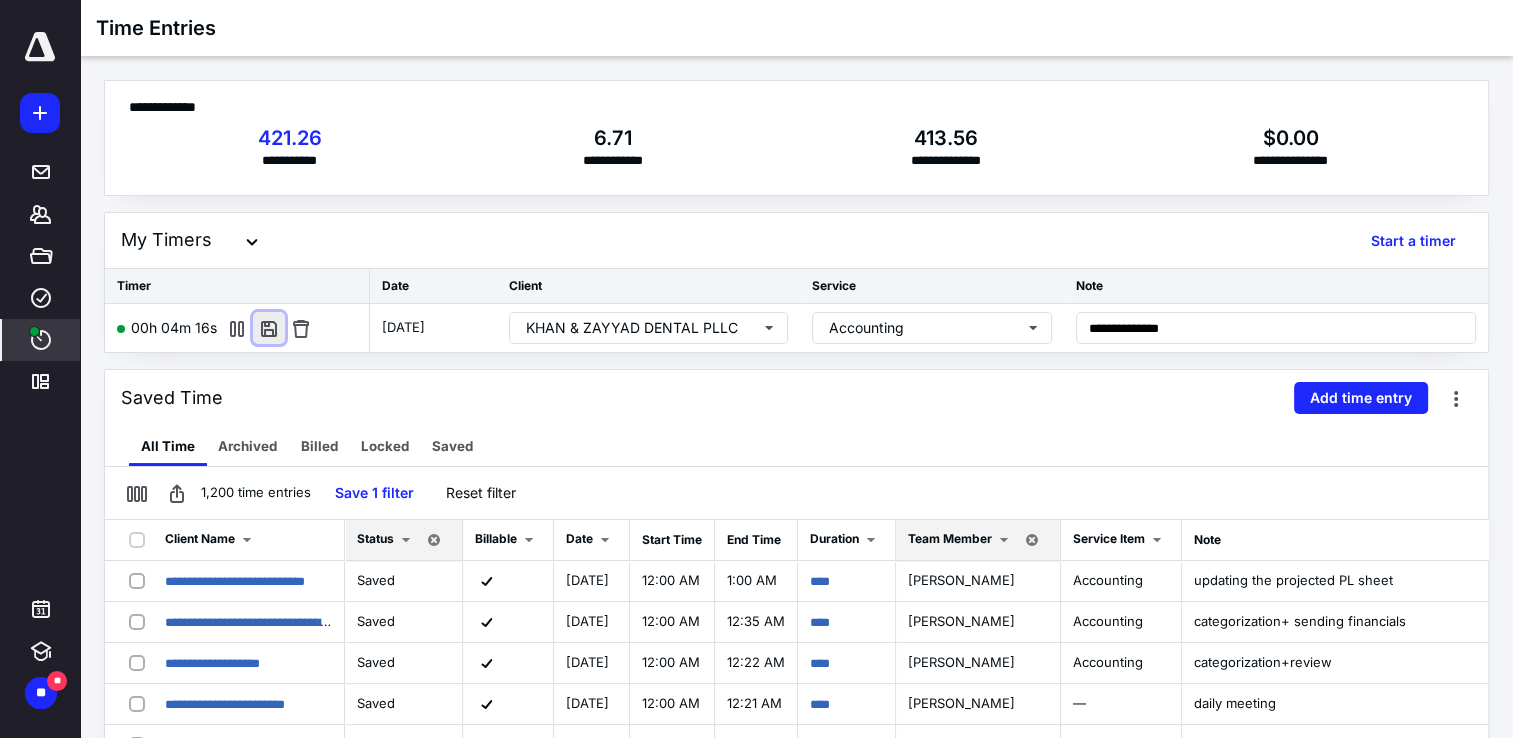 click at bounding box center (269, 328) 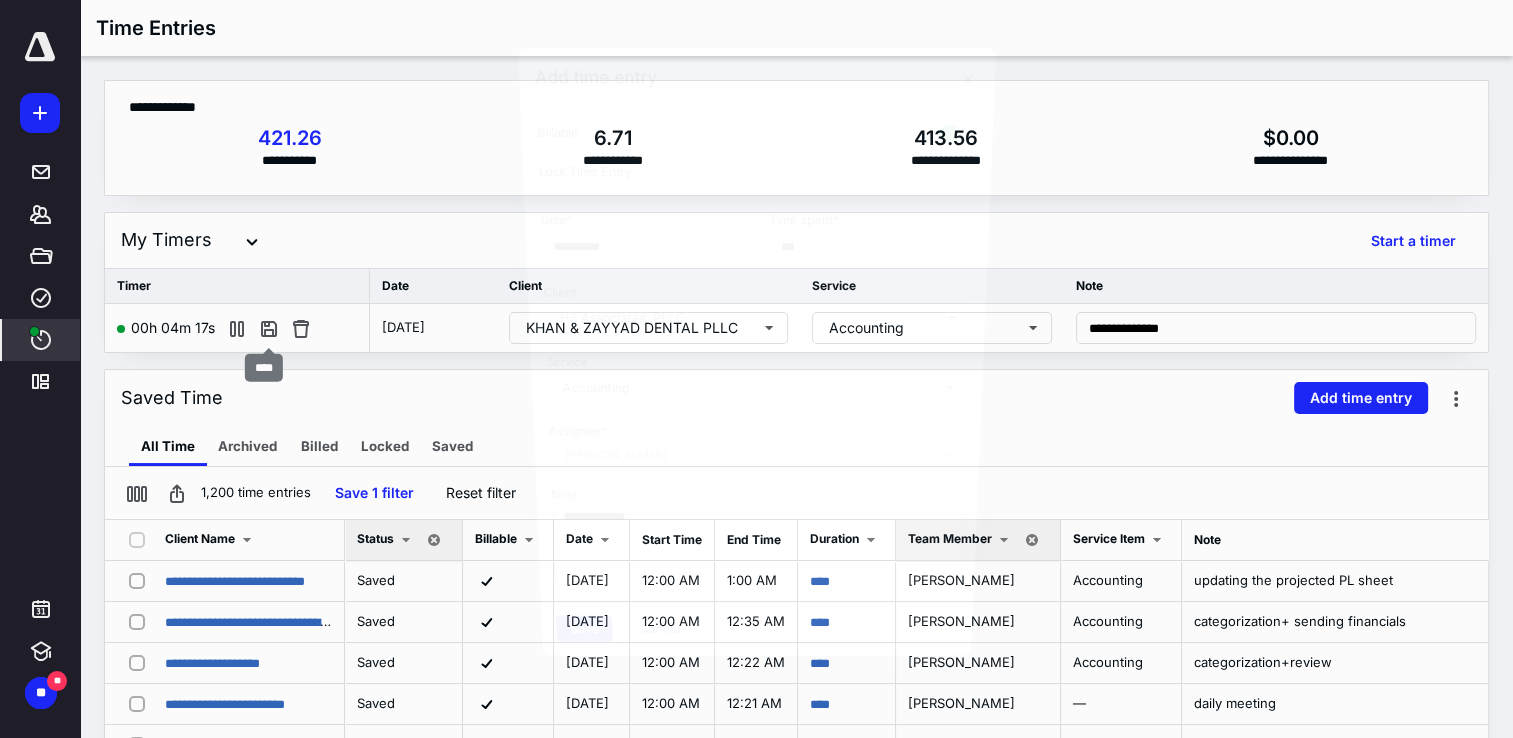 type on "**" 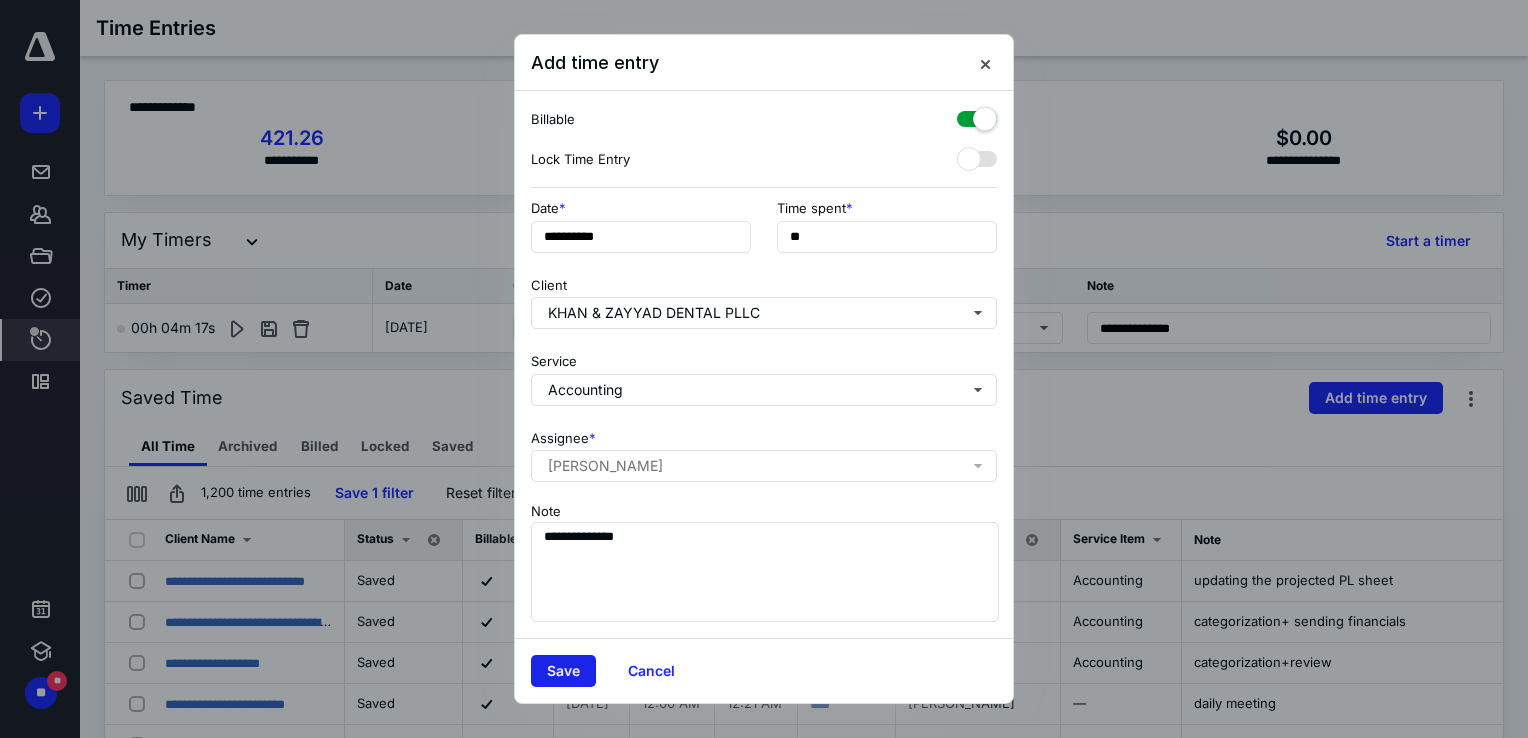 click on "Save" at bounding box center (563, 671) 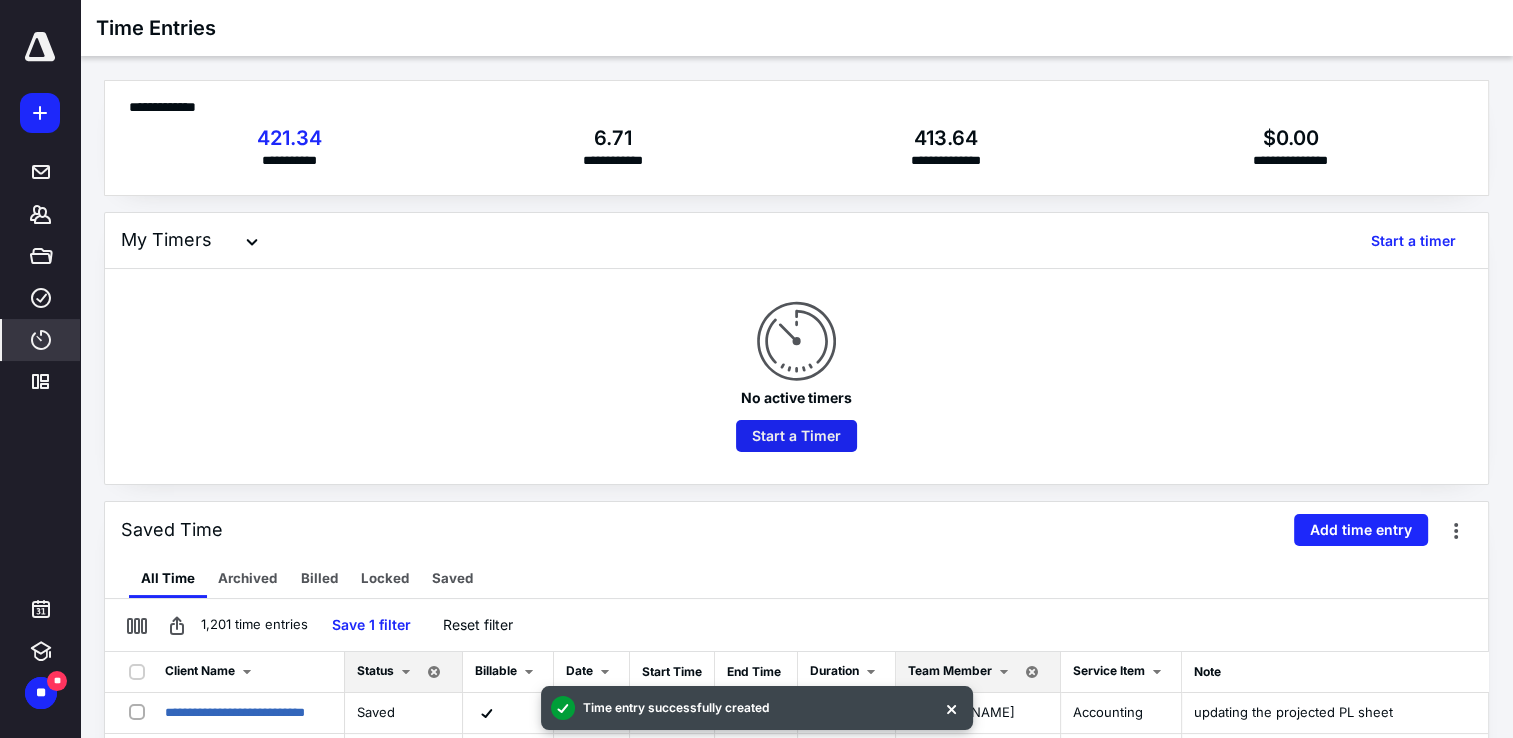 click on "Start a Timer" at bounding box center [796, 436] 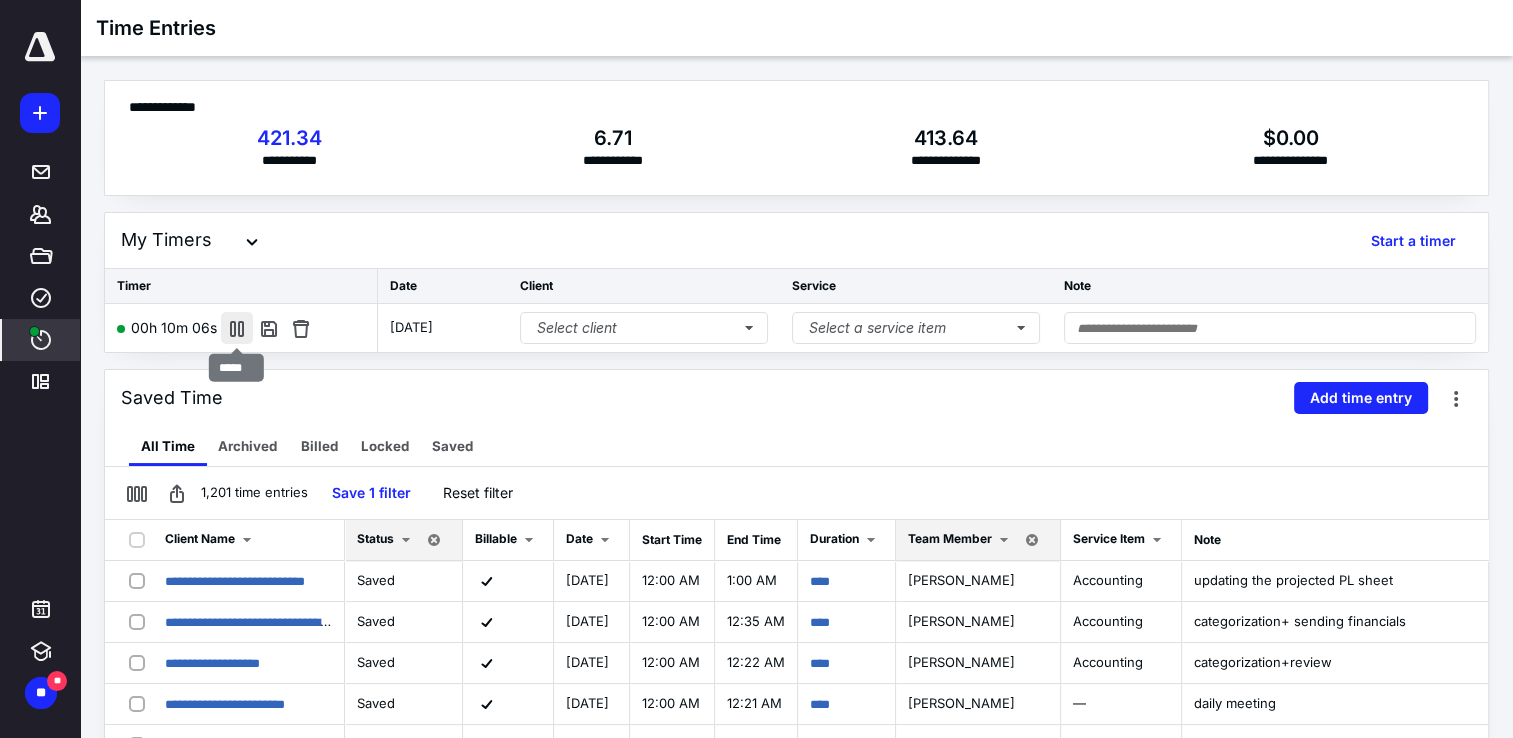 click at bounding box center [237, 328] 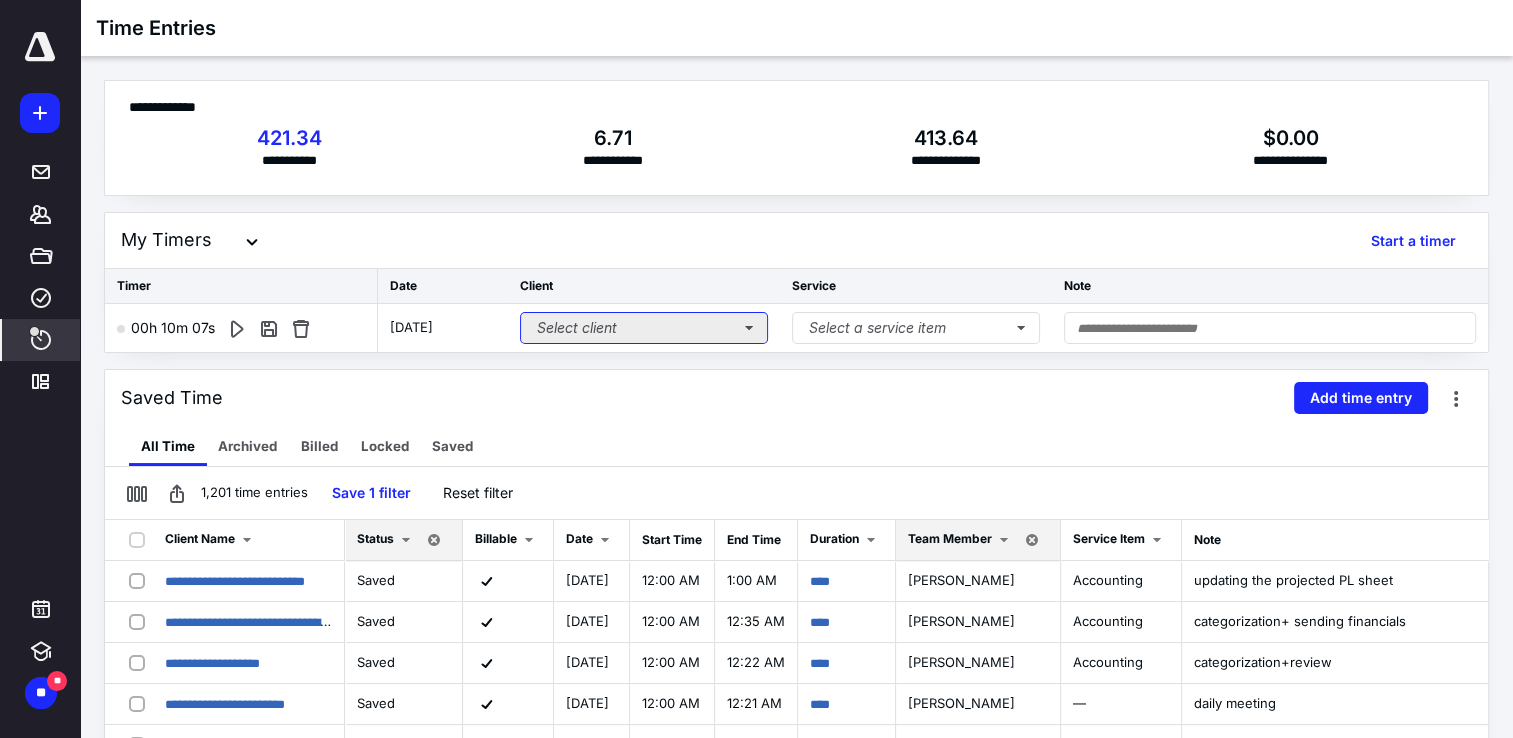 click on "Select client" at bounding box center [644, 328] 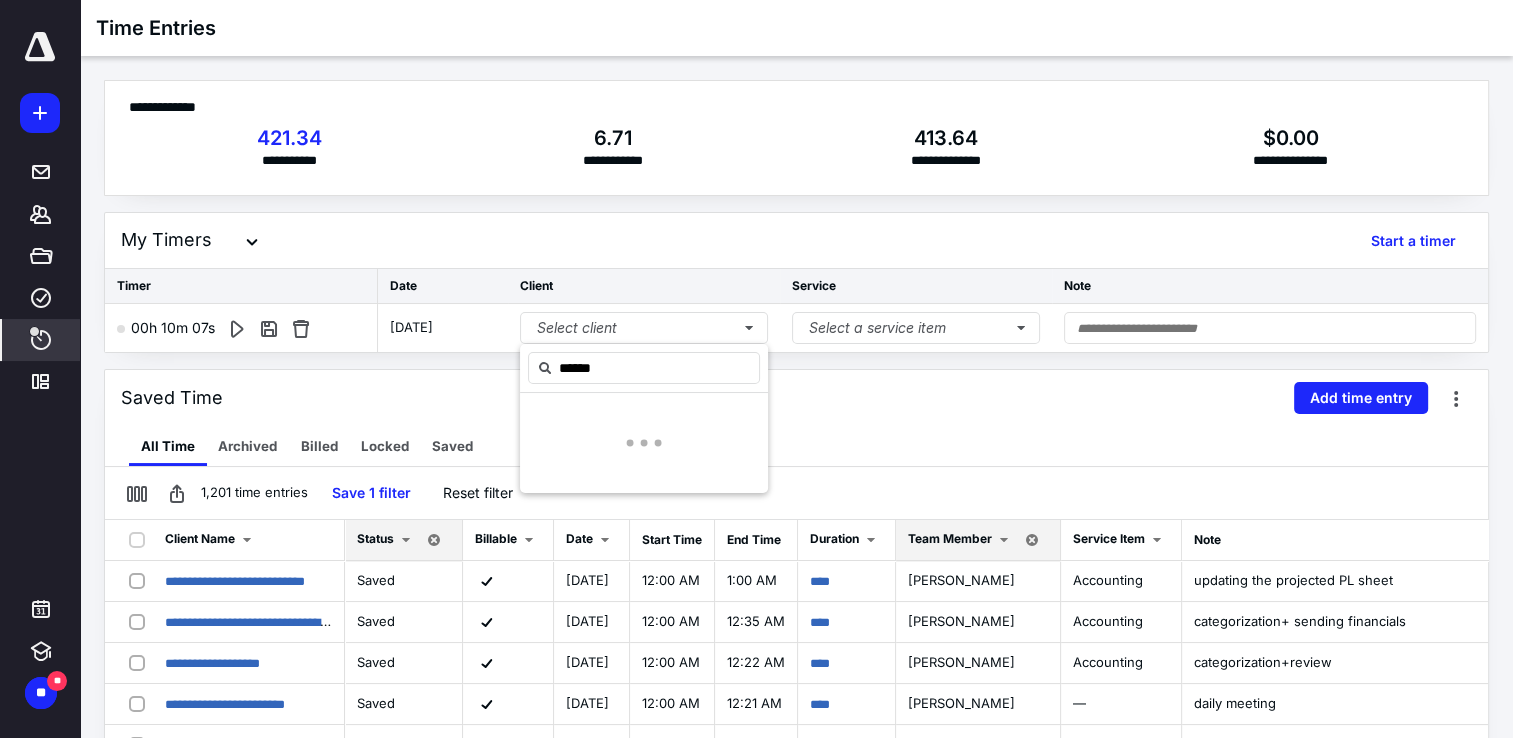 type on "******" 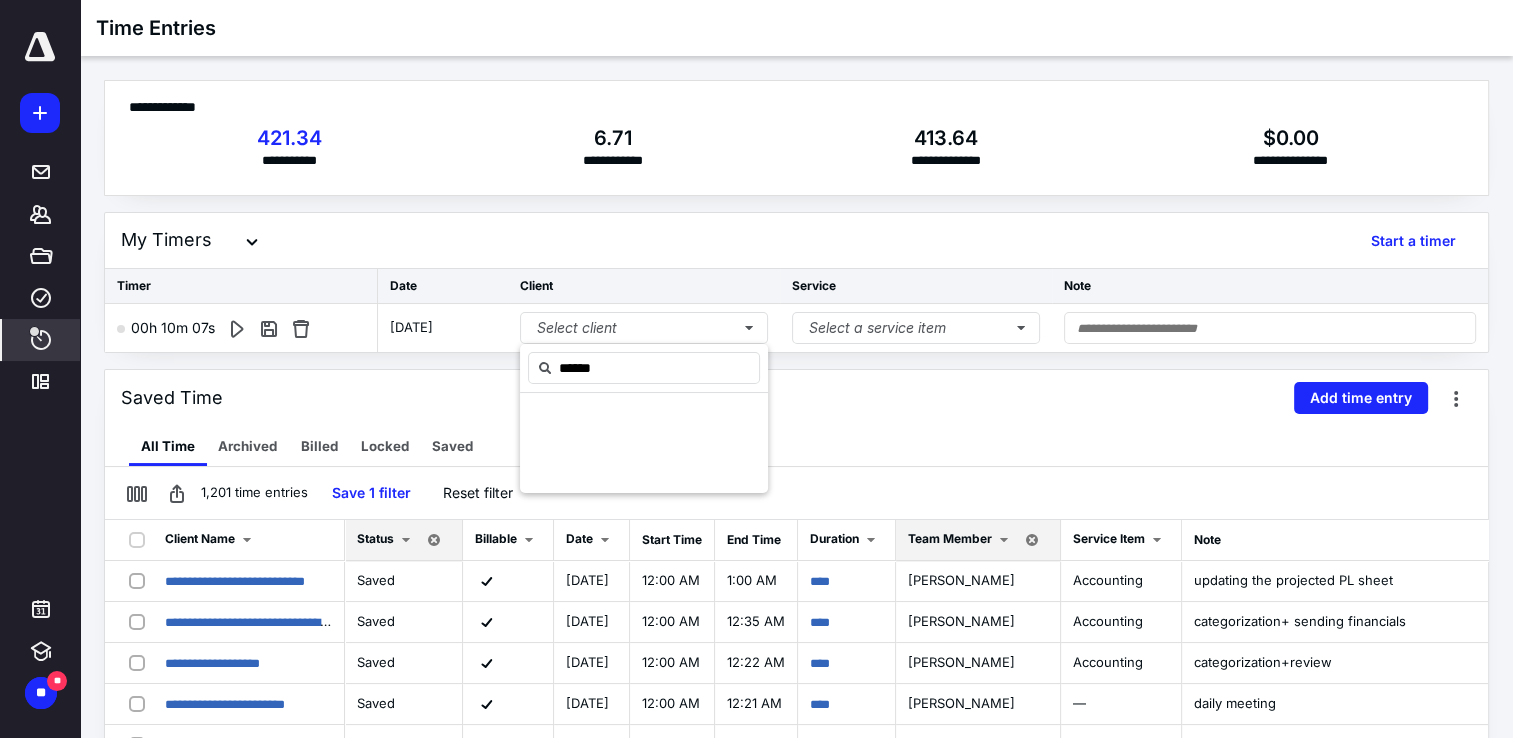 click at bounding box center (644, 443) 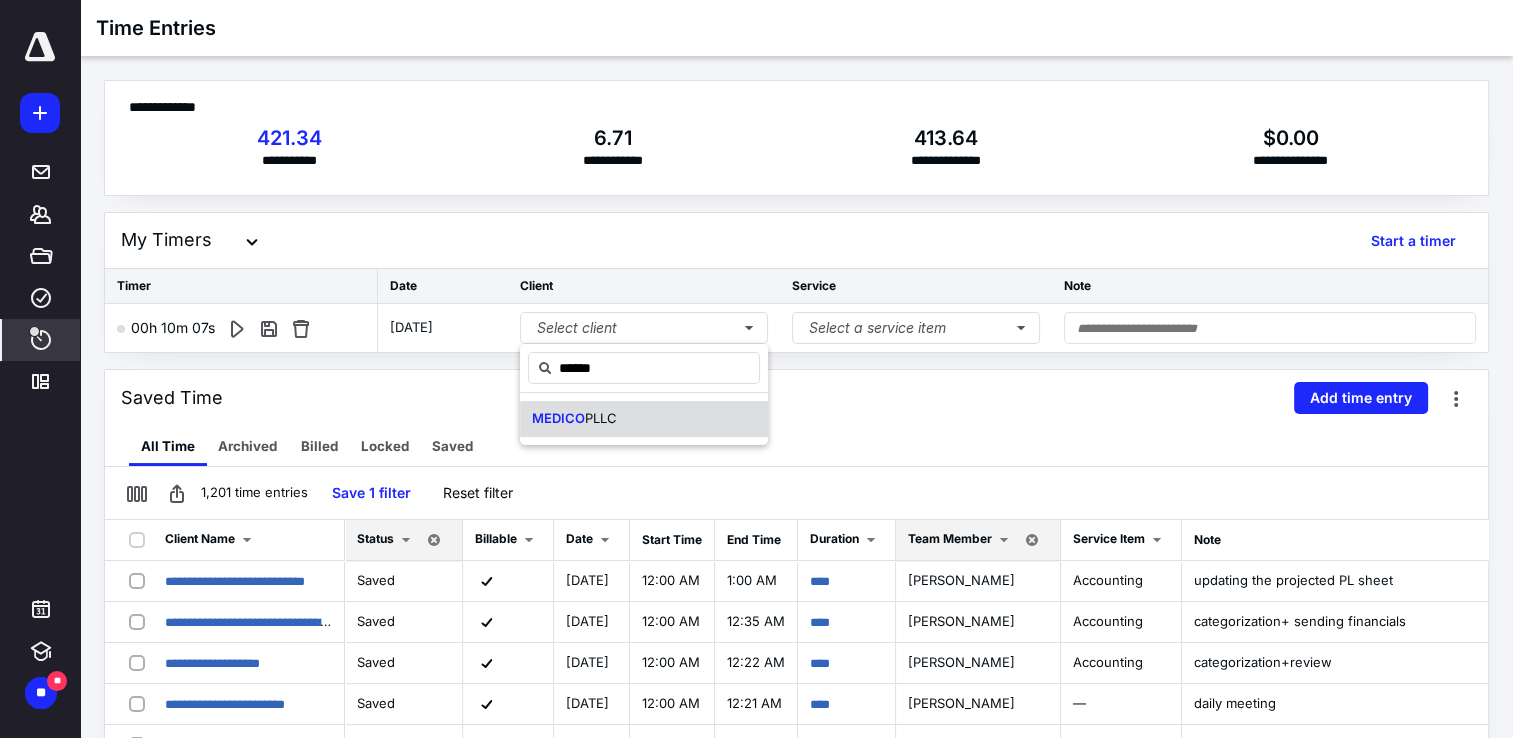 click on "PLLC" at bounding box center [601, 418] 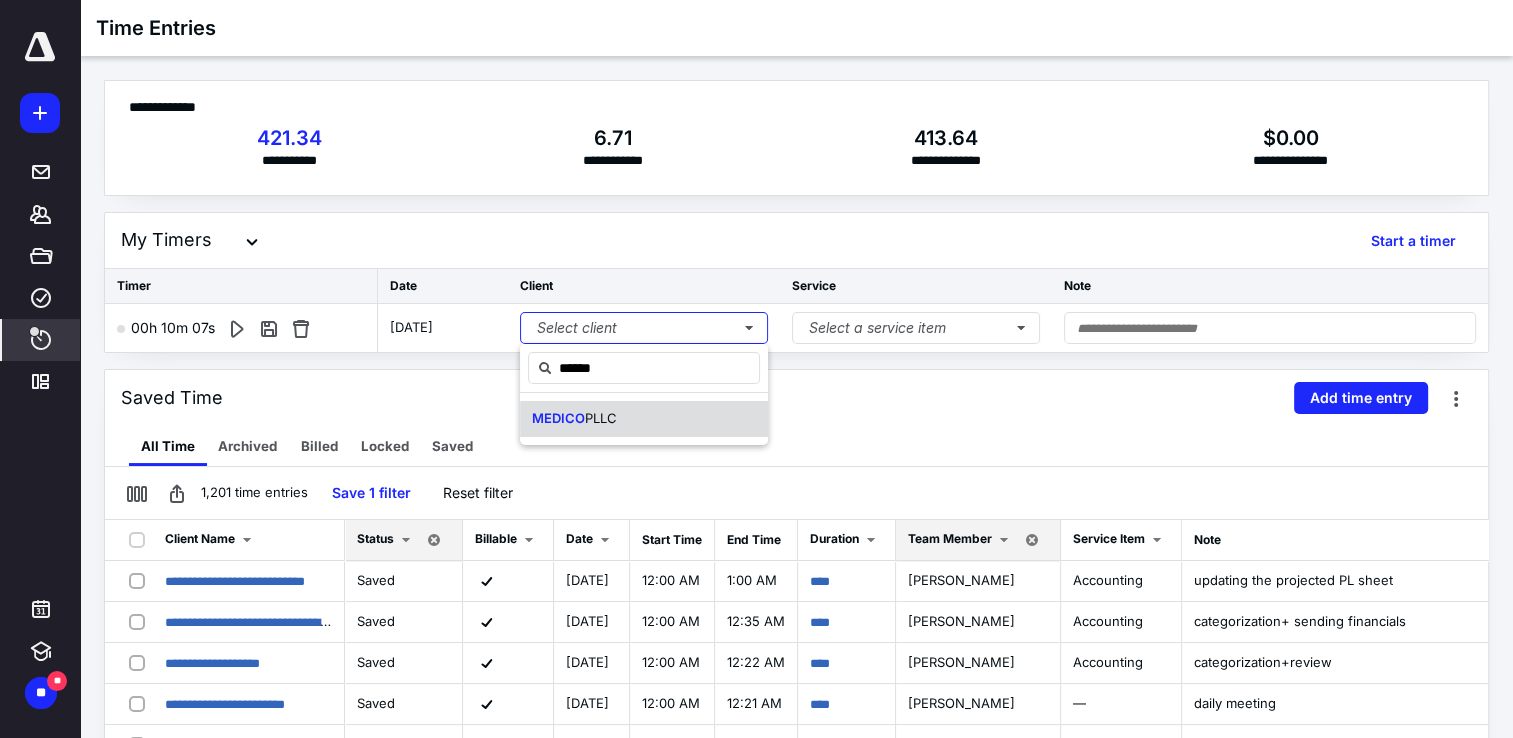 type 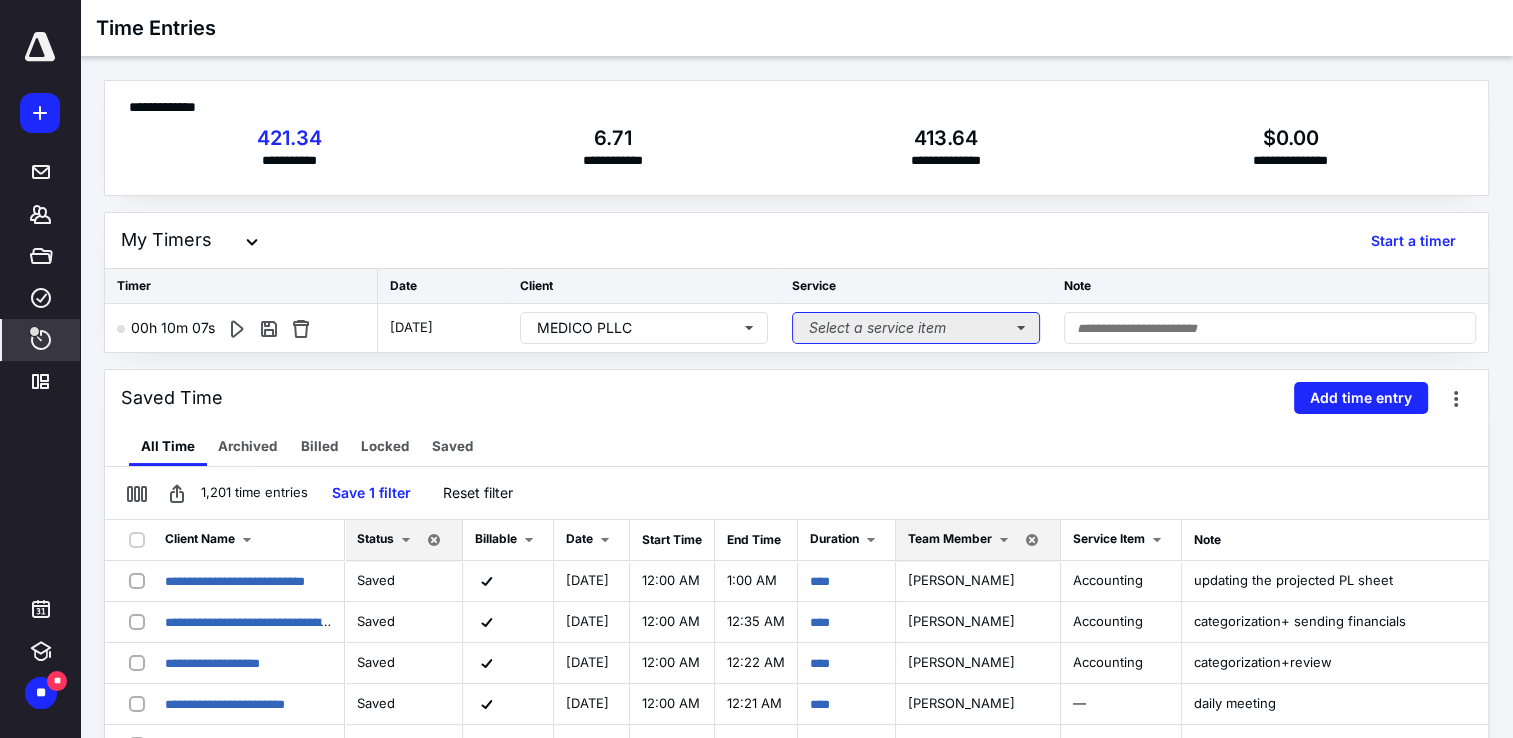 click on "Select a service item" at bounding box center [916, 328] 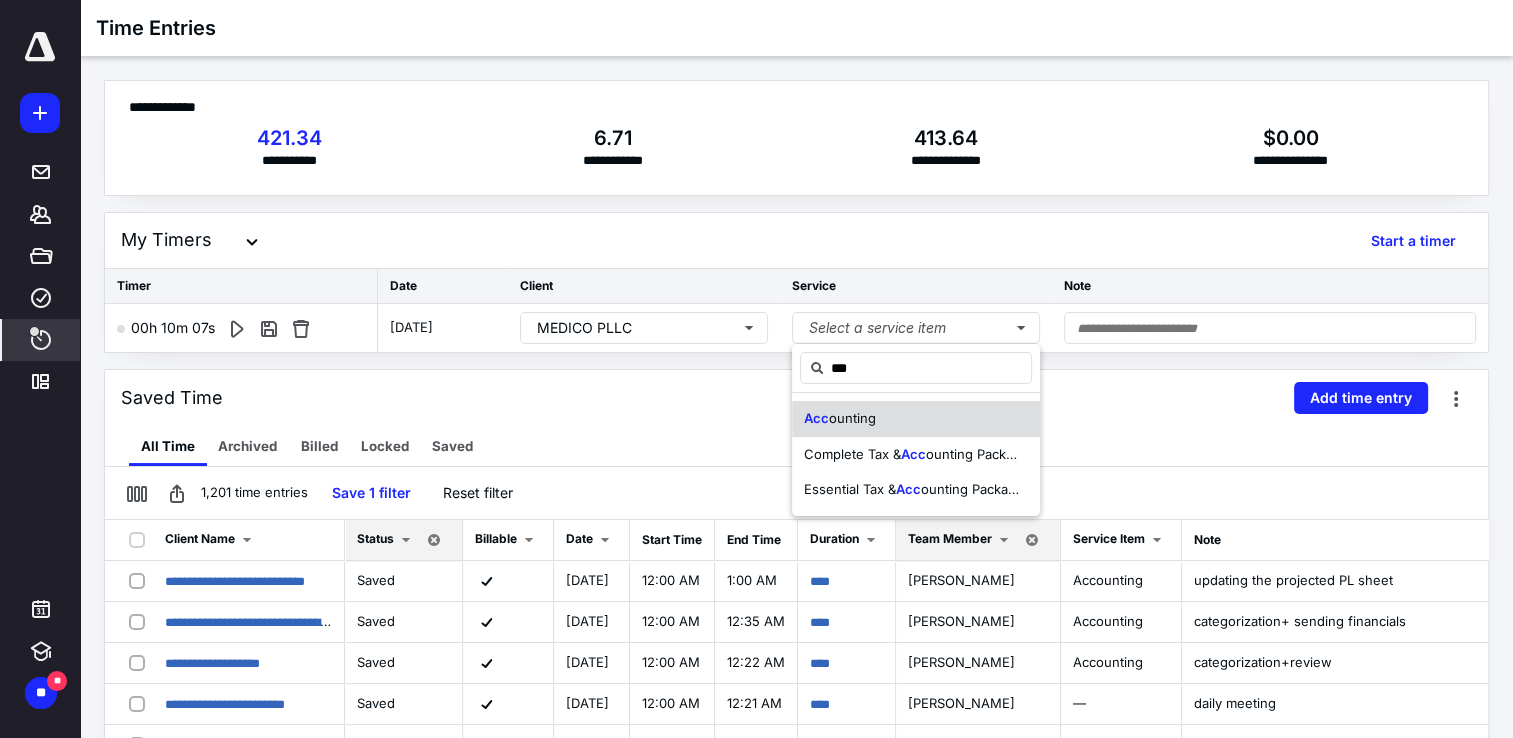 click on "Acc ounting" at bounding box center (916, 419) 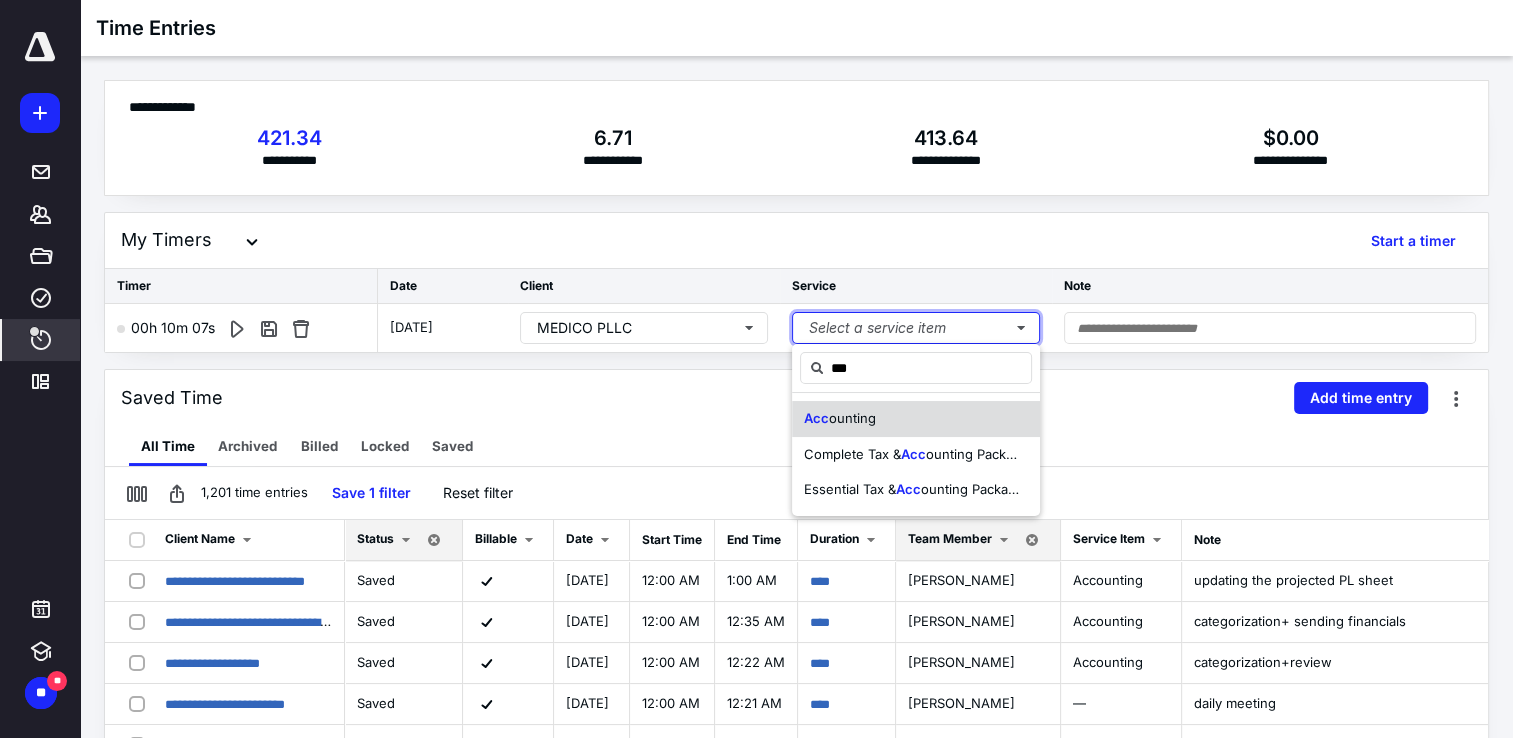 type 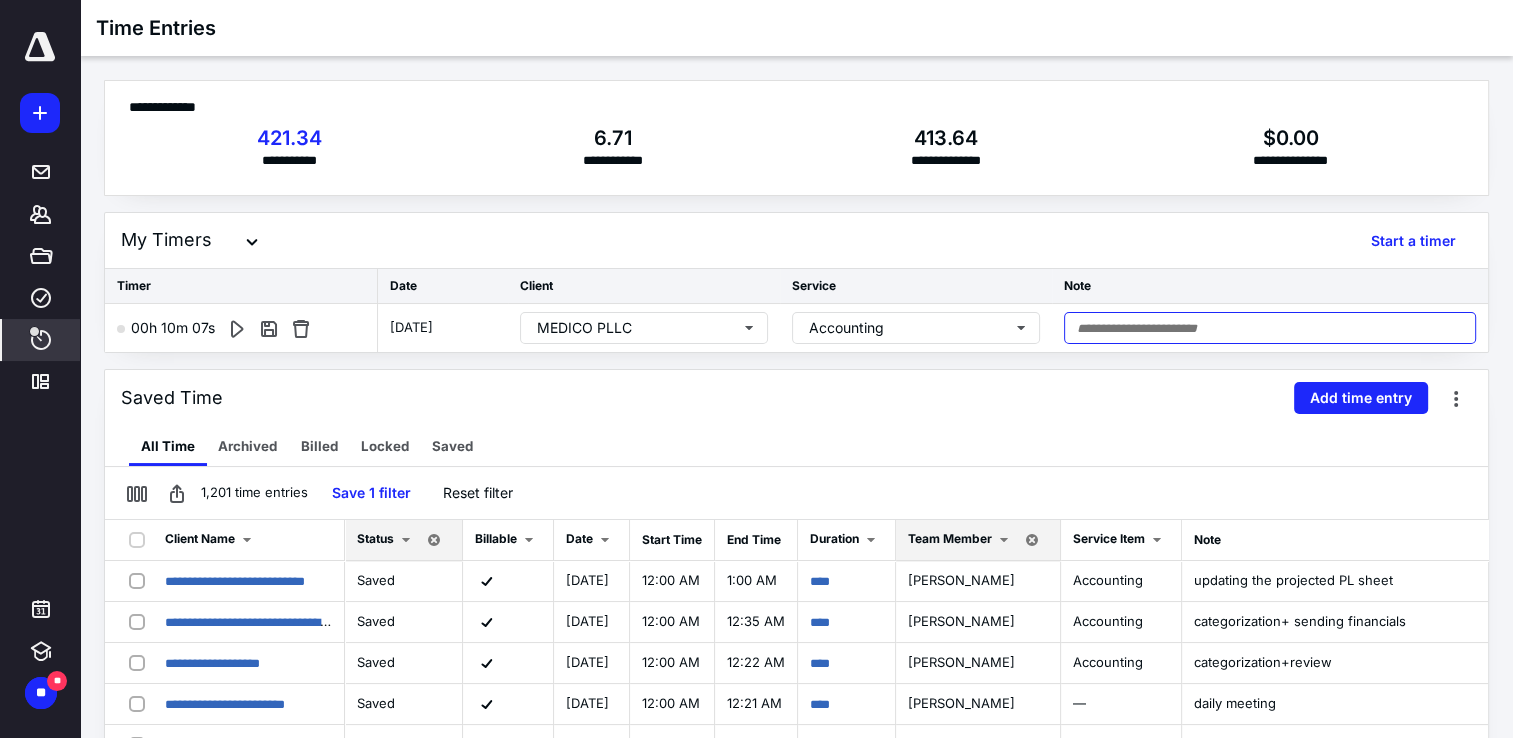 click at bounding box center [1270, 328] 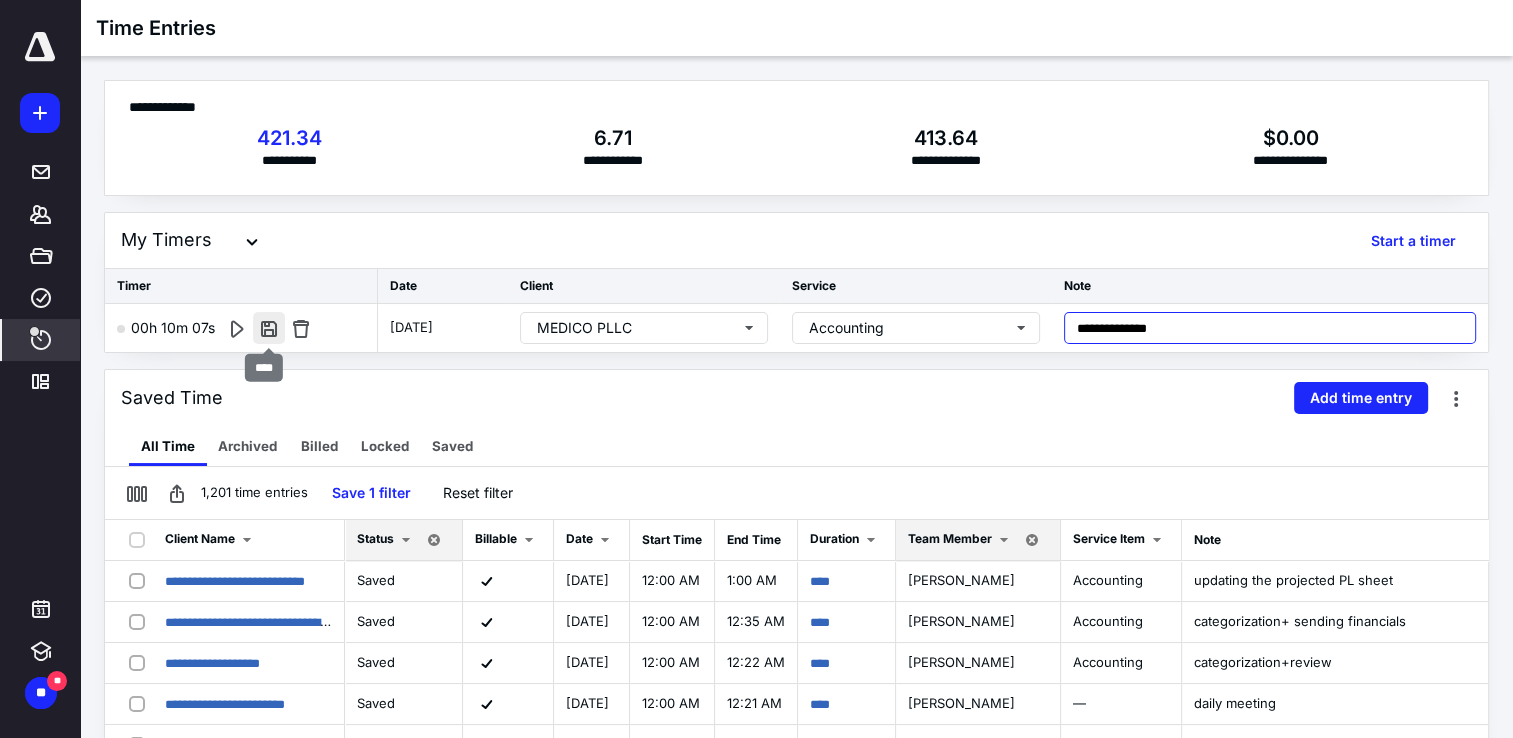 type on "**********" 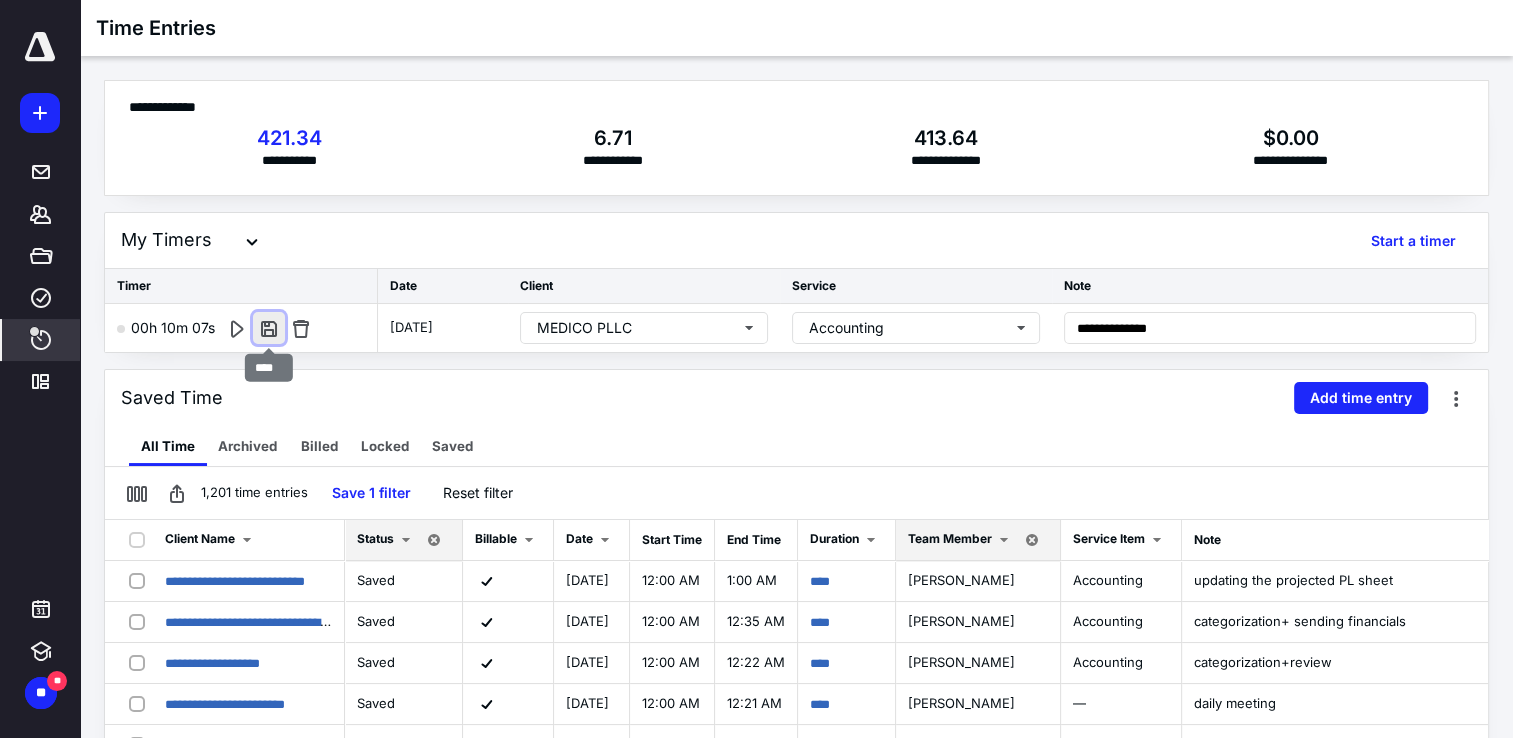 click at bounding box center [269, 328] 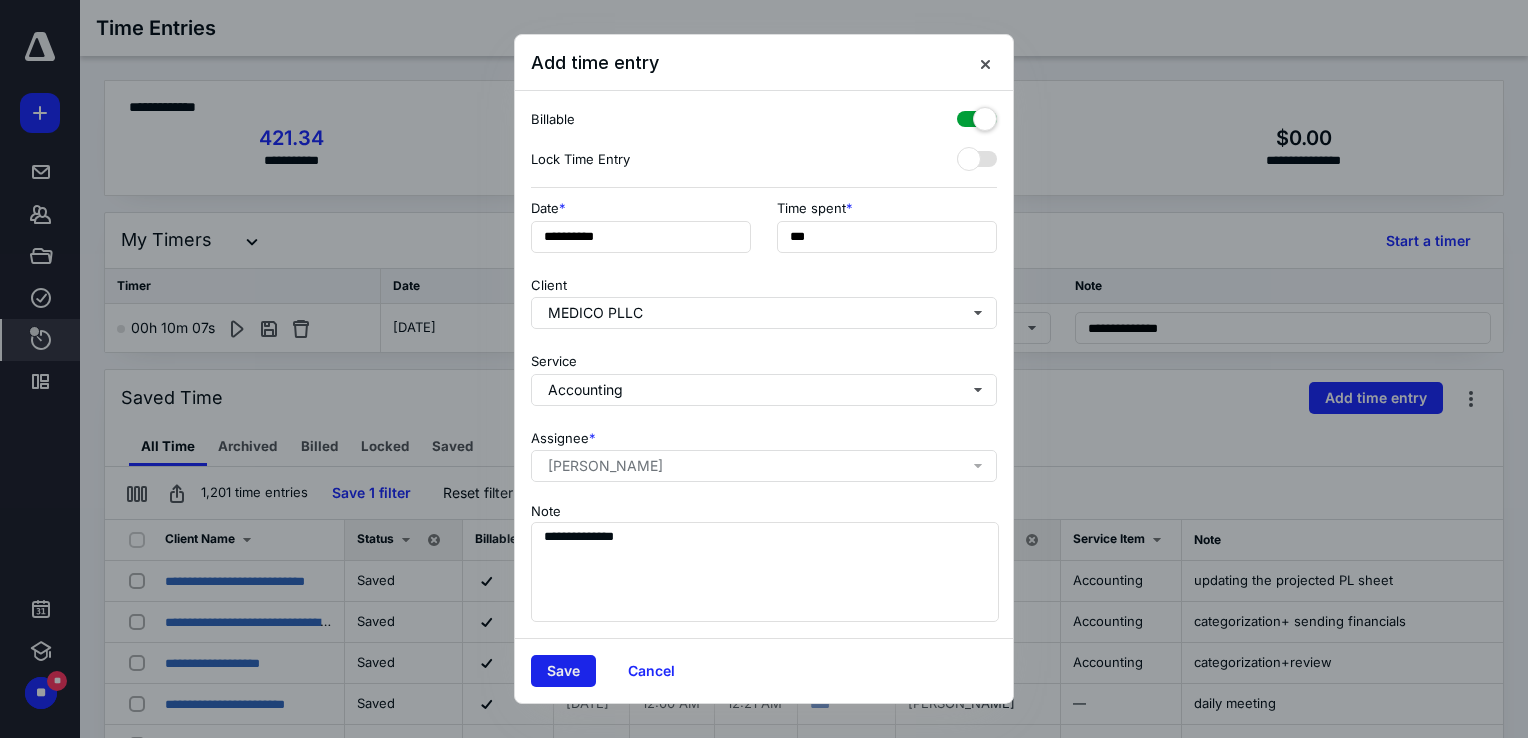 click on "Save" at bounding box center (563, 671) 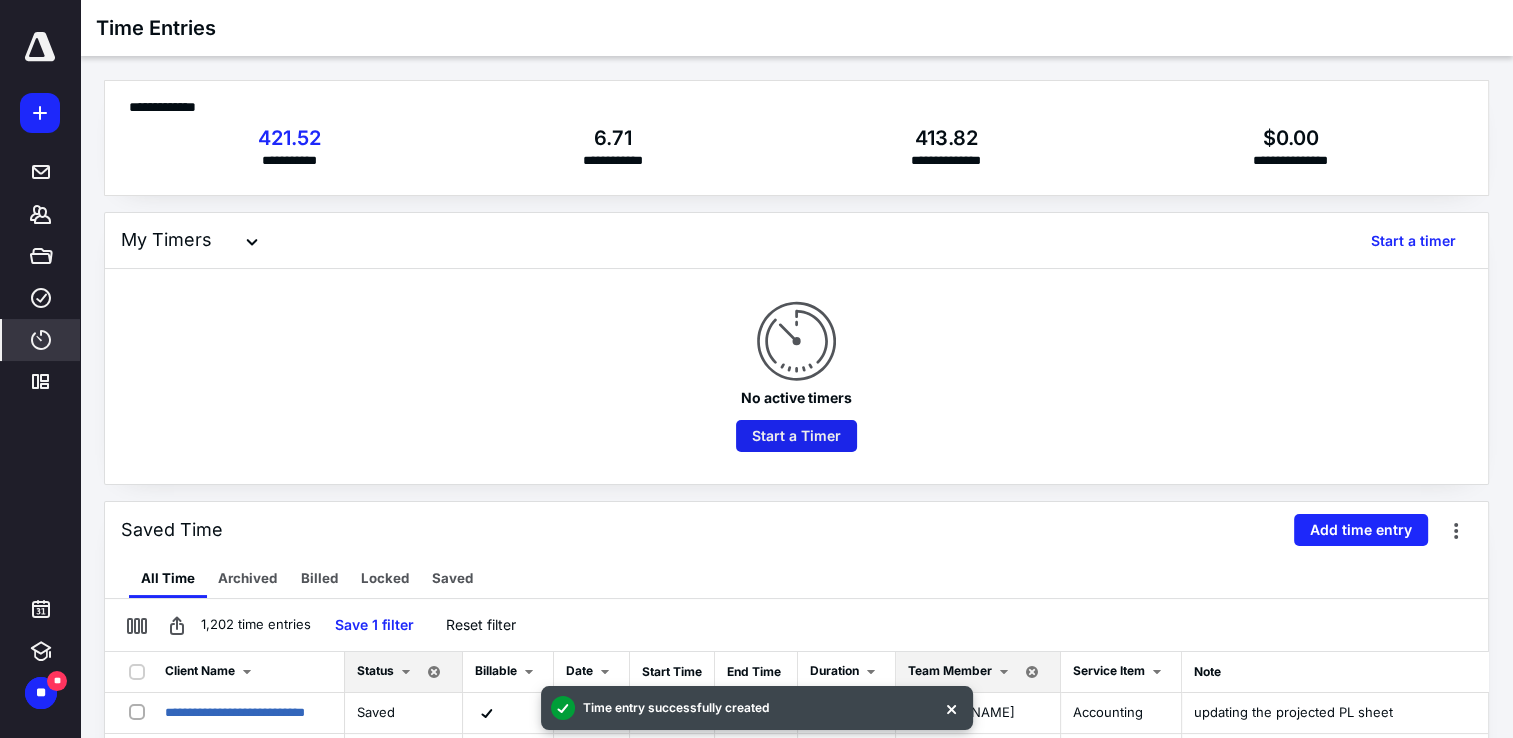 click on "Start a Timer" at bounding box center (796, 436) 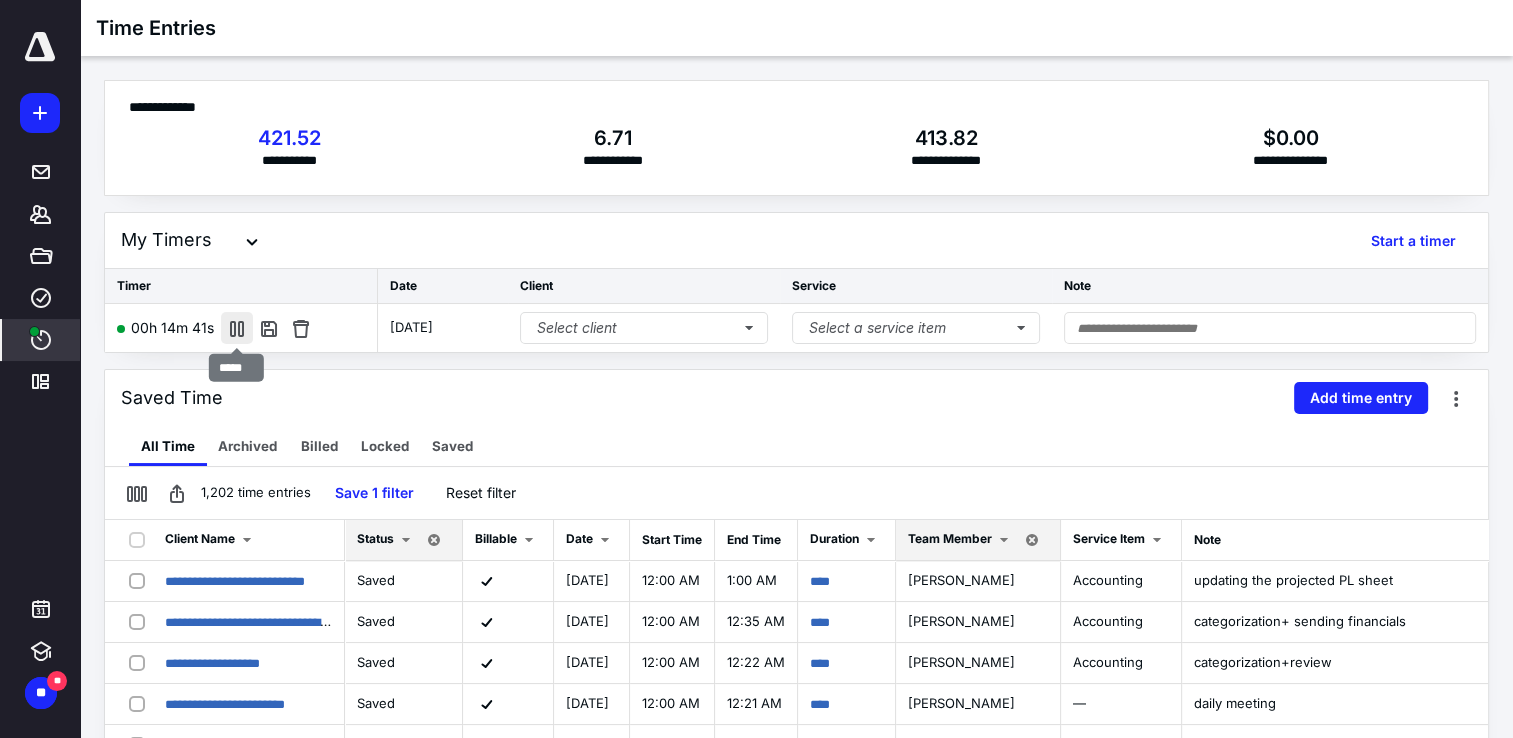click at bounding box center [237, 328] 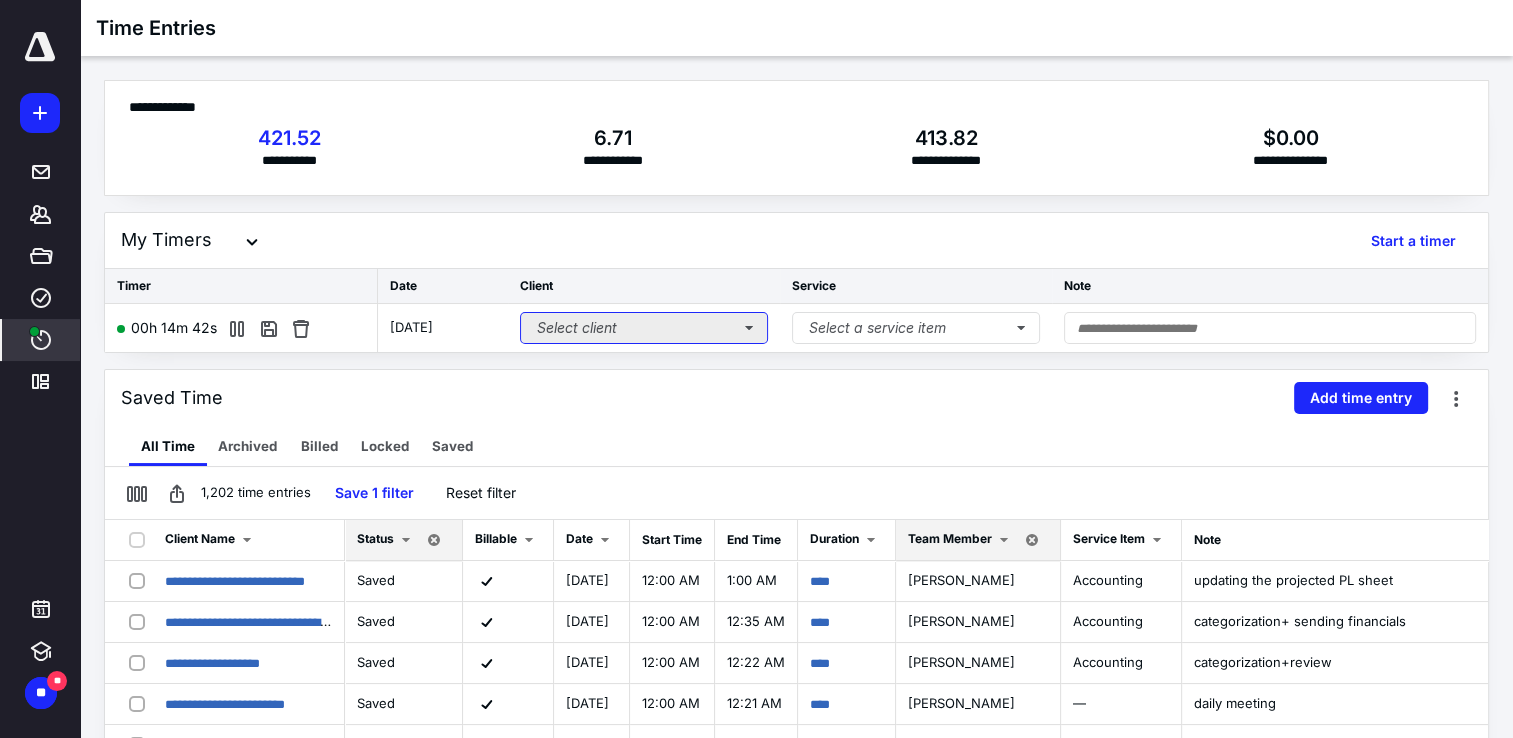 click on "Select client" at bounding box center (644, 328) 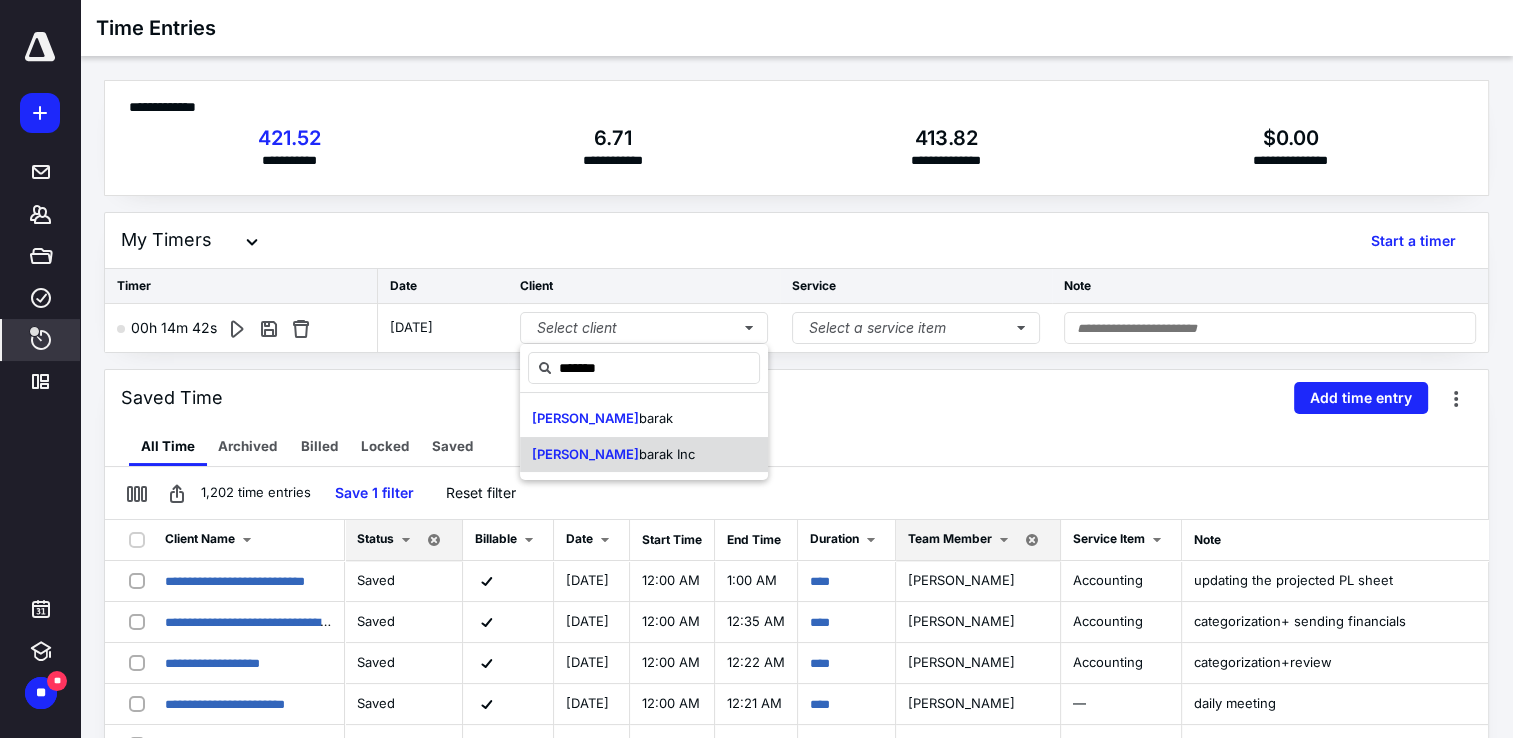 click on "[PERSON_NAME] [PERSON_NAME] Inc" at bounding box center [644, 455] 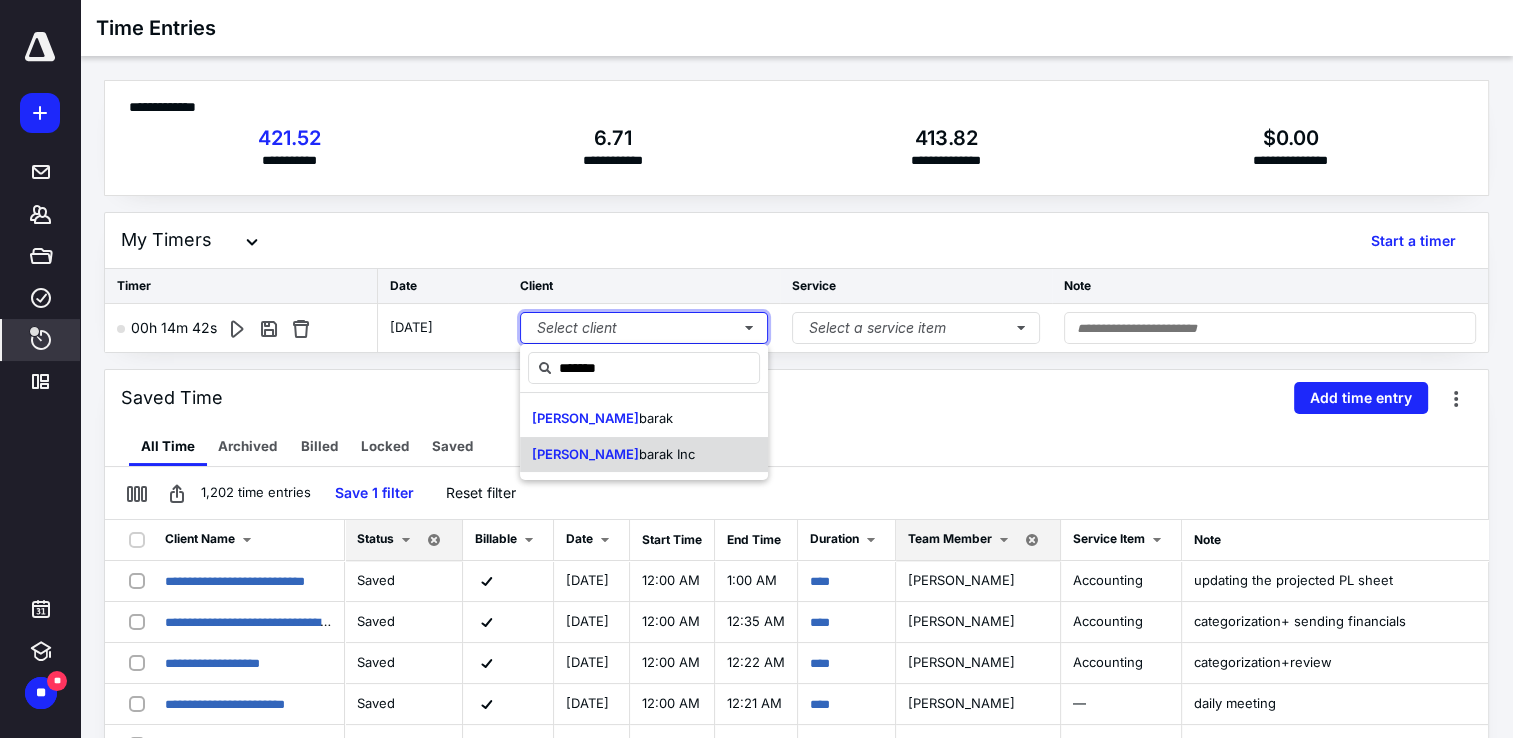 type 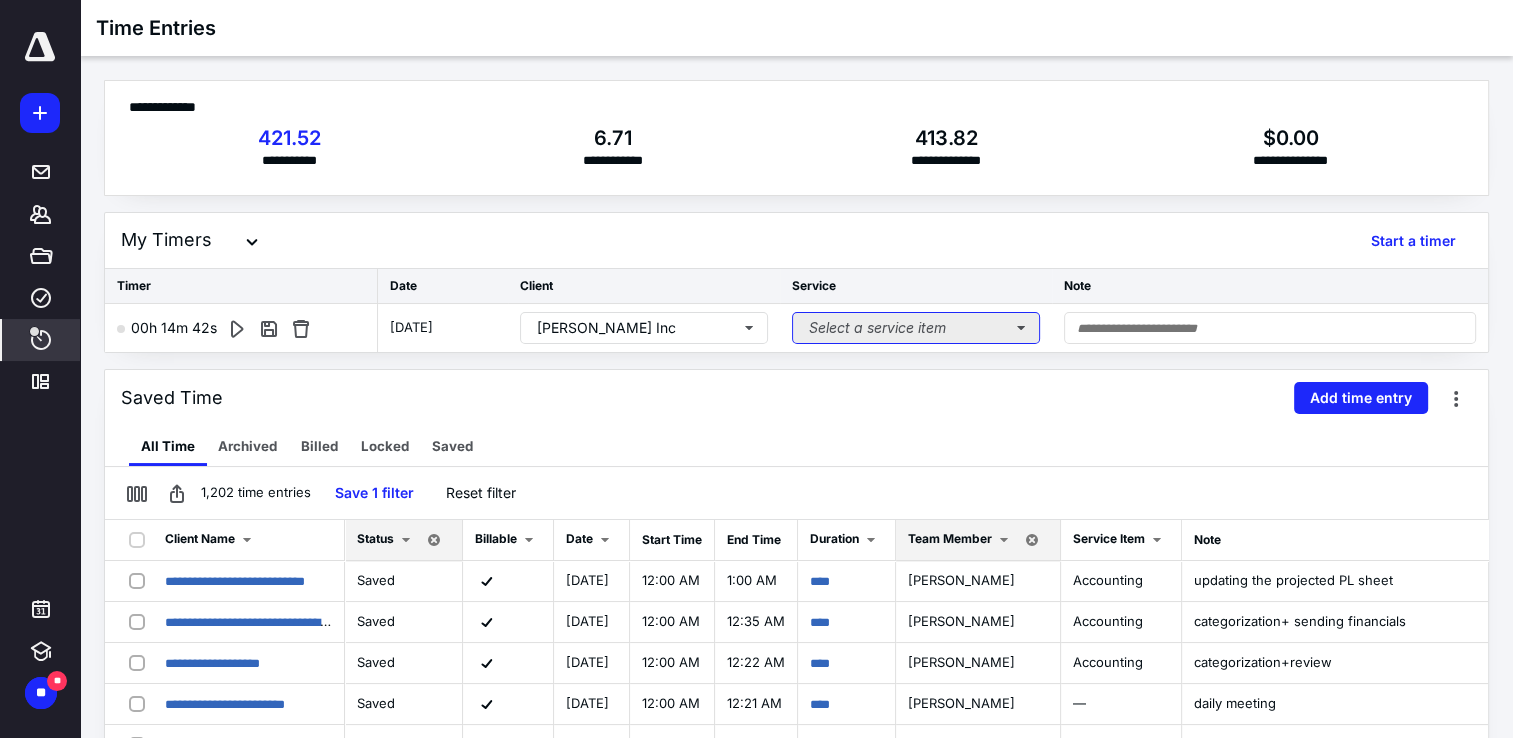 click on "Select a service item" at bounding box center (916, 328) 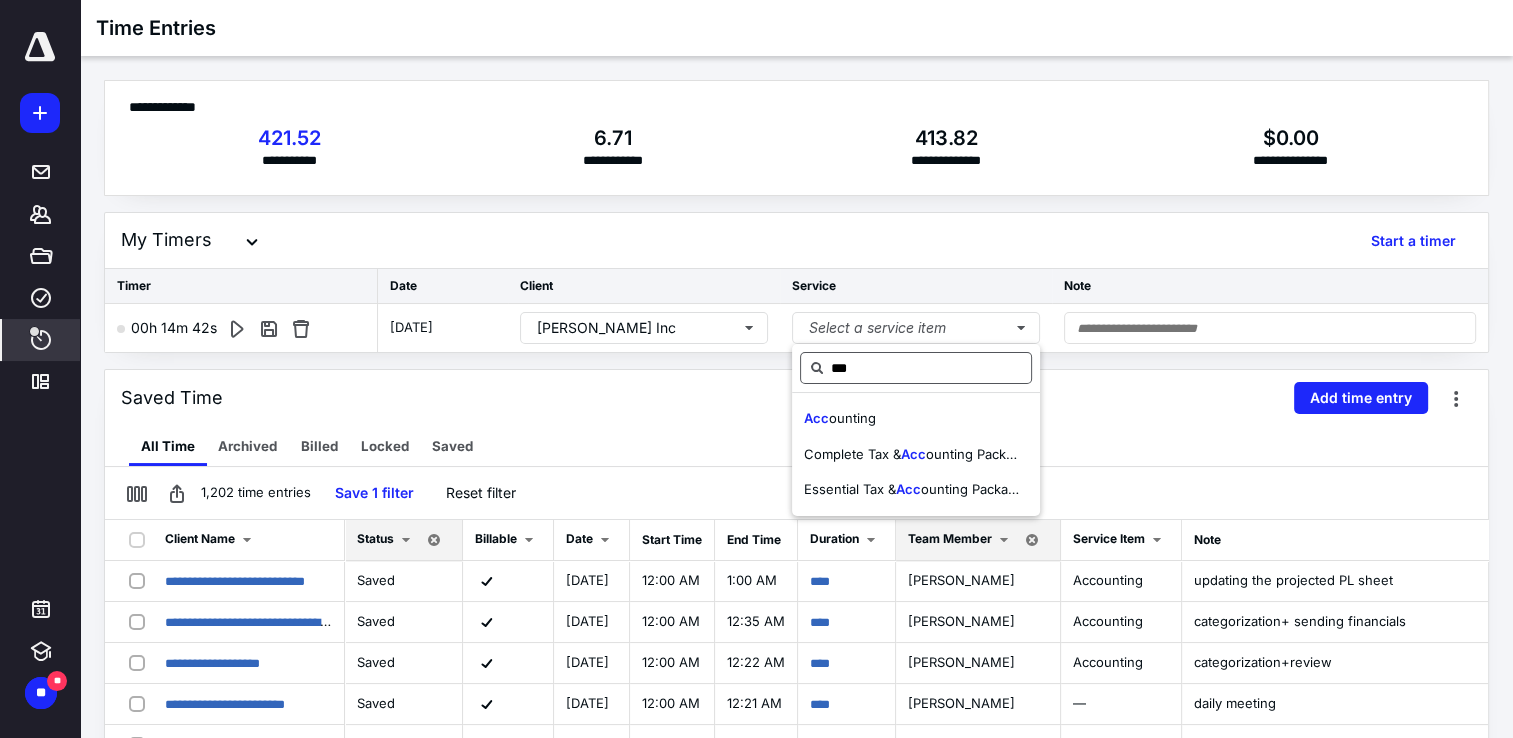 click on "ounting" at bounding box center (852, 418) 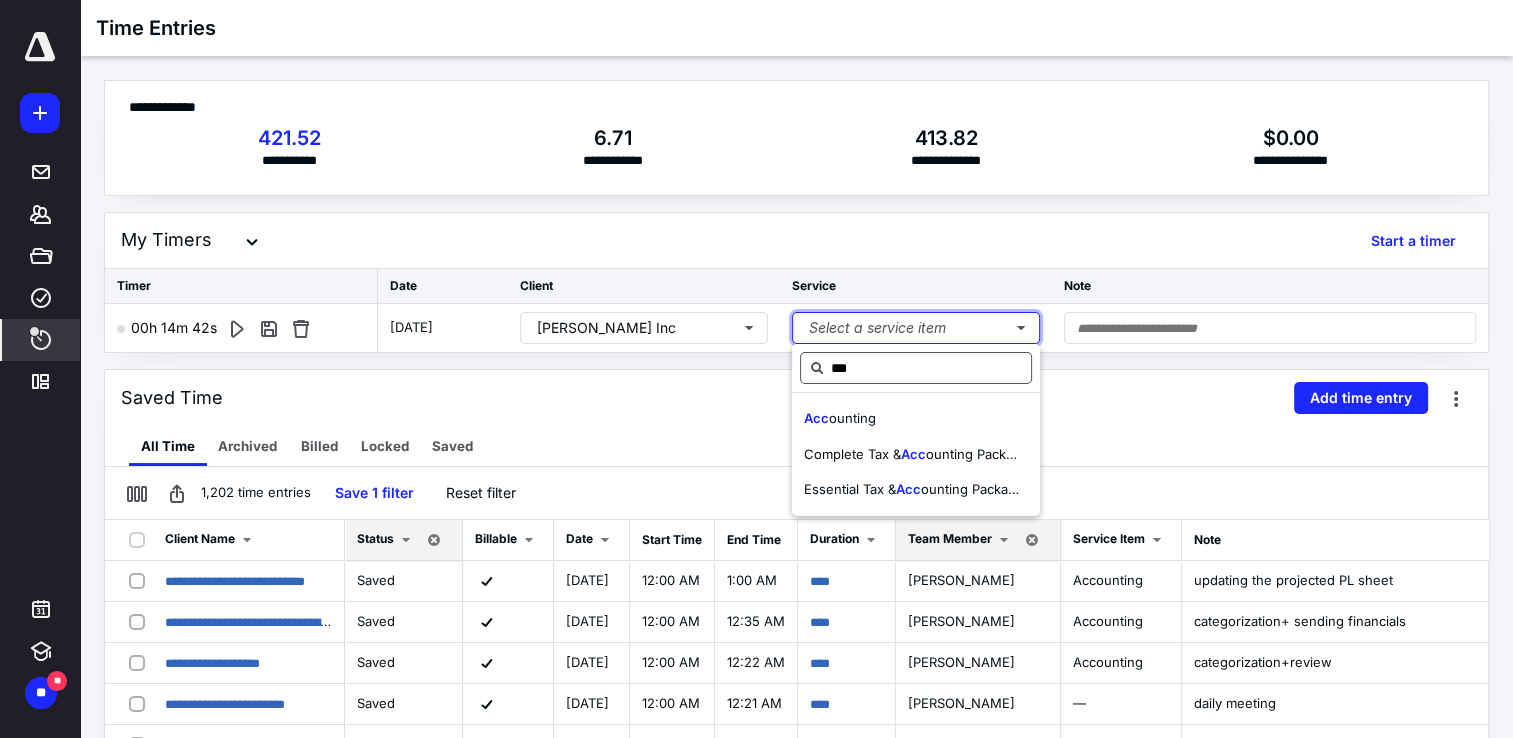 type 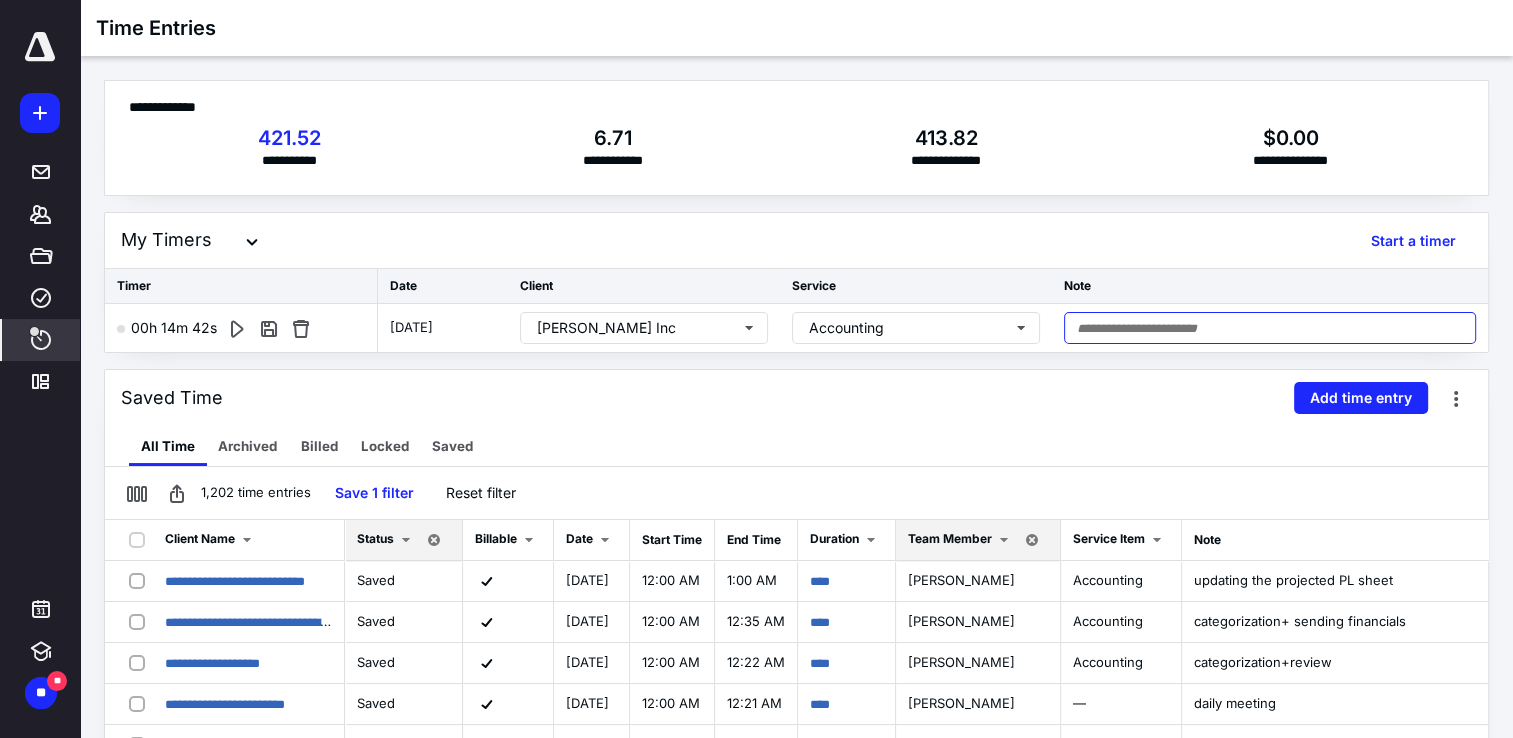 click at bounding box center [1270, 328] 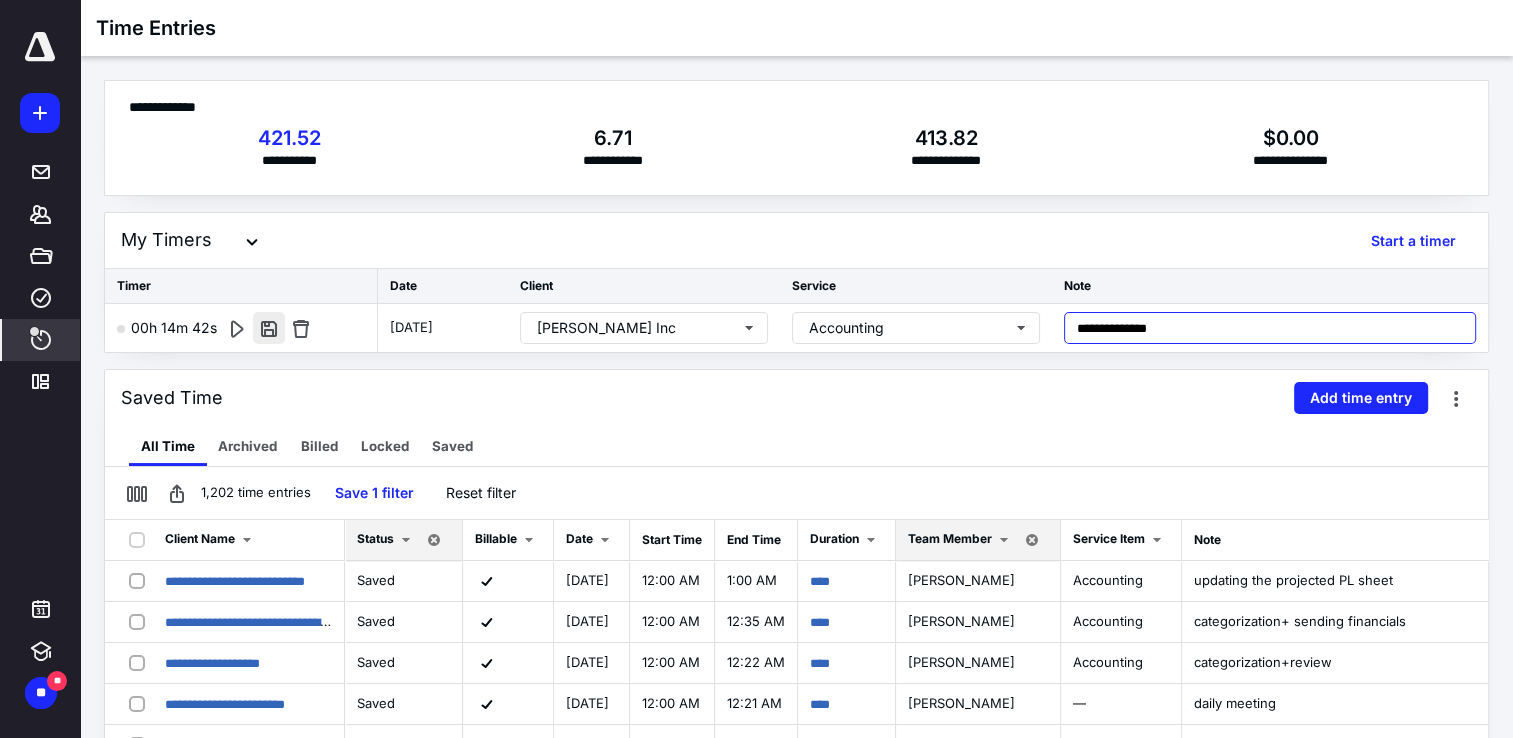 type on "**********" 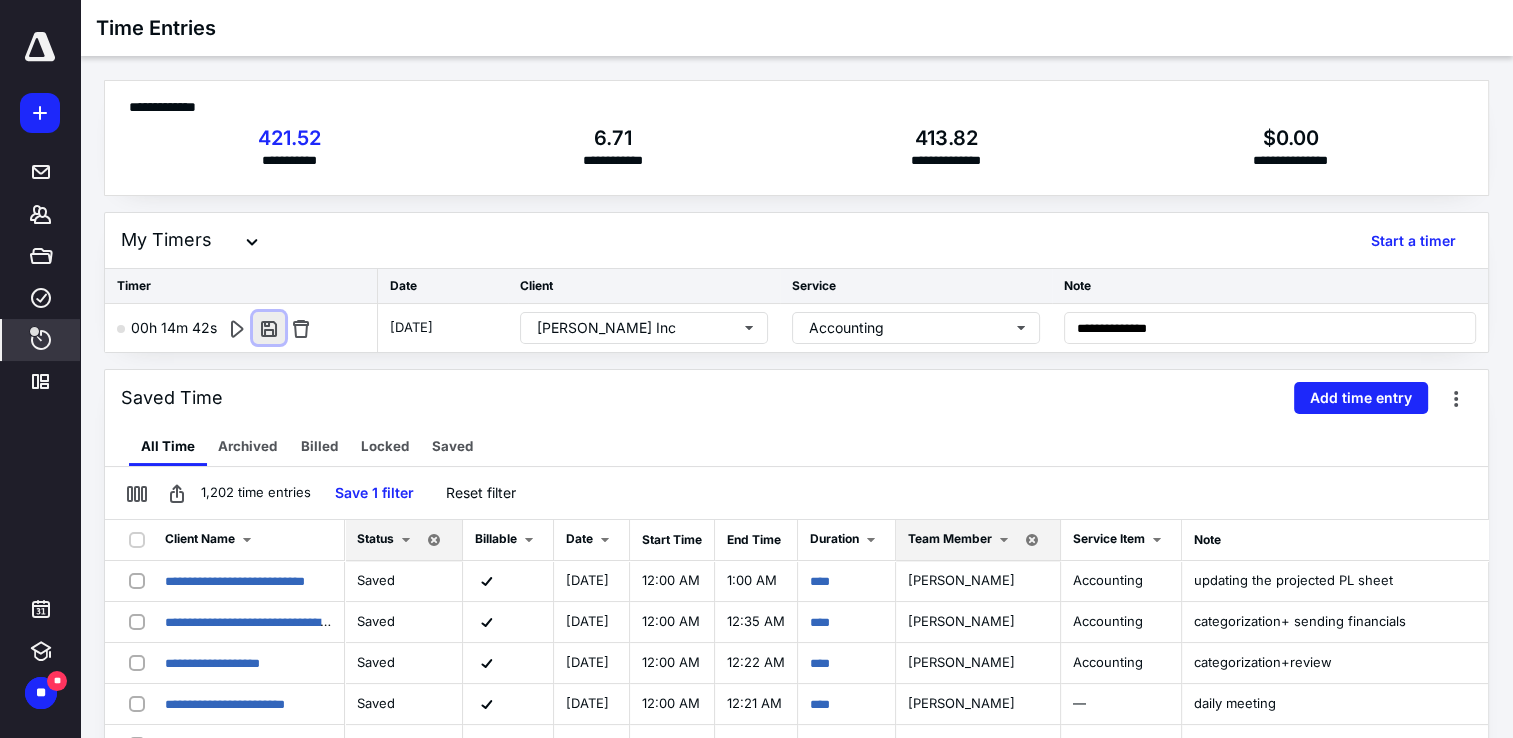click at bounding box center (269, 328) 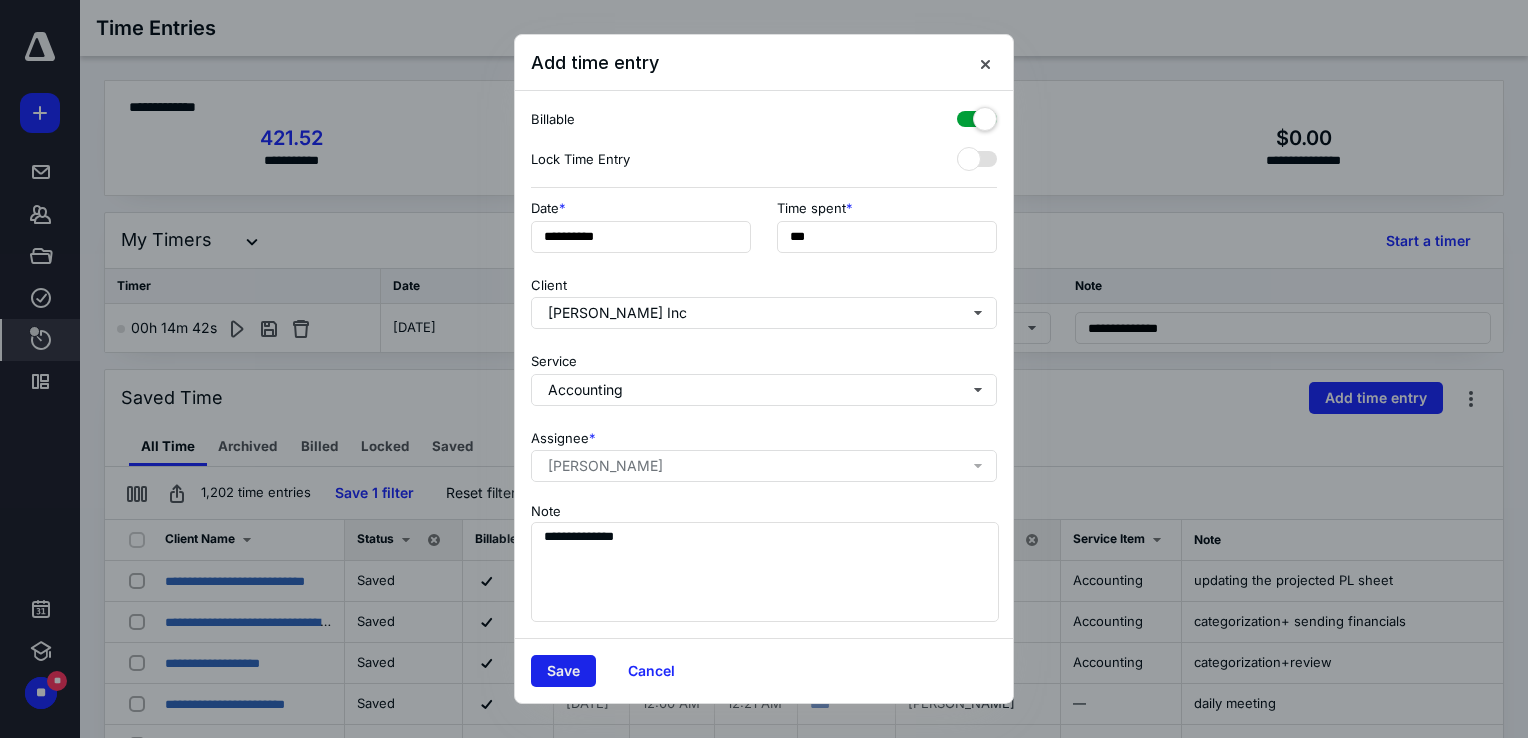 click on "Save" at bounding box center [563, 671] 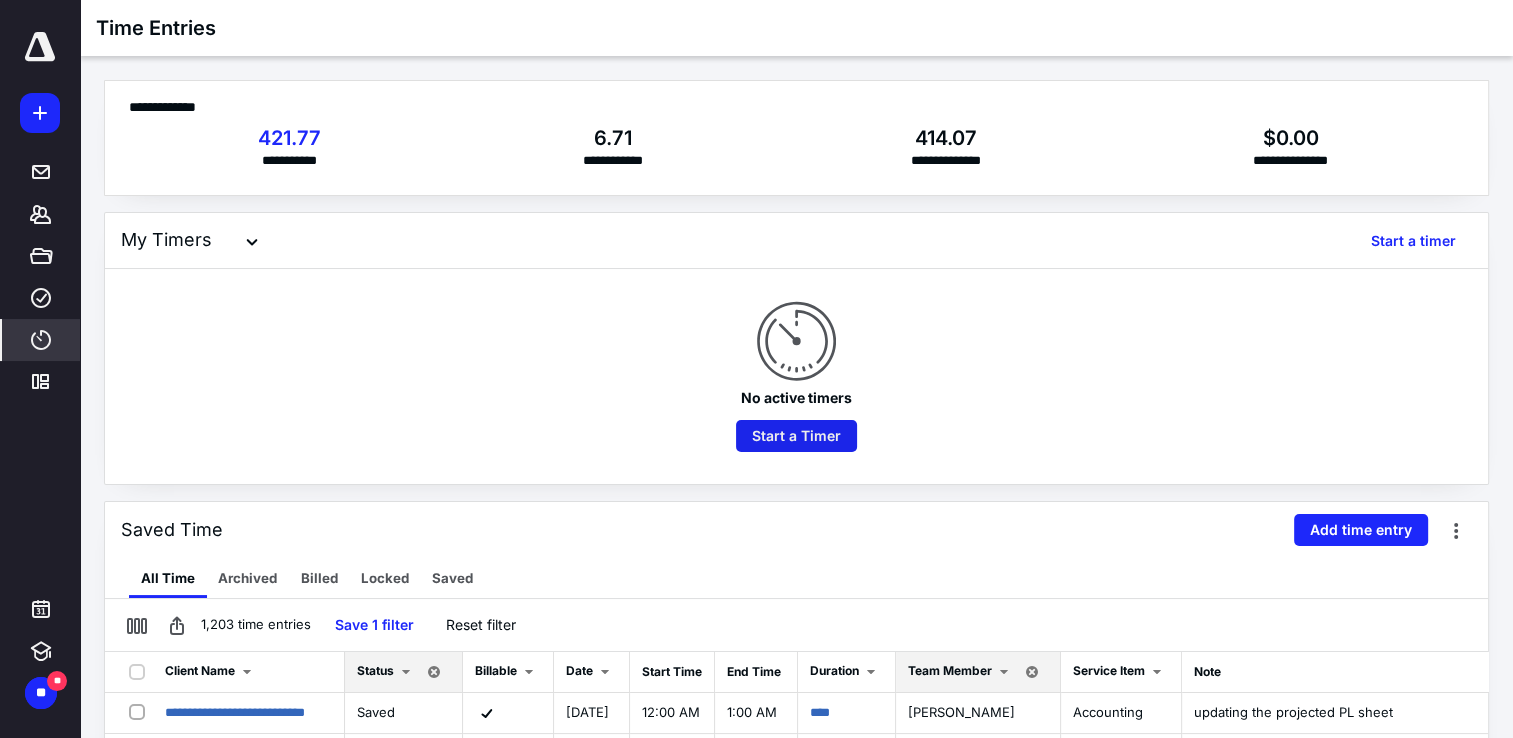 click on "Start a Timer" at bounding box center (796, 436) 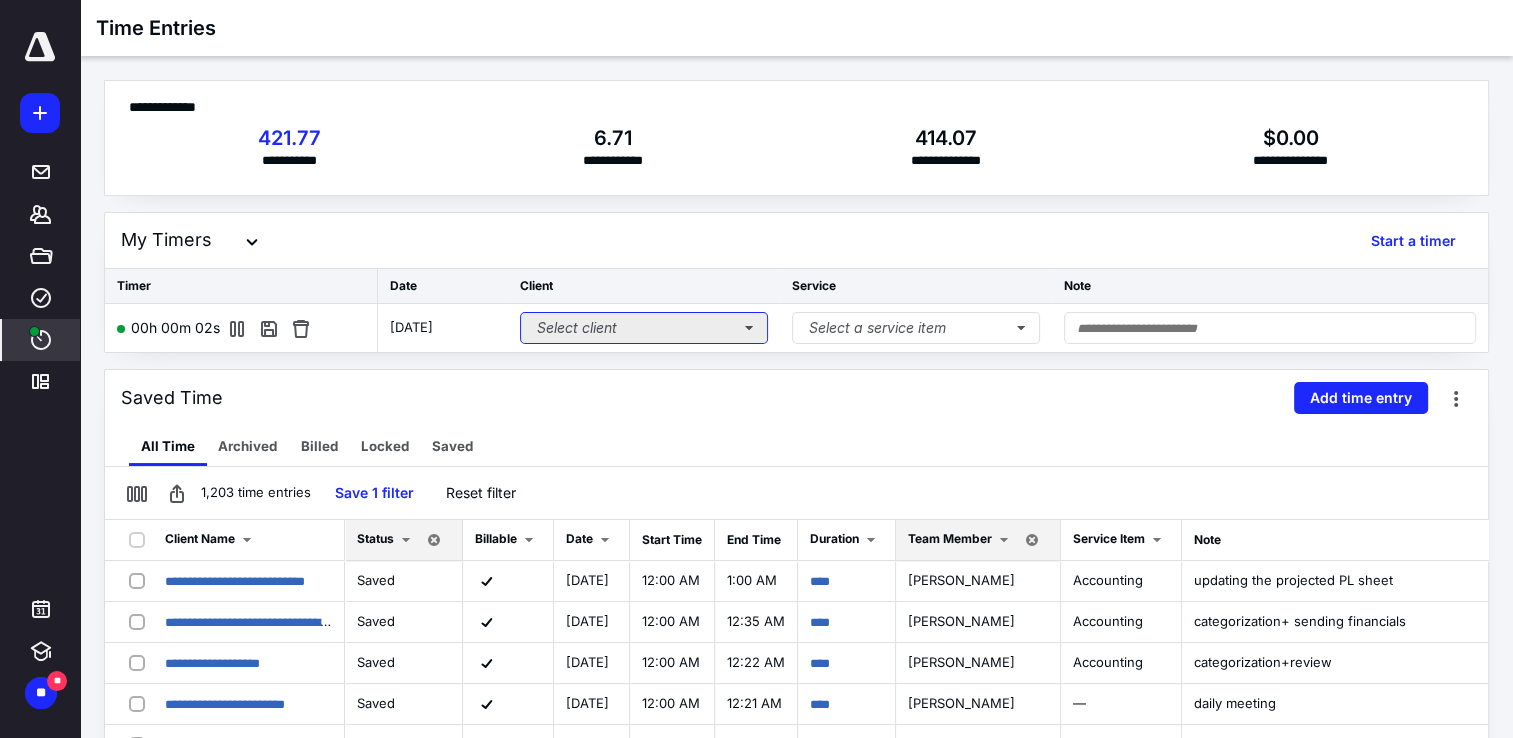 click on "Select client" at bounding box center [644, 328] 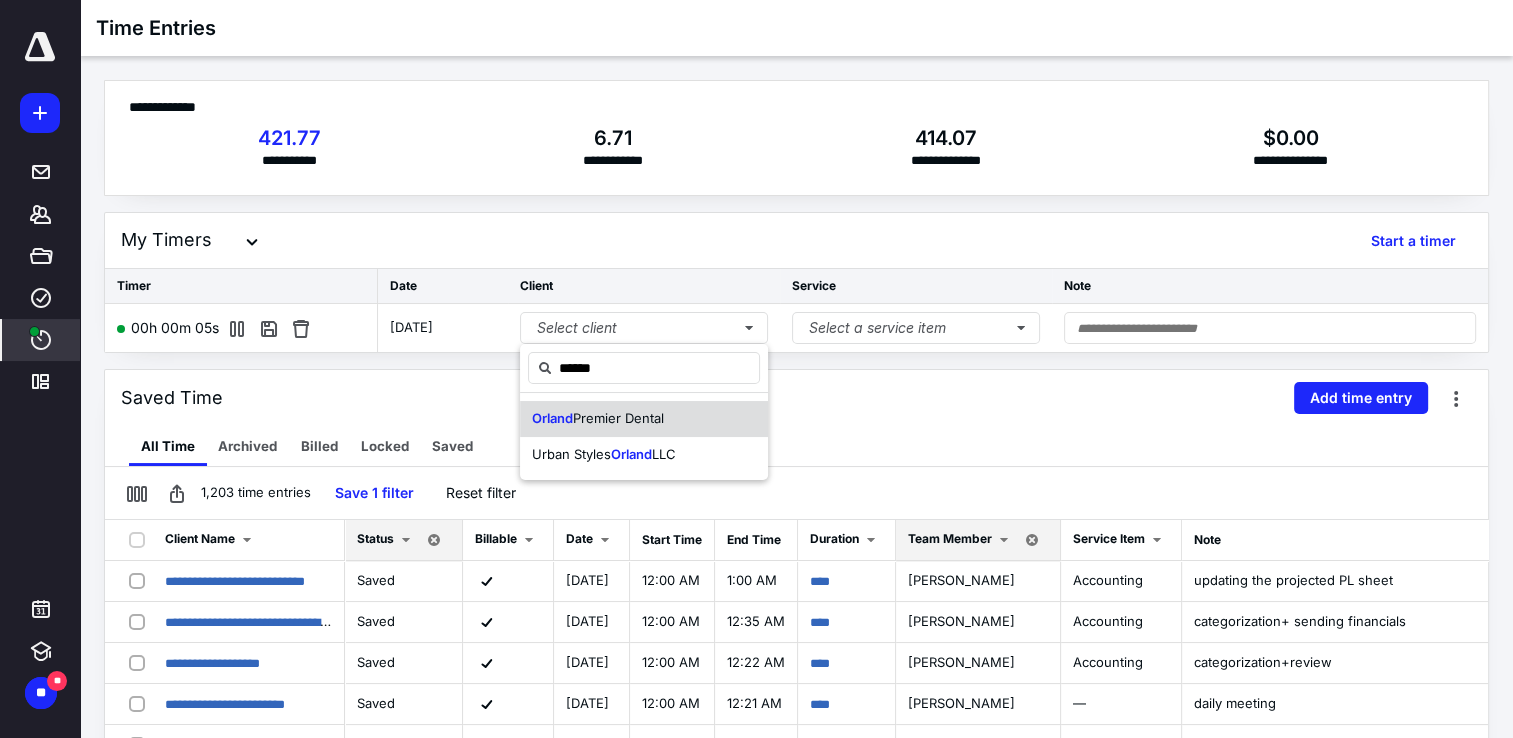 click on "Orland  Premier Dental" at bounding box center [598, 419] 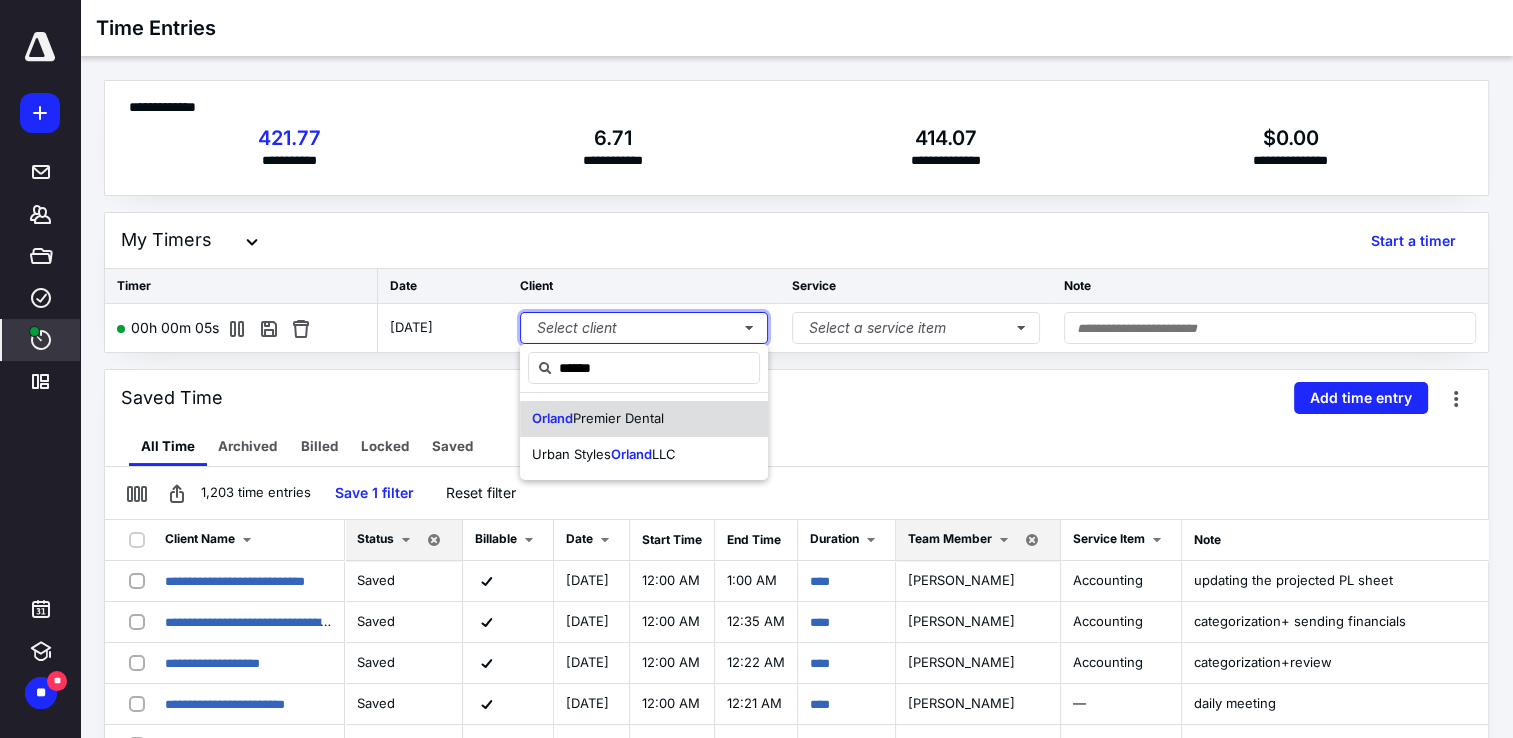 type 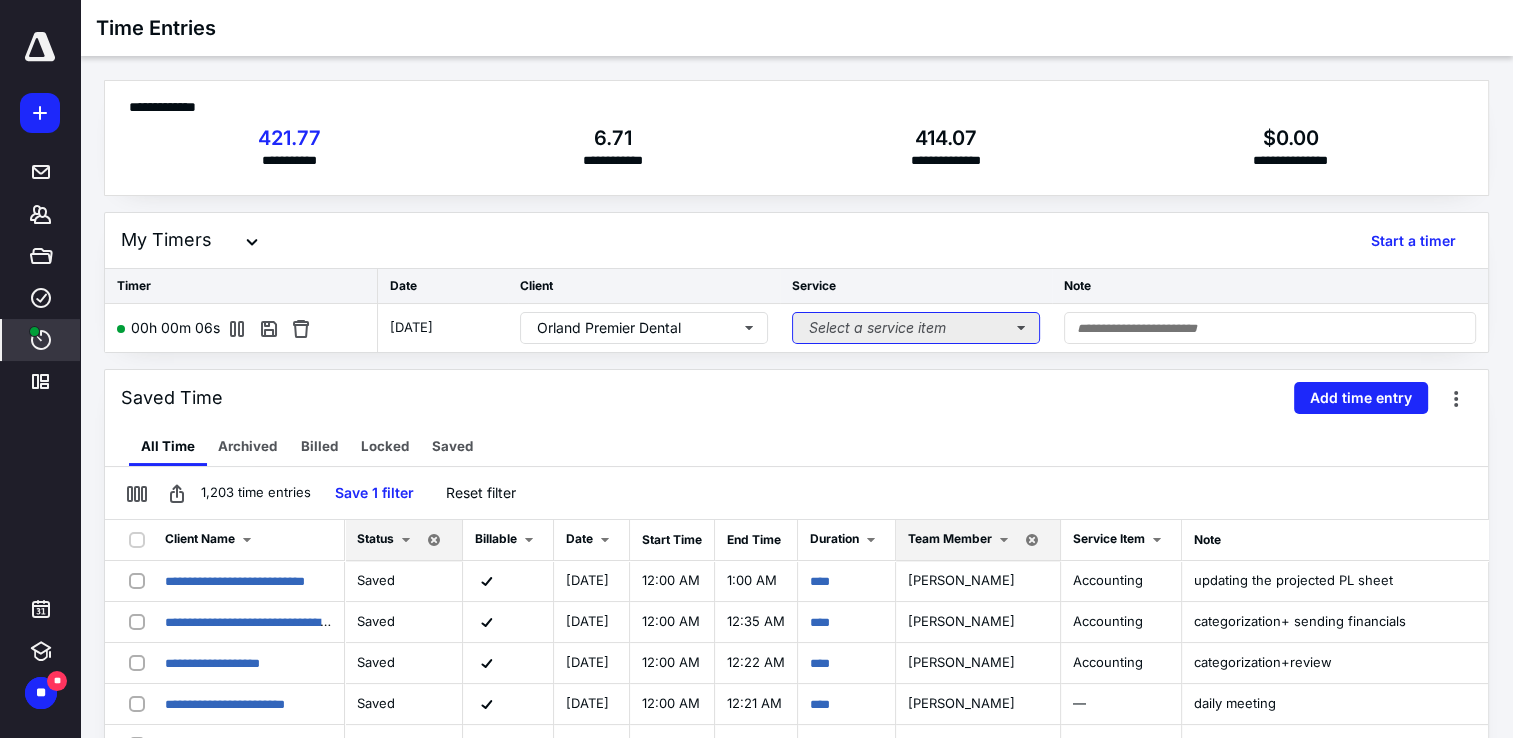 click on "Select a service item" at bounding box center [916, 328] 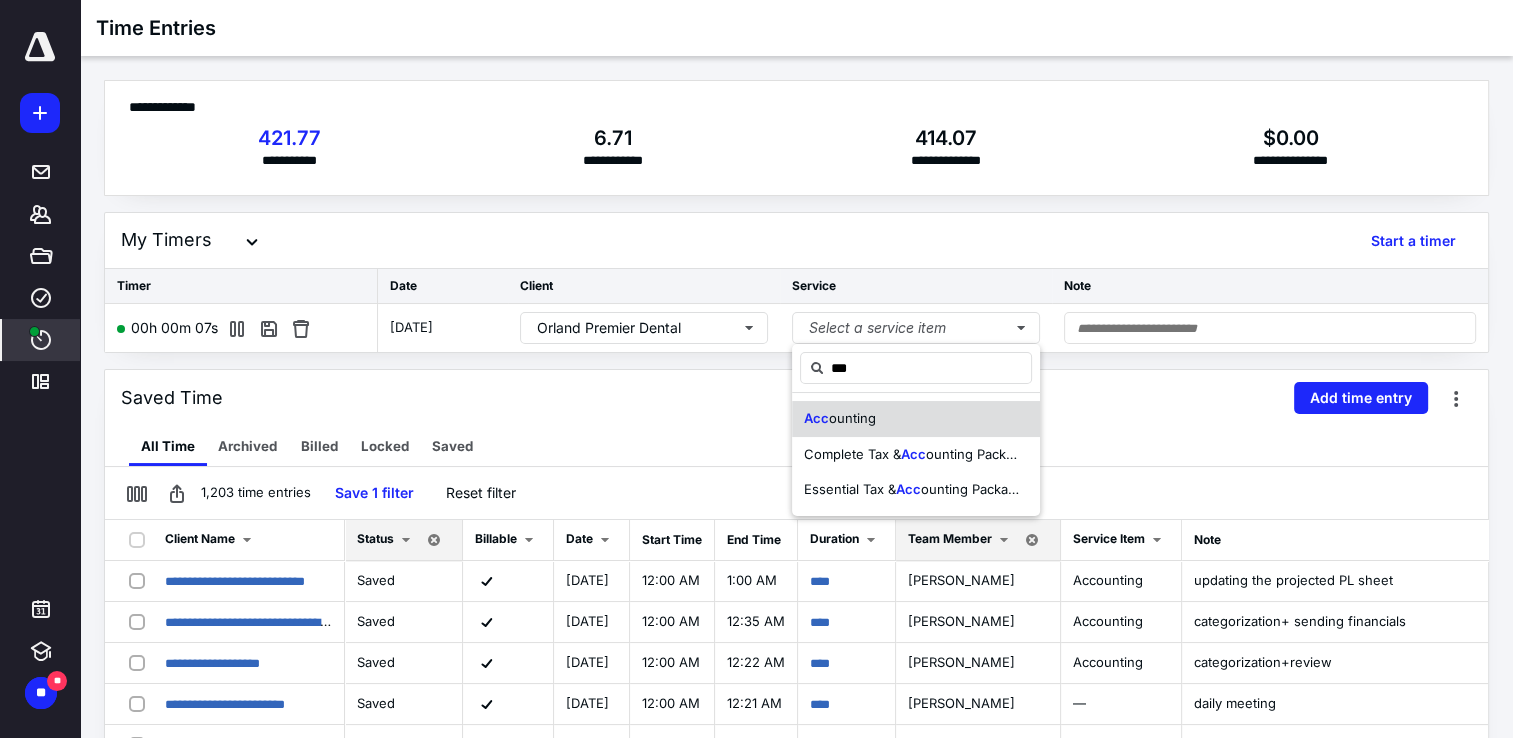 click on "Acc ounting" at bounding box center [840, 419] 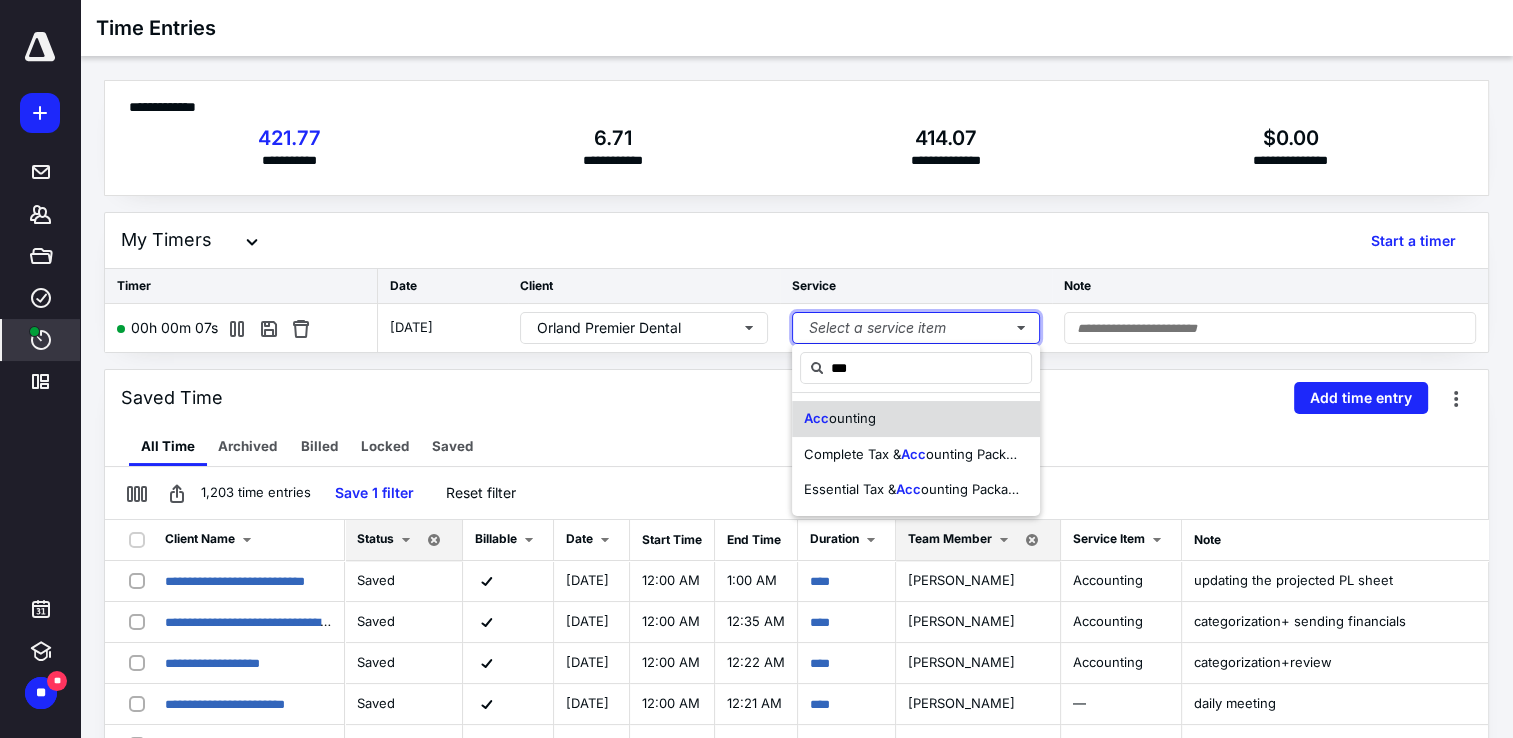 type 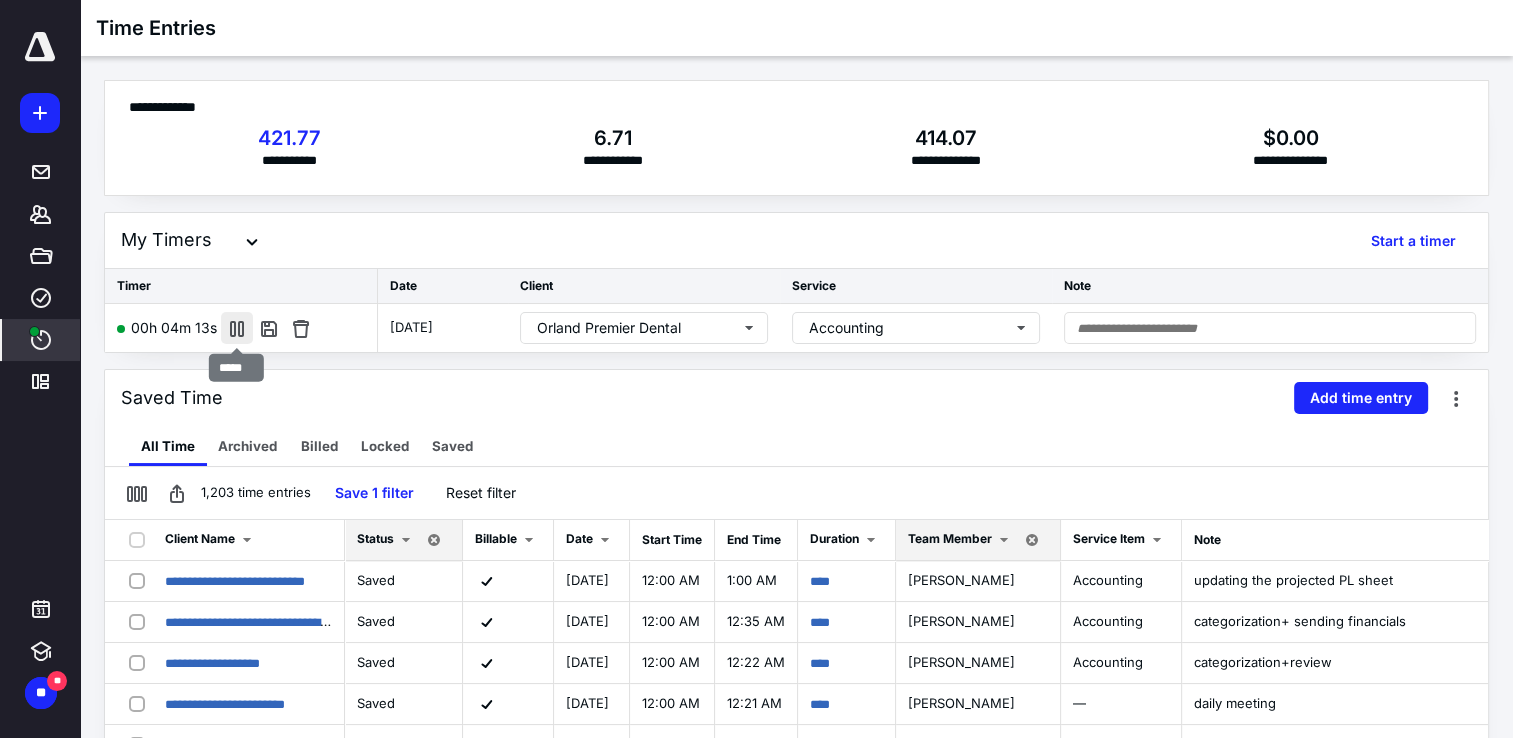 click at bounding box center [237, 328] 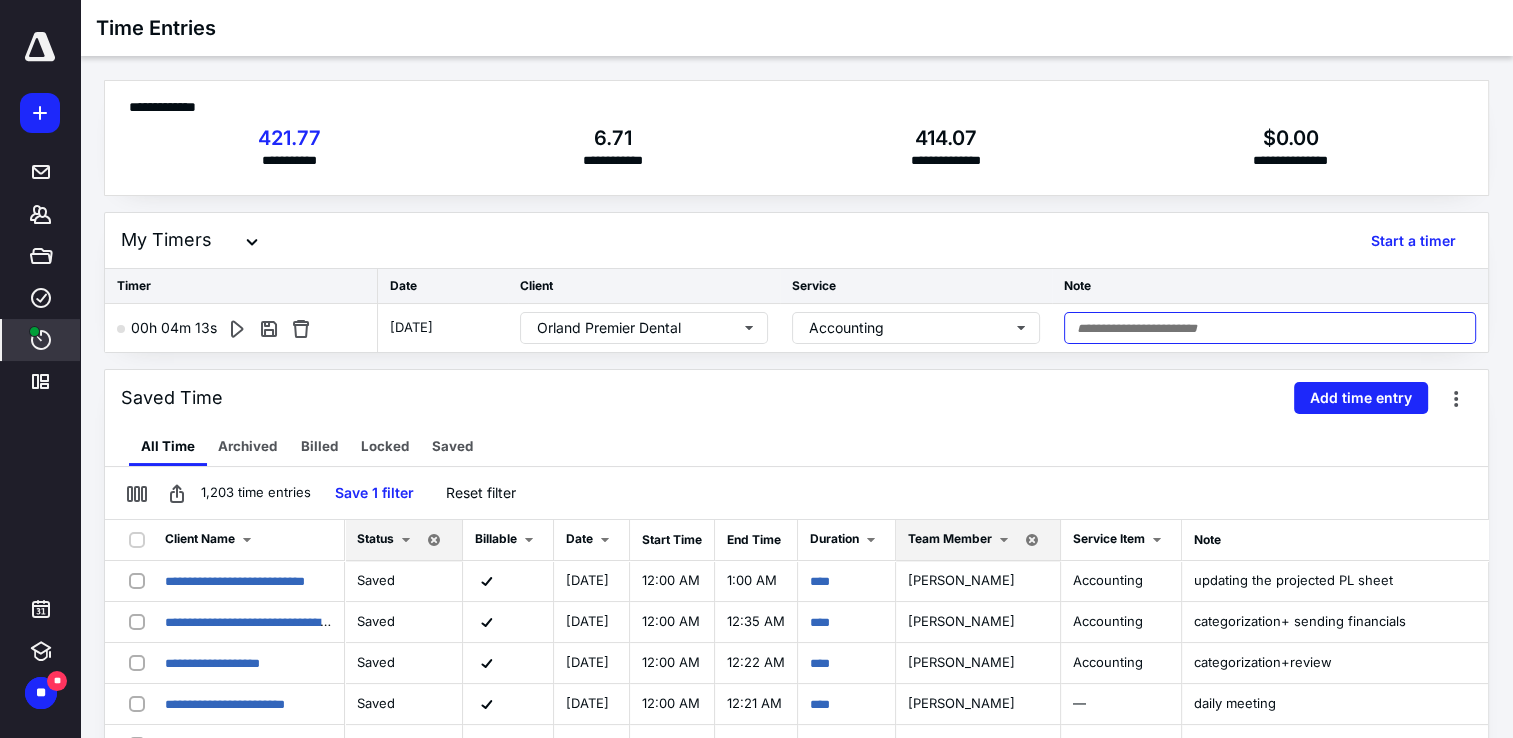 click at bounding box center (1270, 328) 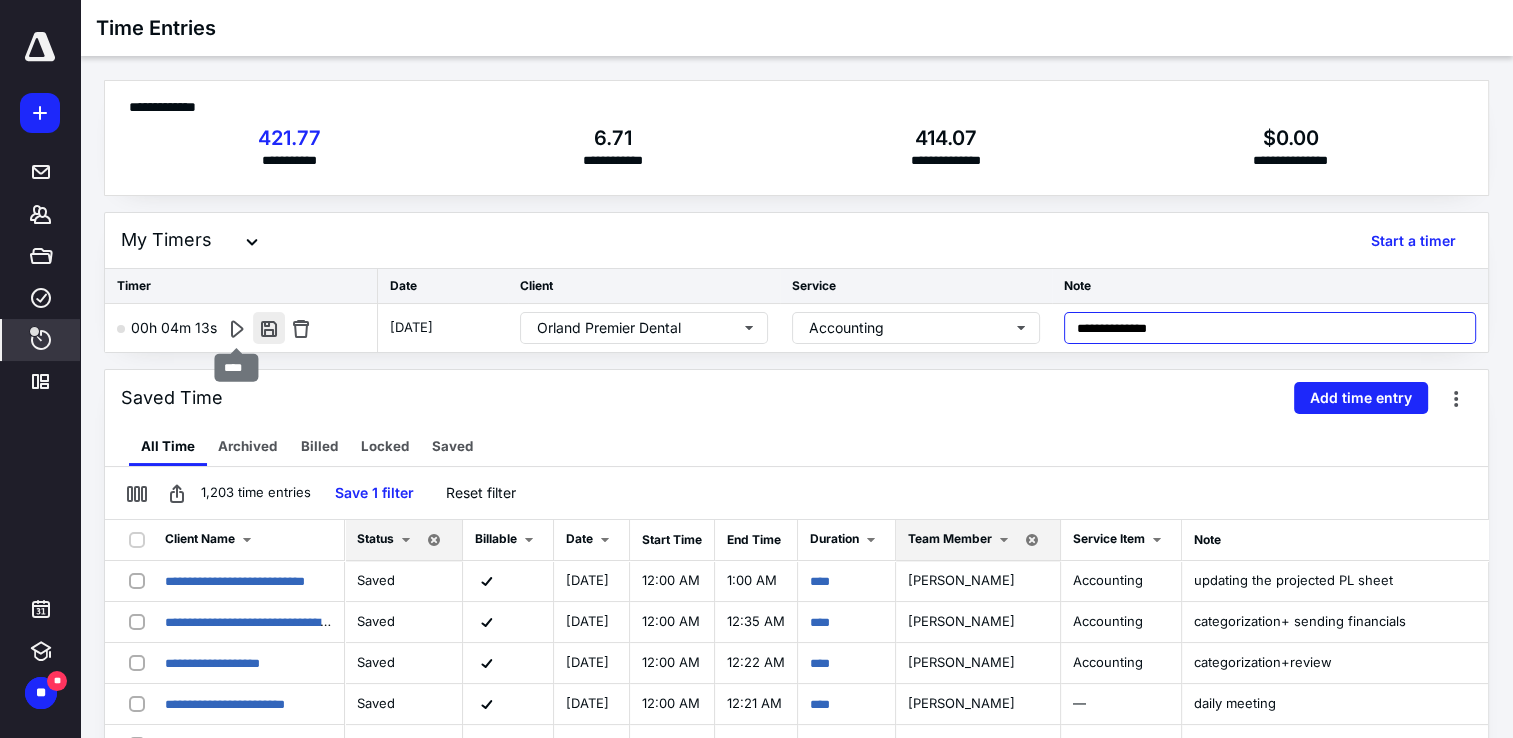 type on "**********" 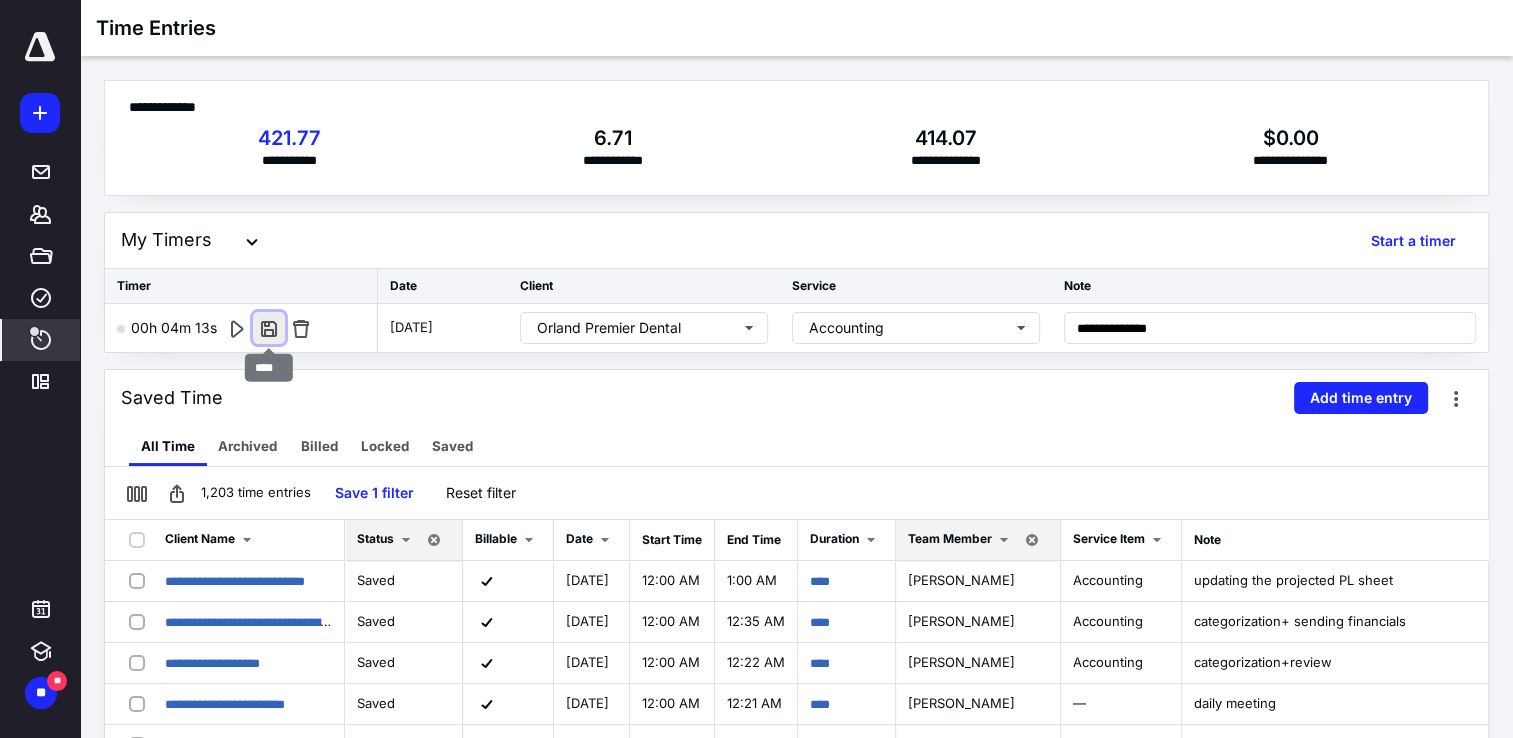 click at bounding box center (269, 328) 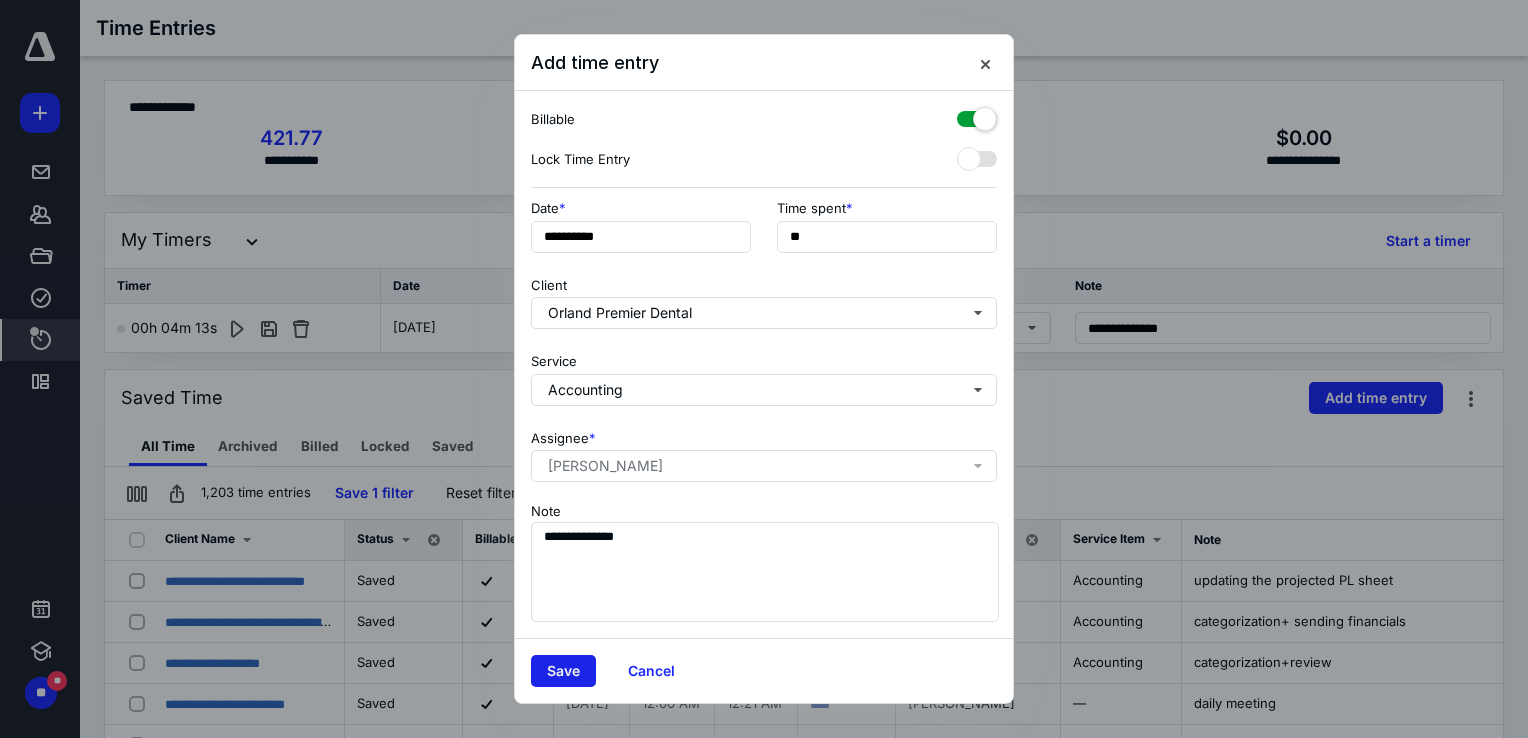 click on "Save" at bounding box center [563, 671] 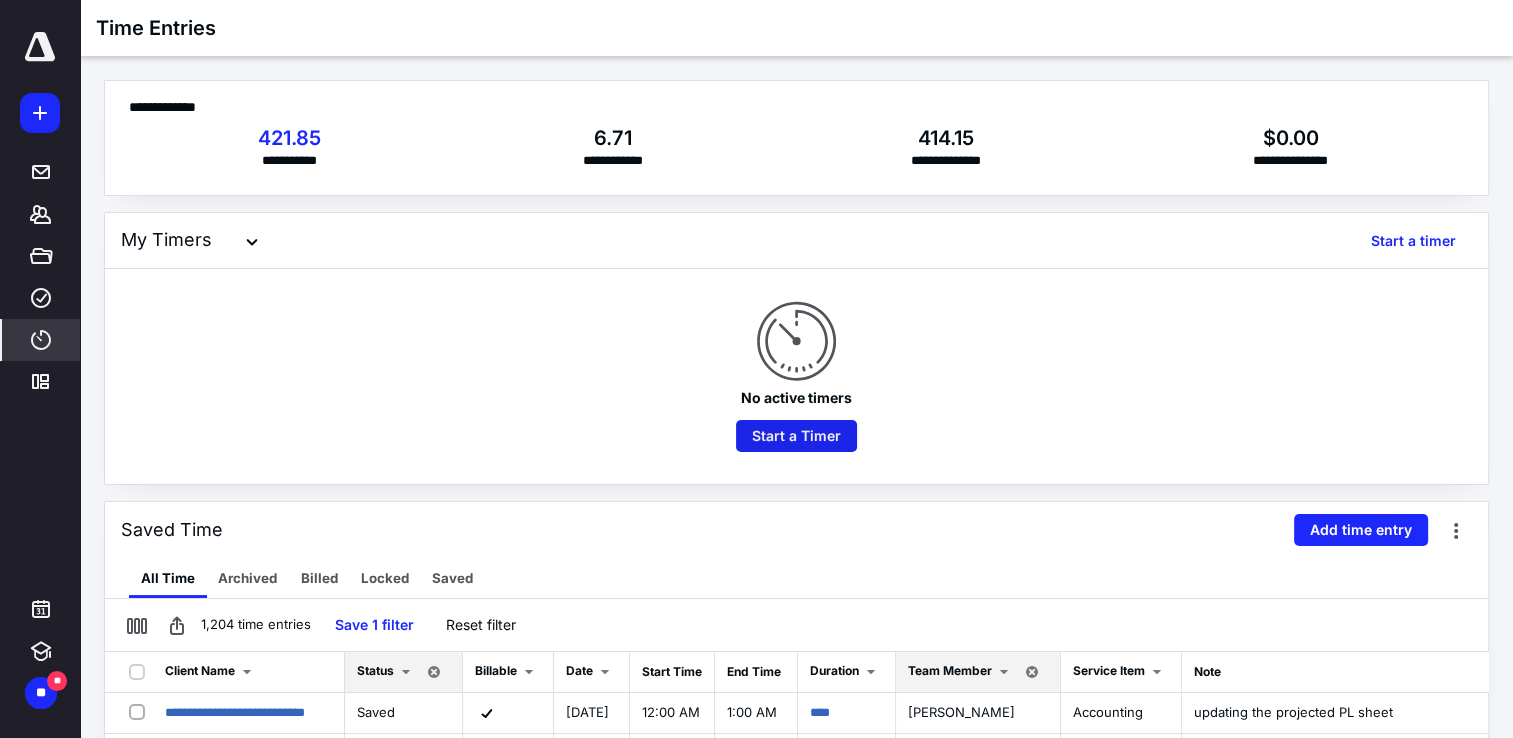 click on "Start a Timer" at bounding box center (796, 436) 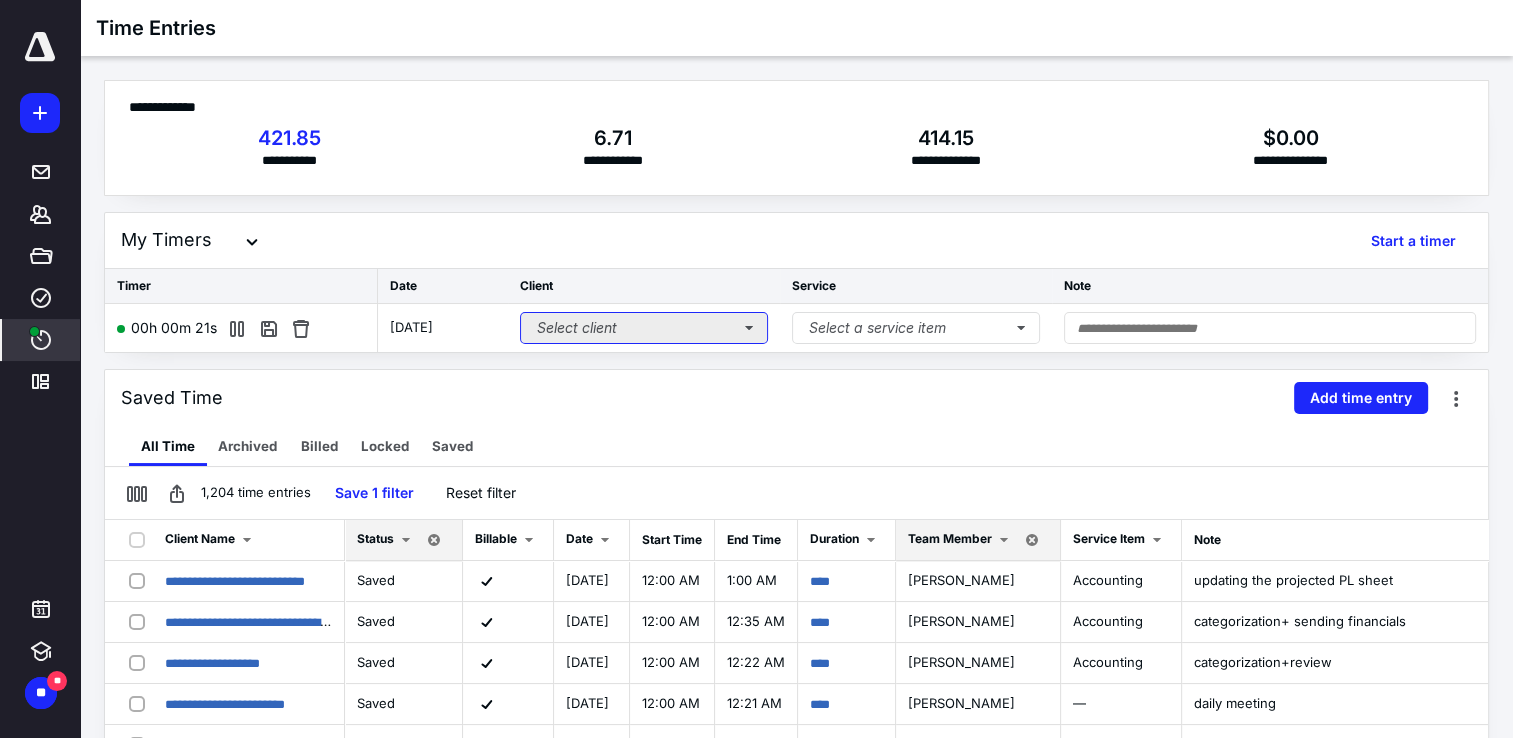 click on "Select client" at bounding box center [644, 328] 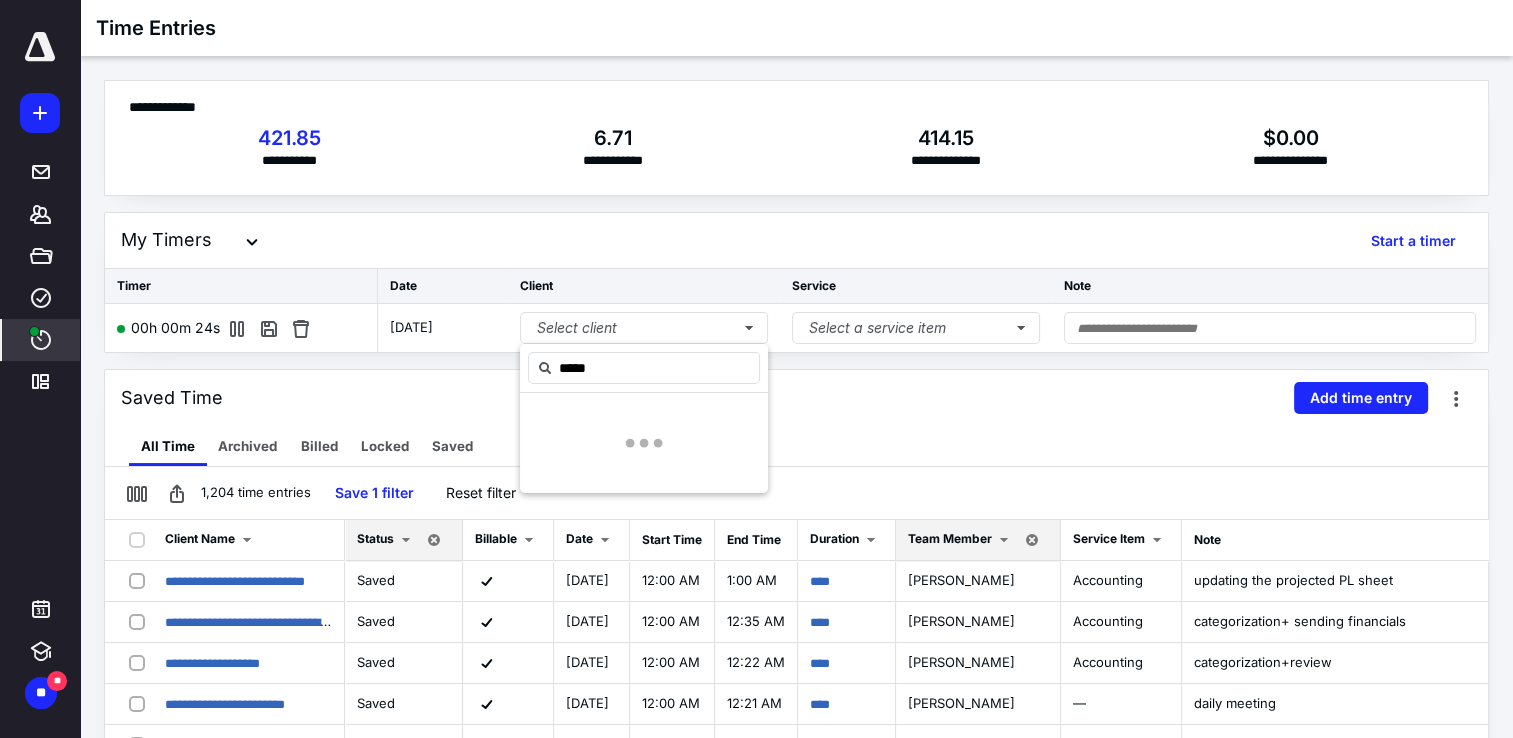 type on "*****" 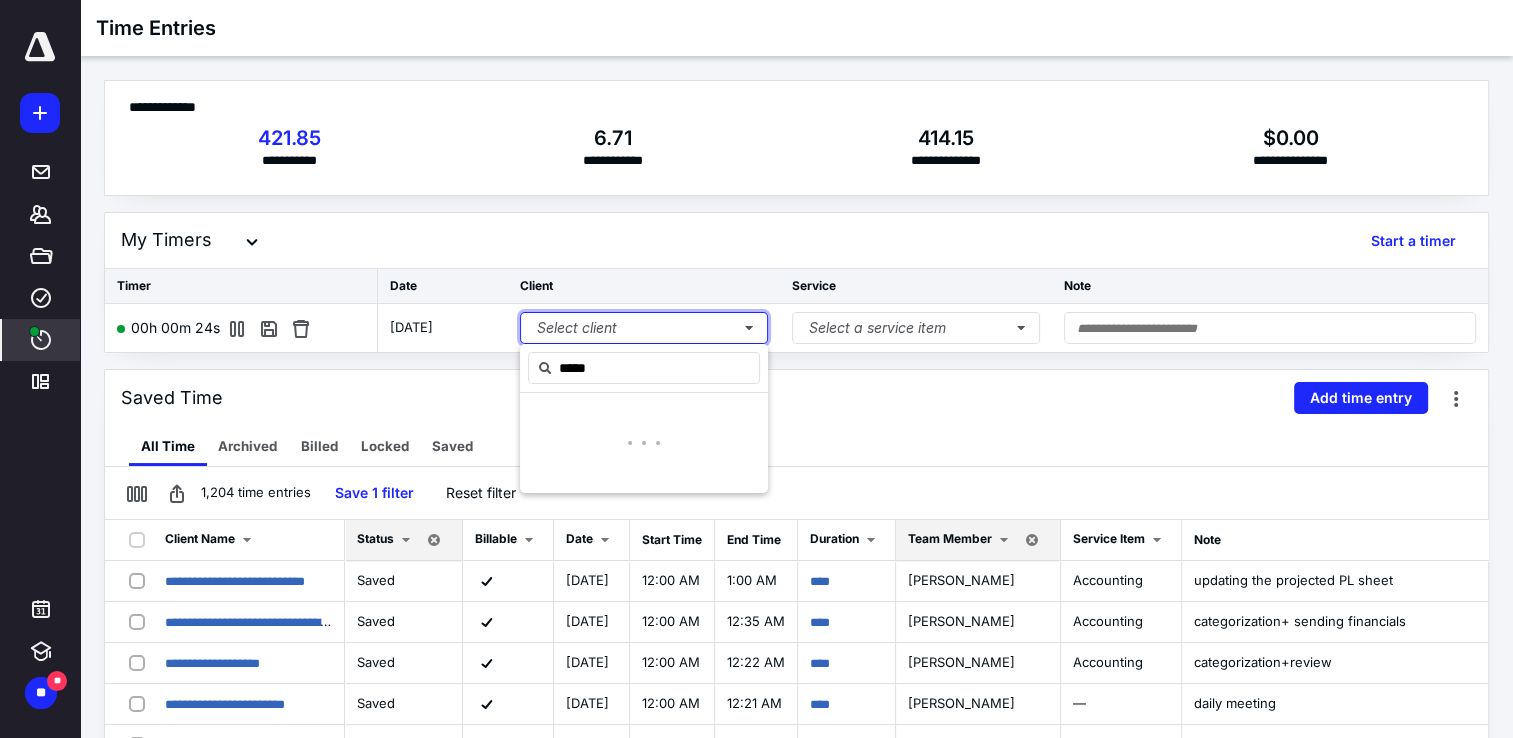 type 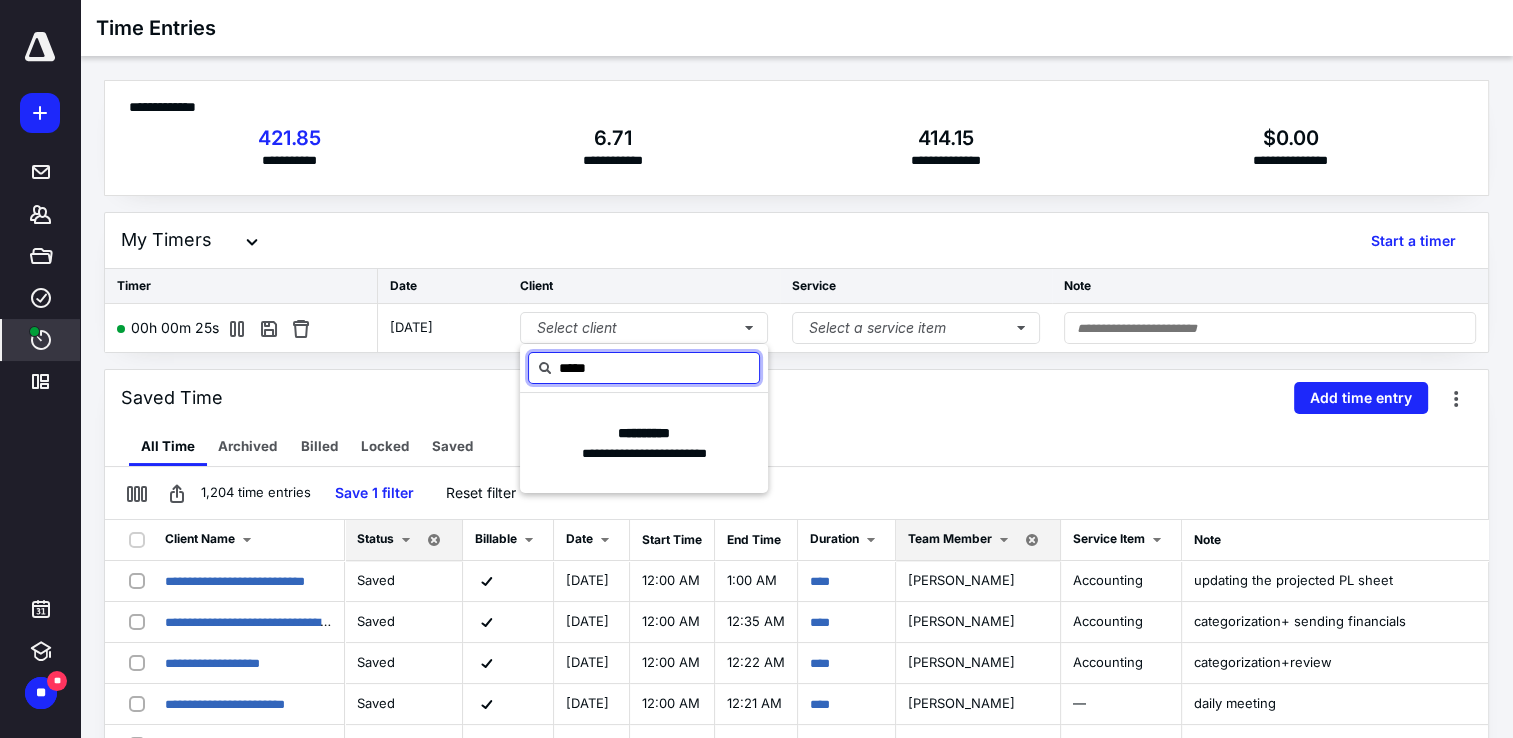 drag, startPoint x: 683, startPoint y: 347, endPoint x: 629, endPoint y: 371, distance: 59.093147 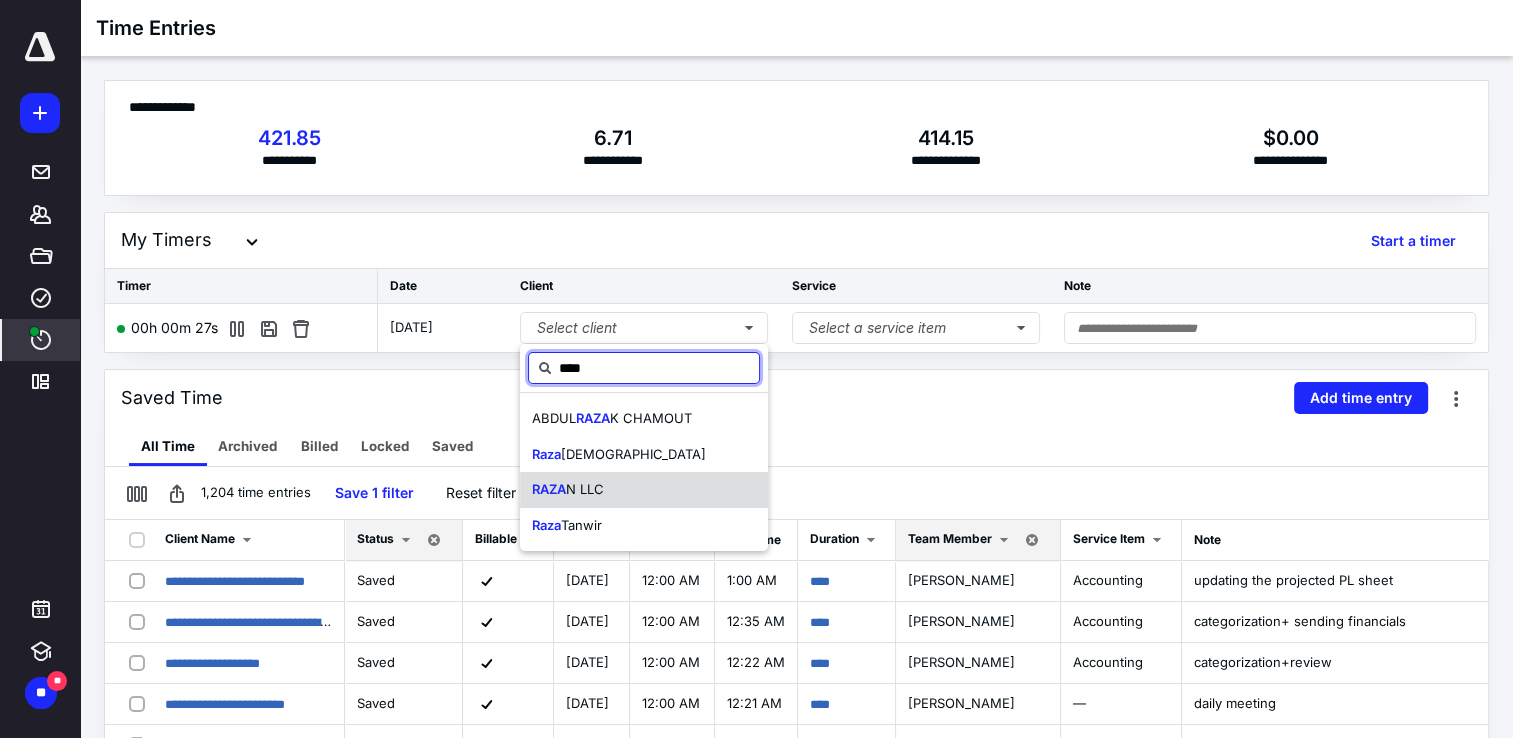 click on "N LLC" at bounding box center (585, 489) 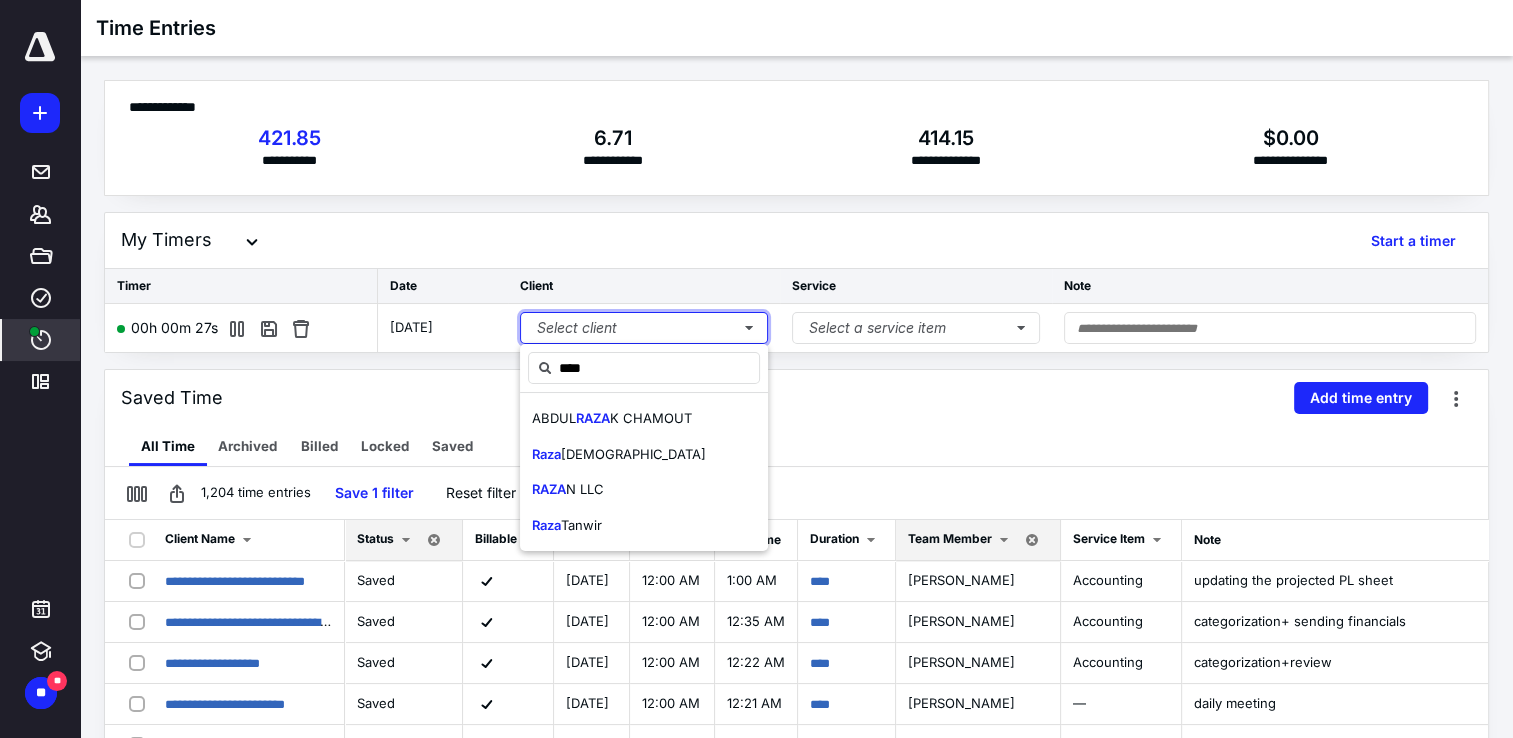 type 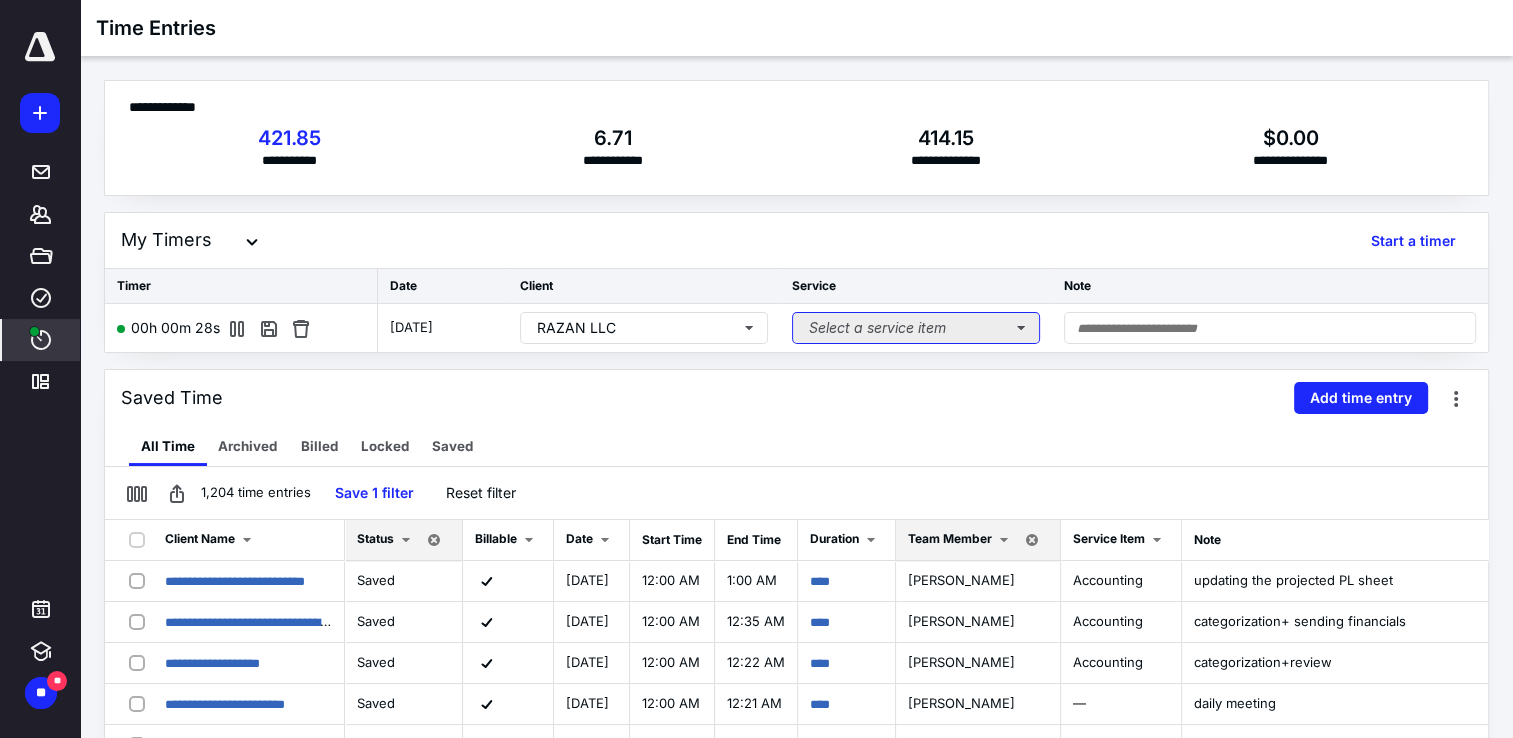 click on "Select a service item" at bounding box center (916, 328) 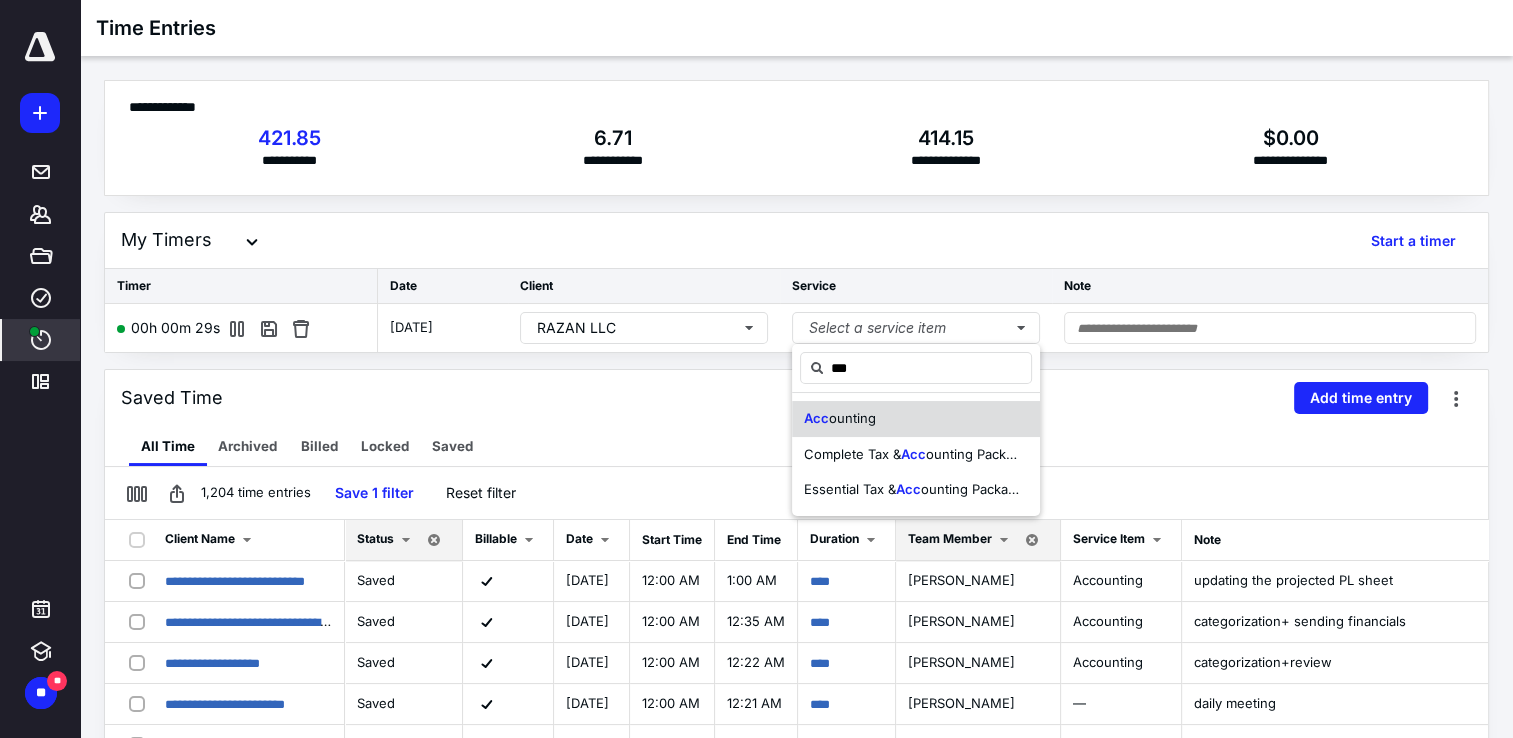 click on "Acc ounting" at bounding box center (916, 419) 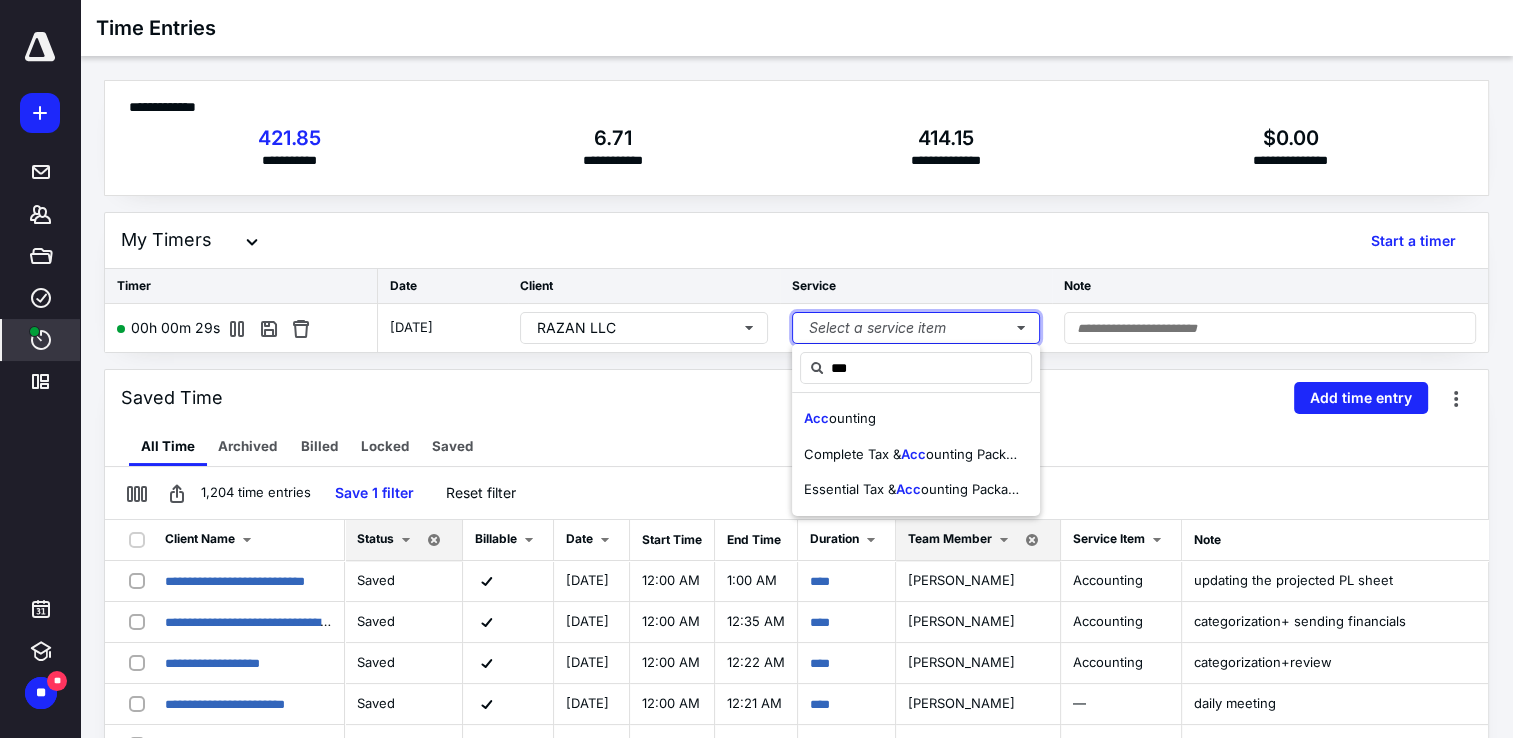 type 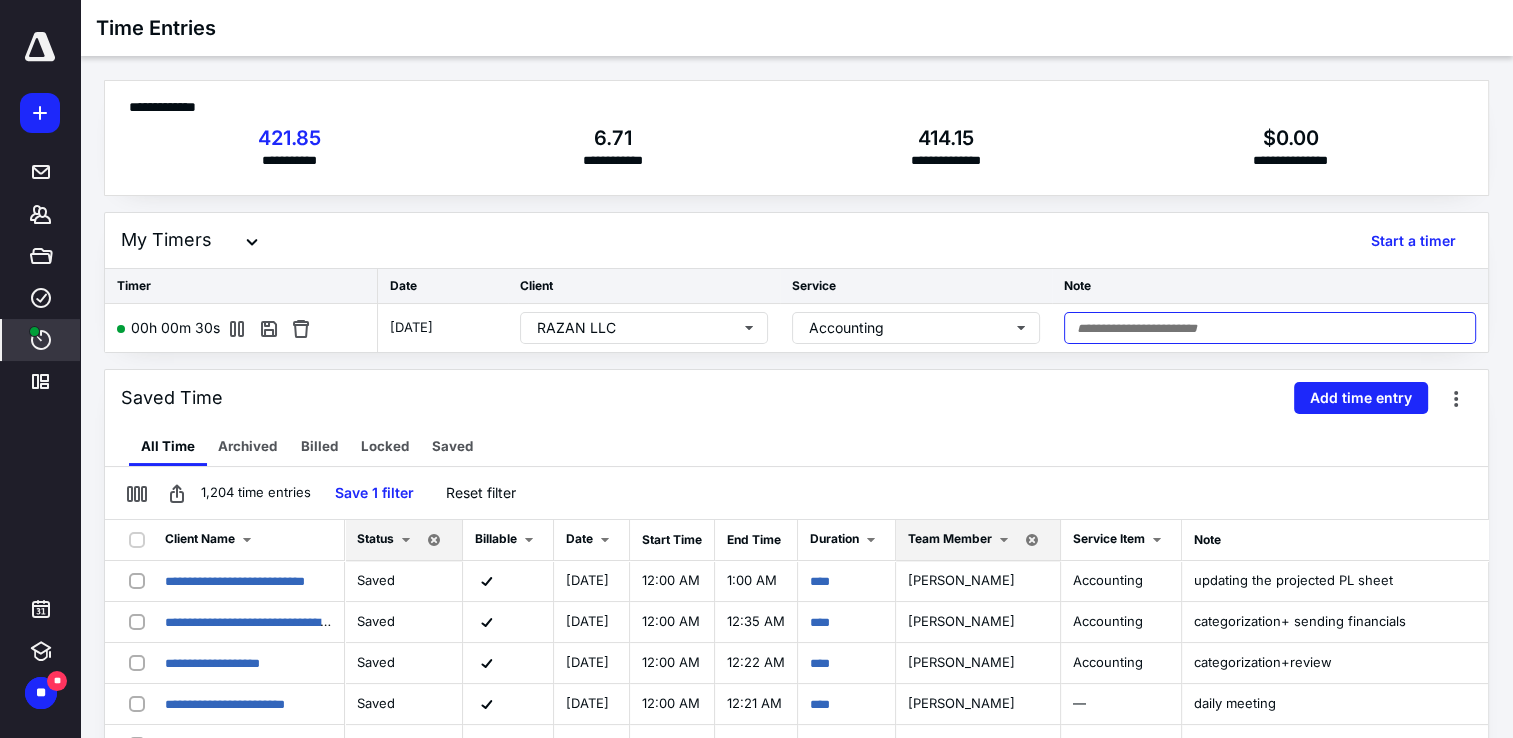 click at bounding box center (1270, 328) 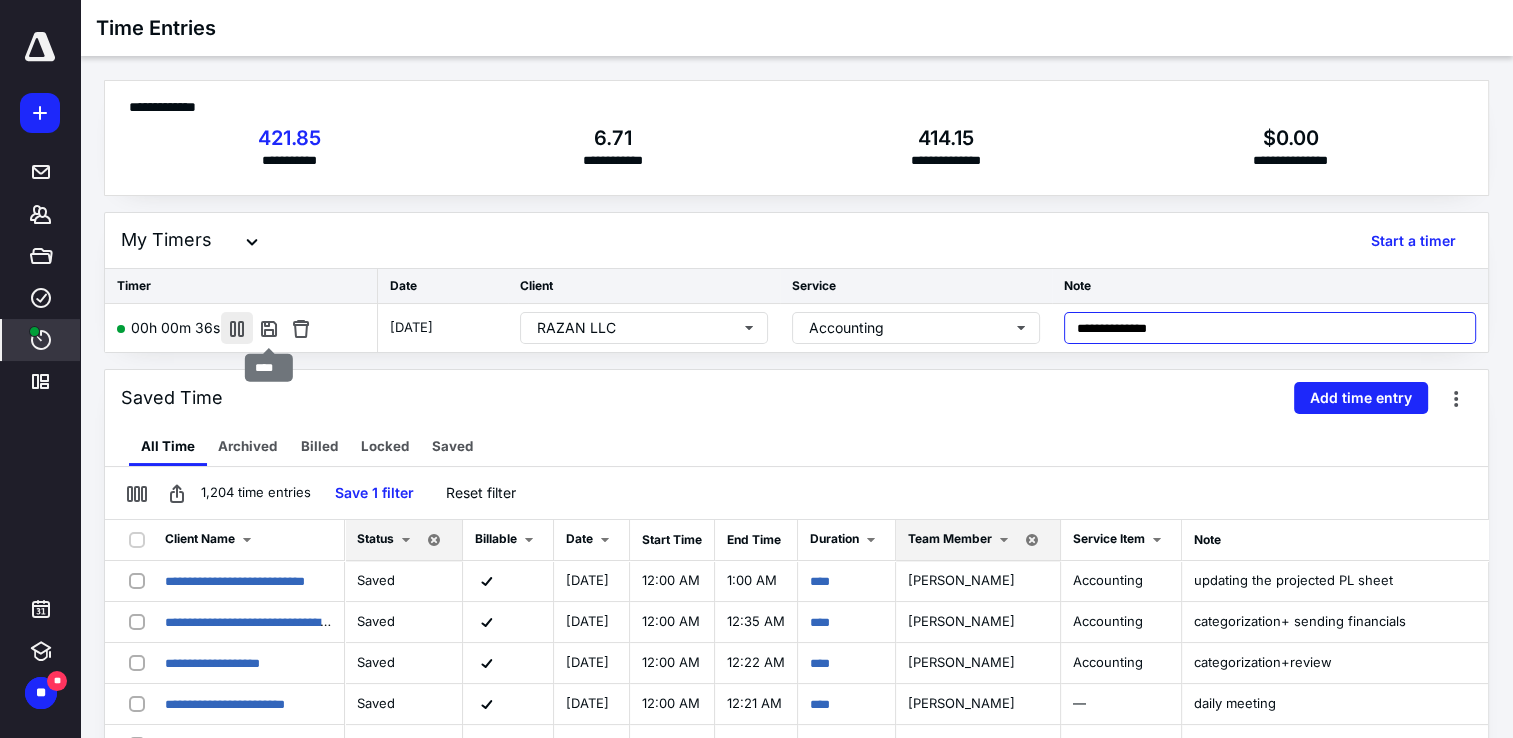 type on "**********" 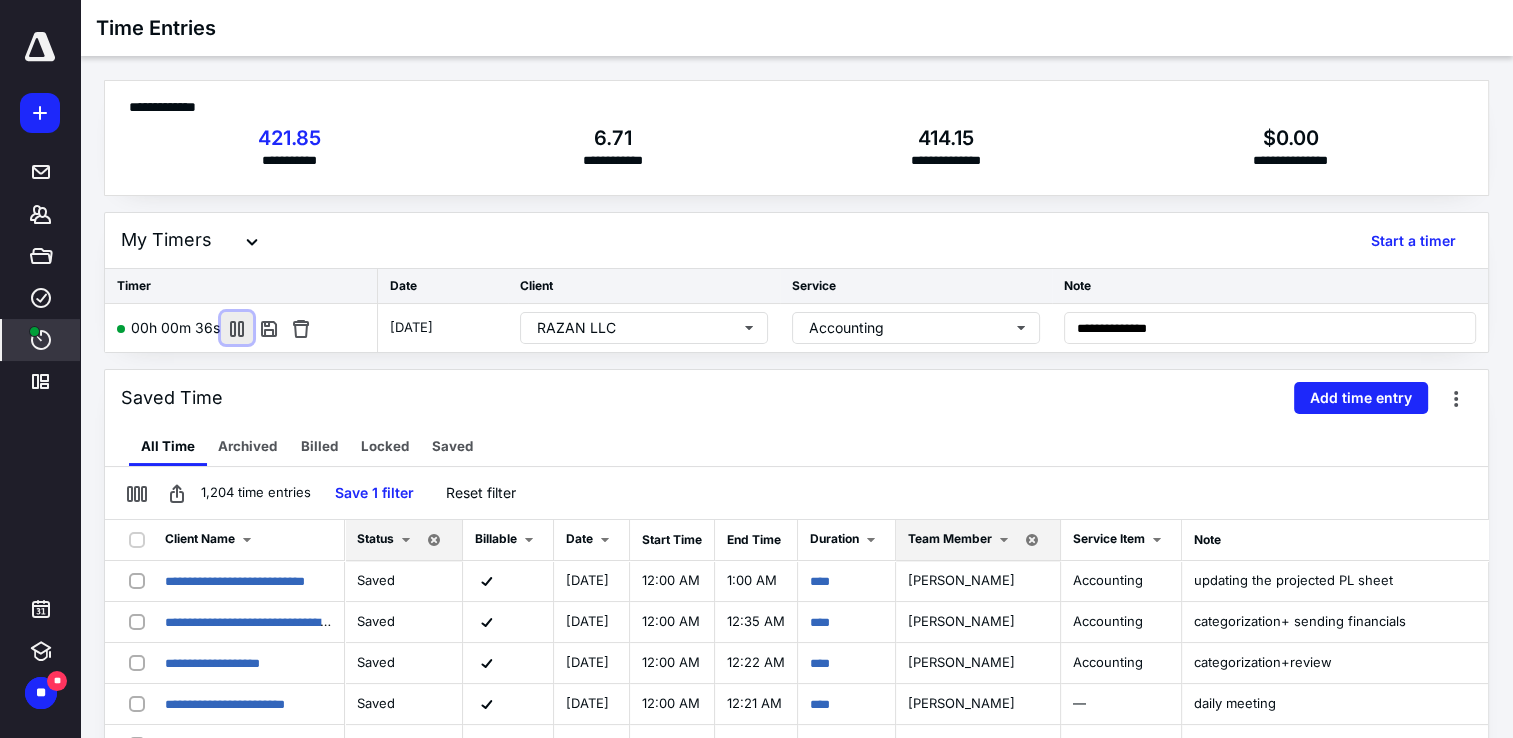 click at bounding box center (237, 328) 